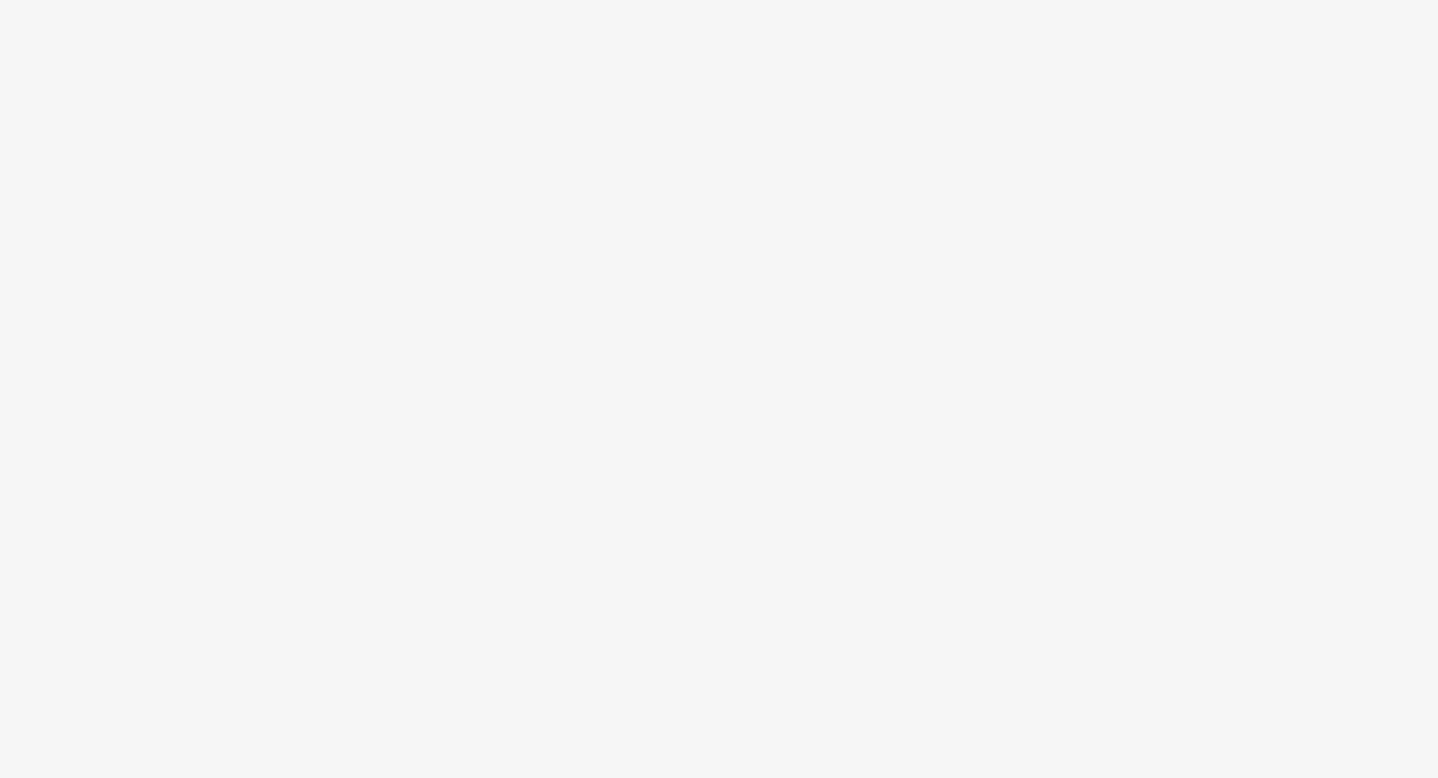 scroll, scrollTop: 0, scrollLeft: 0, axis: both 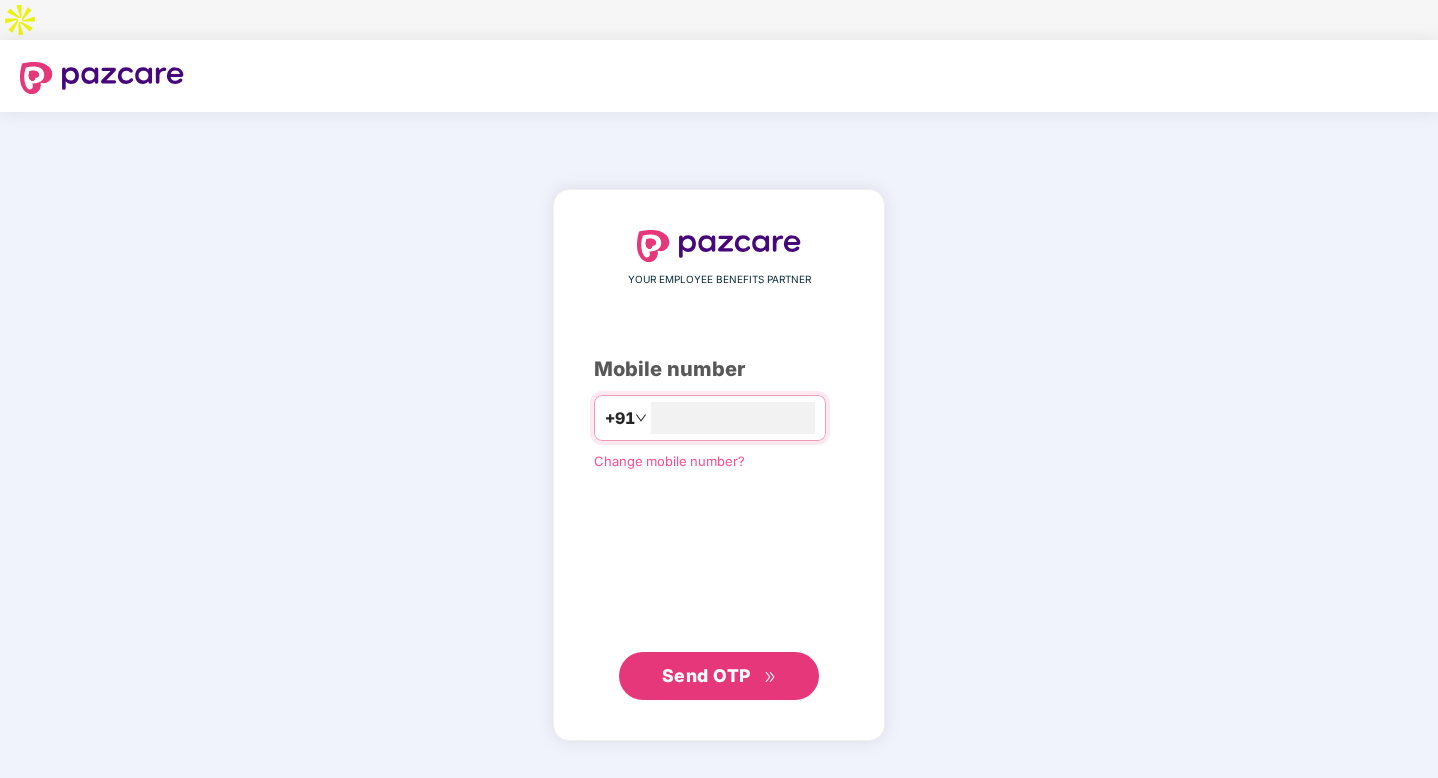 type on "**********" 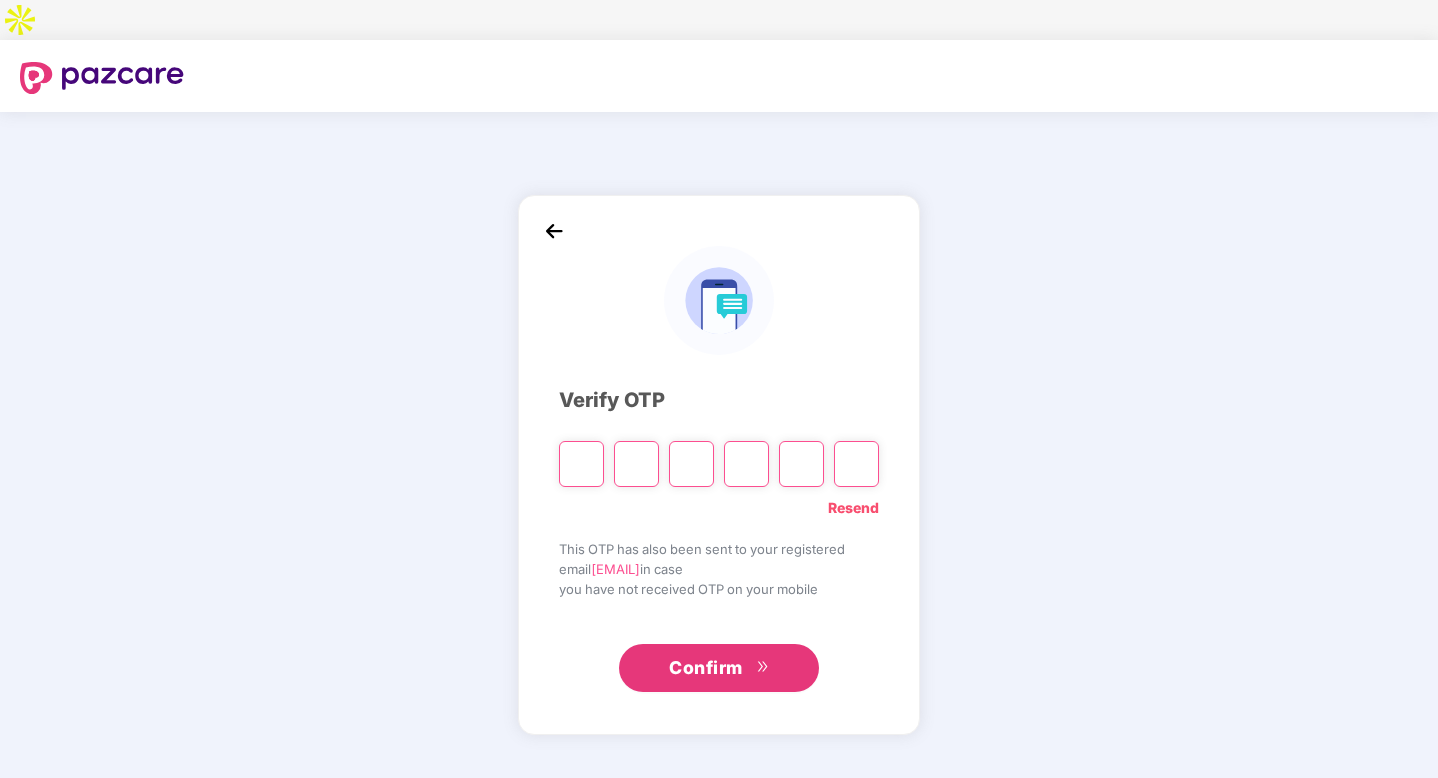 type on "*" 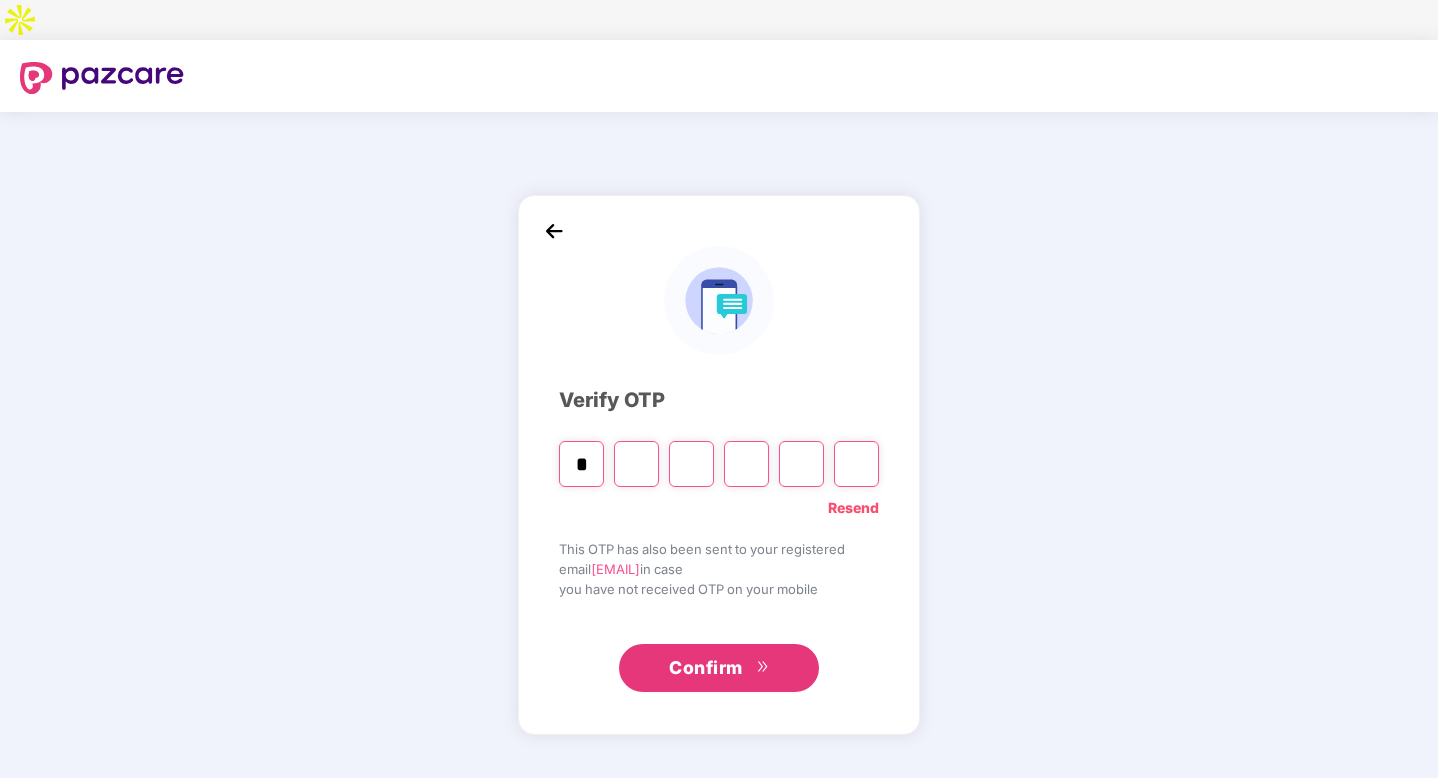 type on "*" 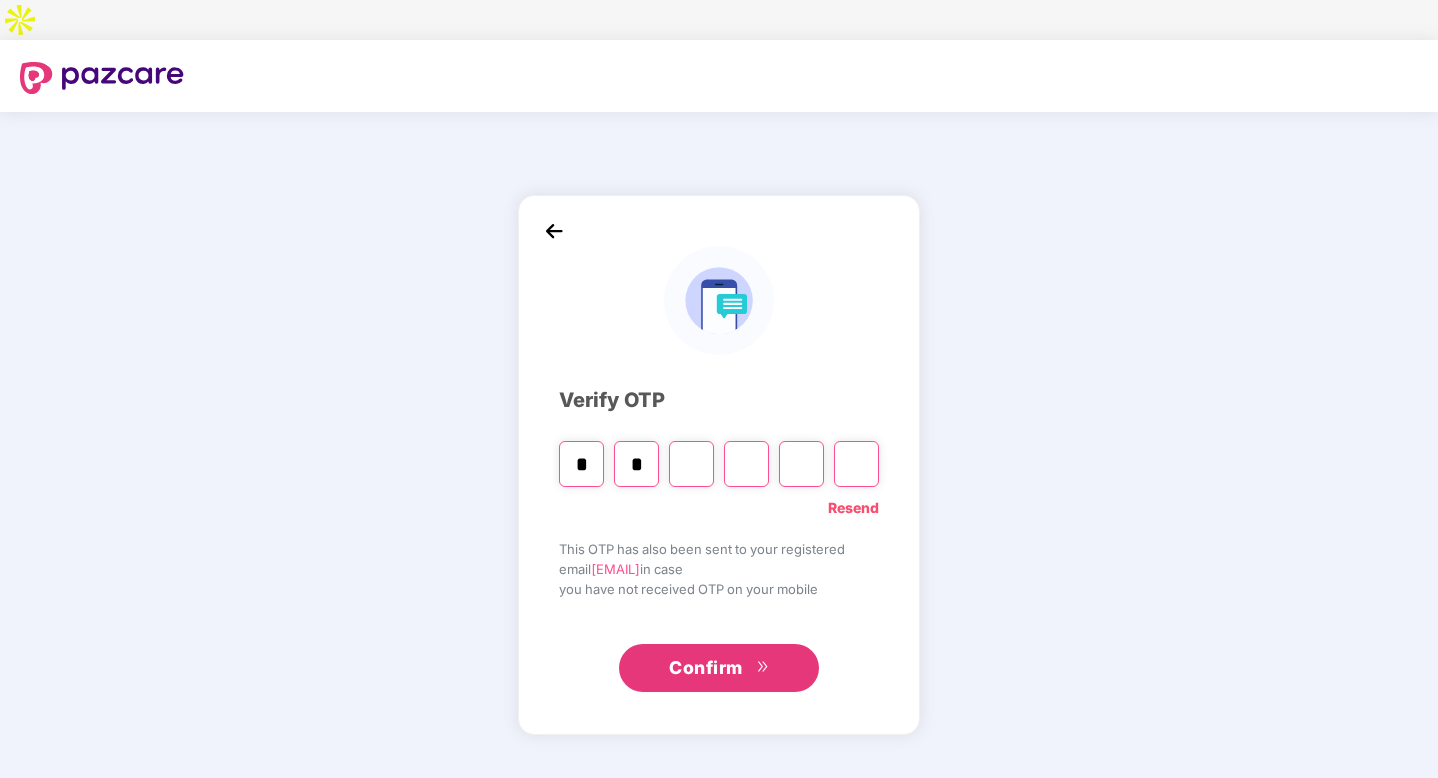 type on "*" 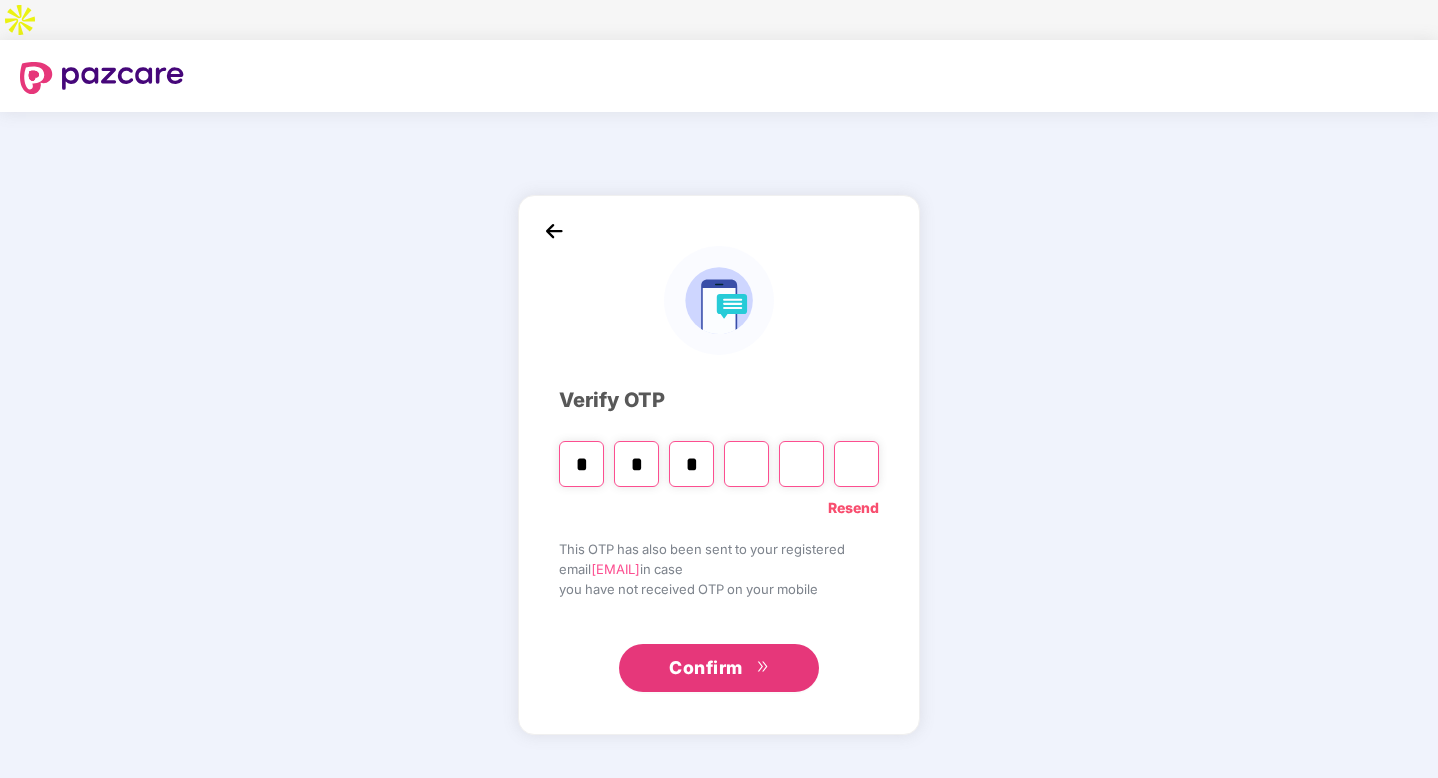 type on "*" 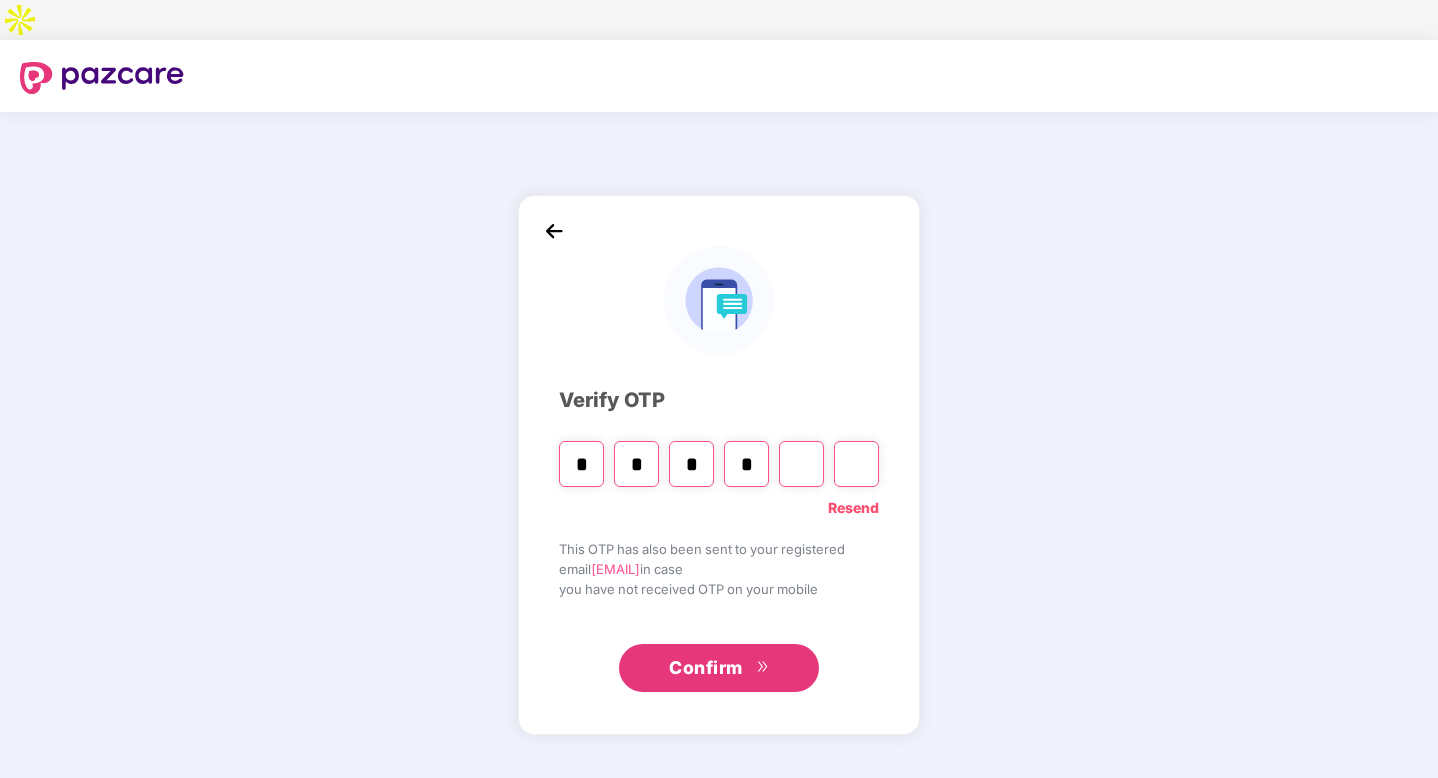 type on "*" 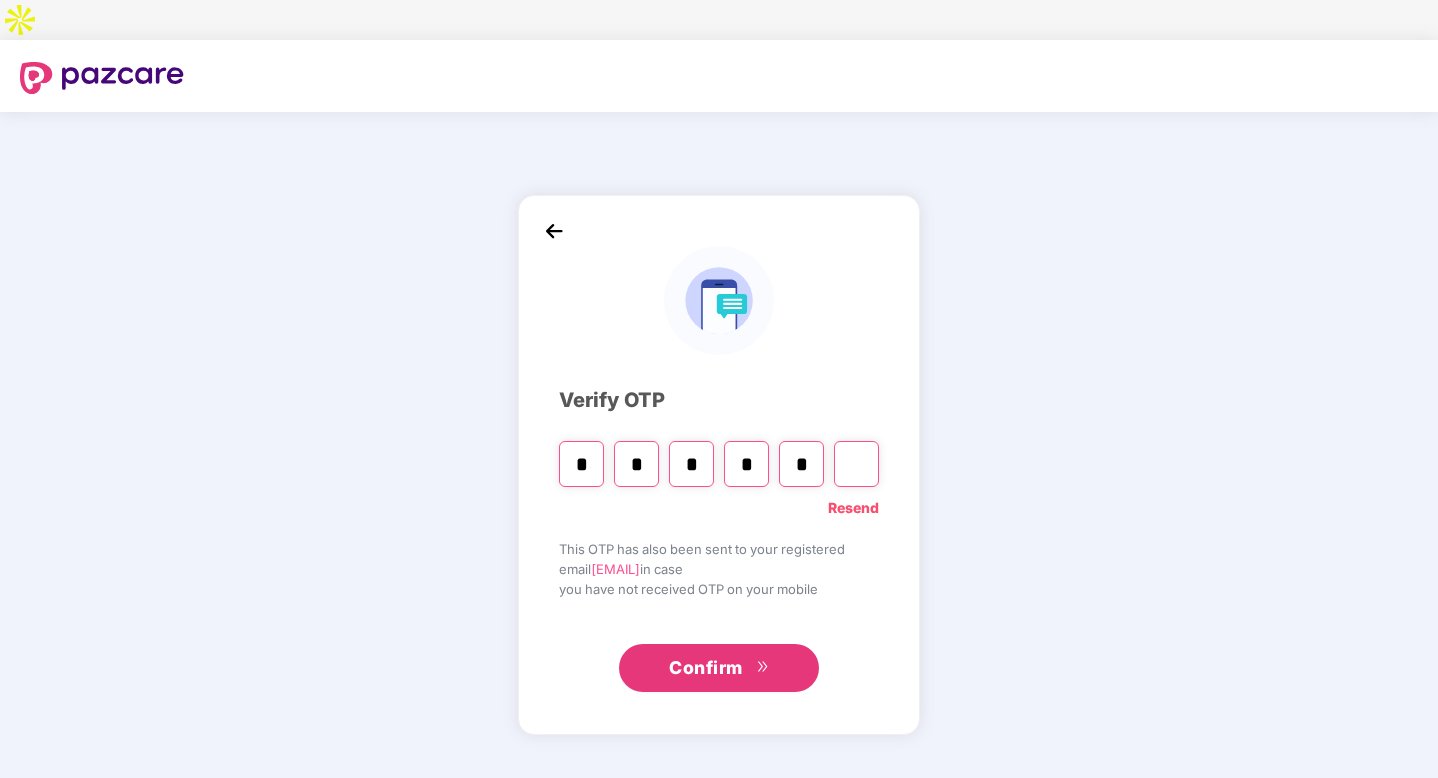 type on "*" 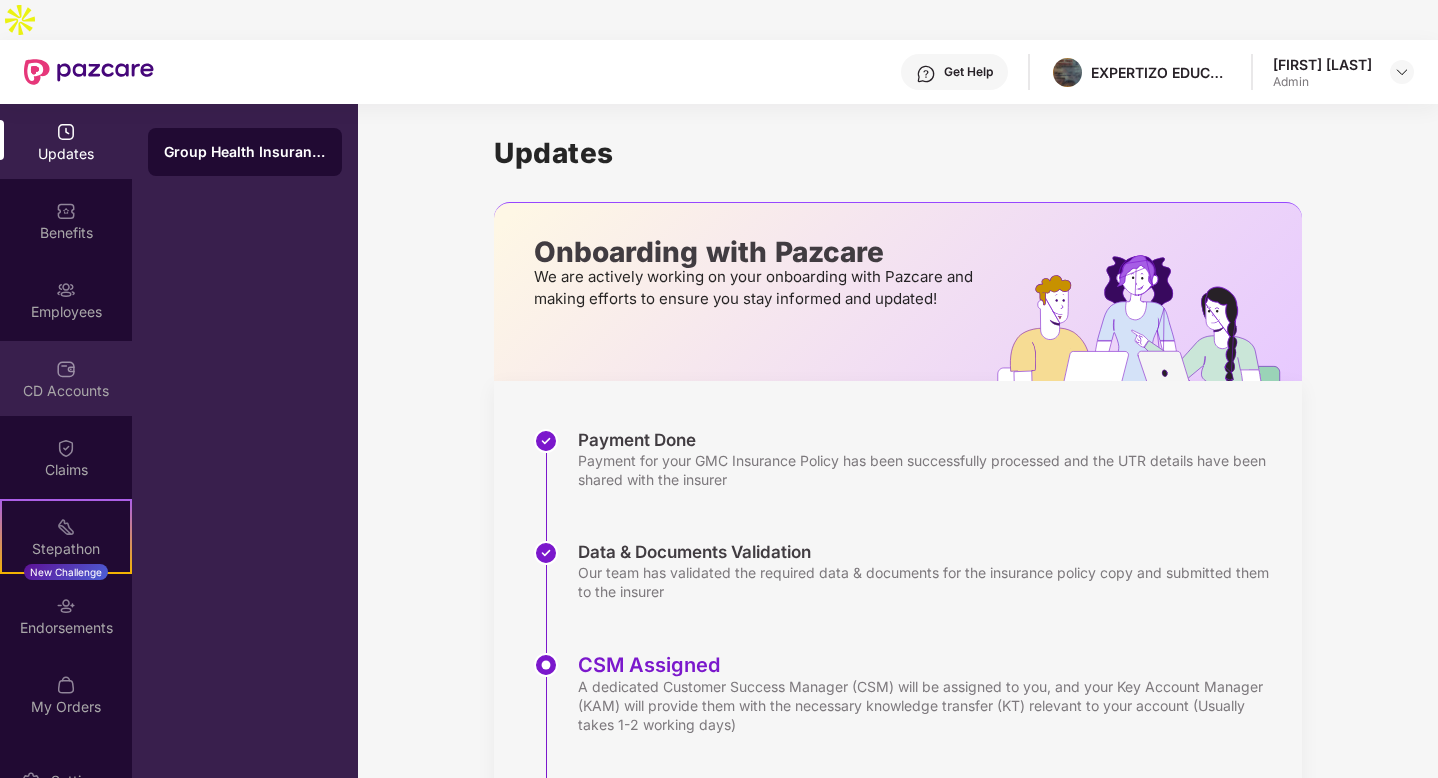 click on "CD Accounts" at bounding box center [66, 378] 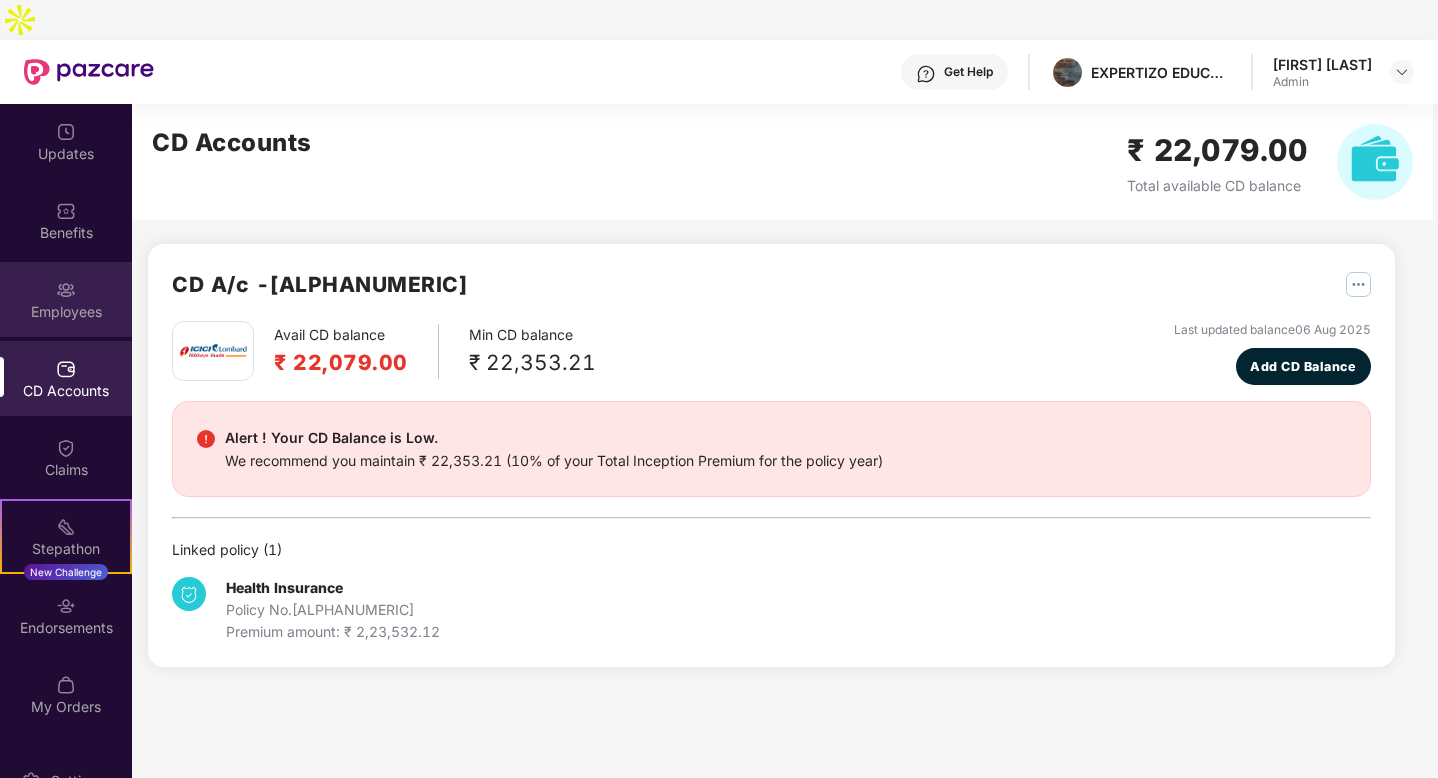 click on "Employees" at bounding box center [66, 312] 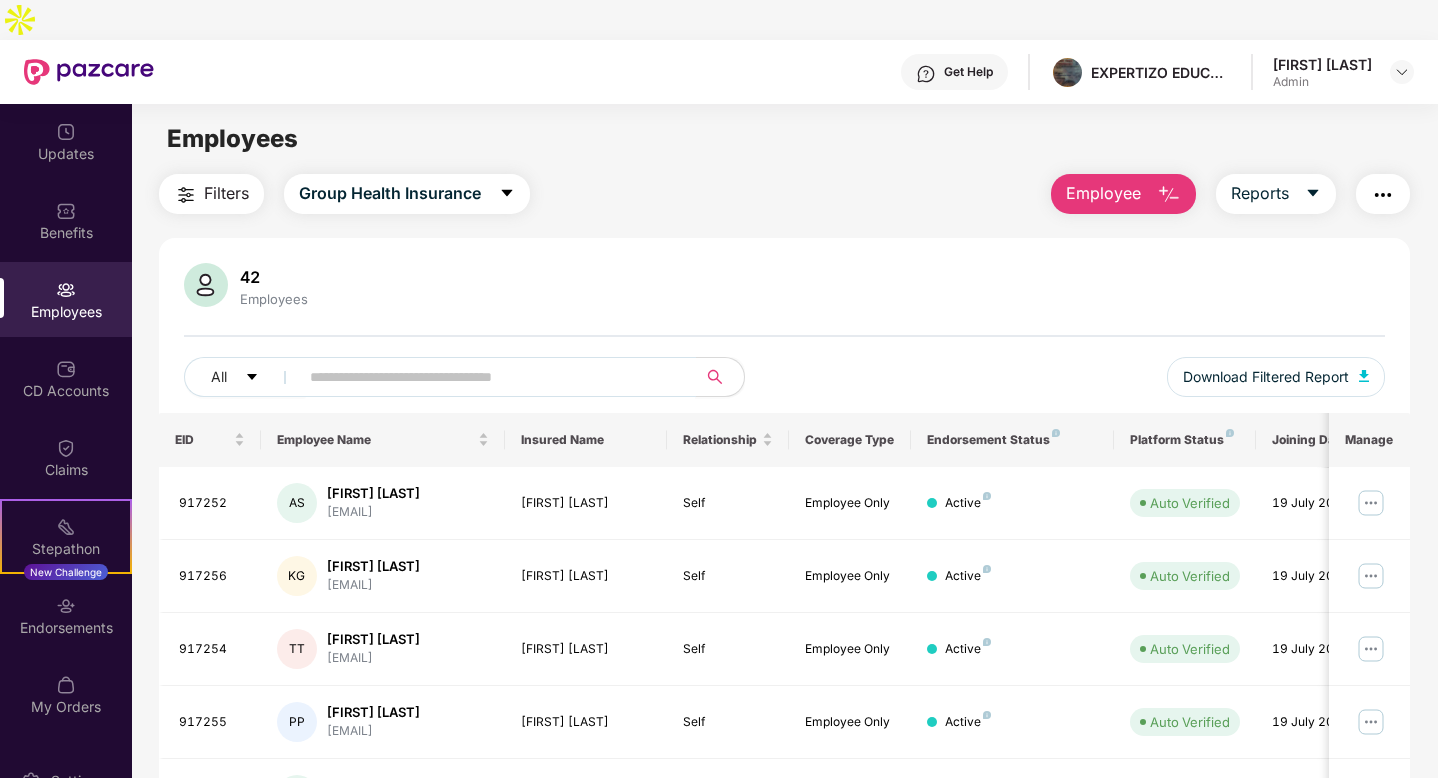 click at bounding box center [489, 377] 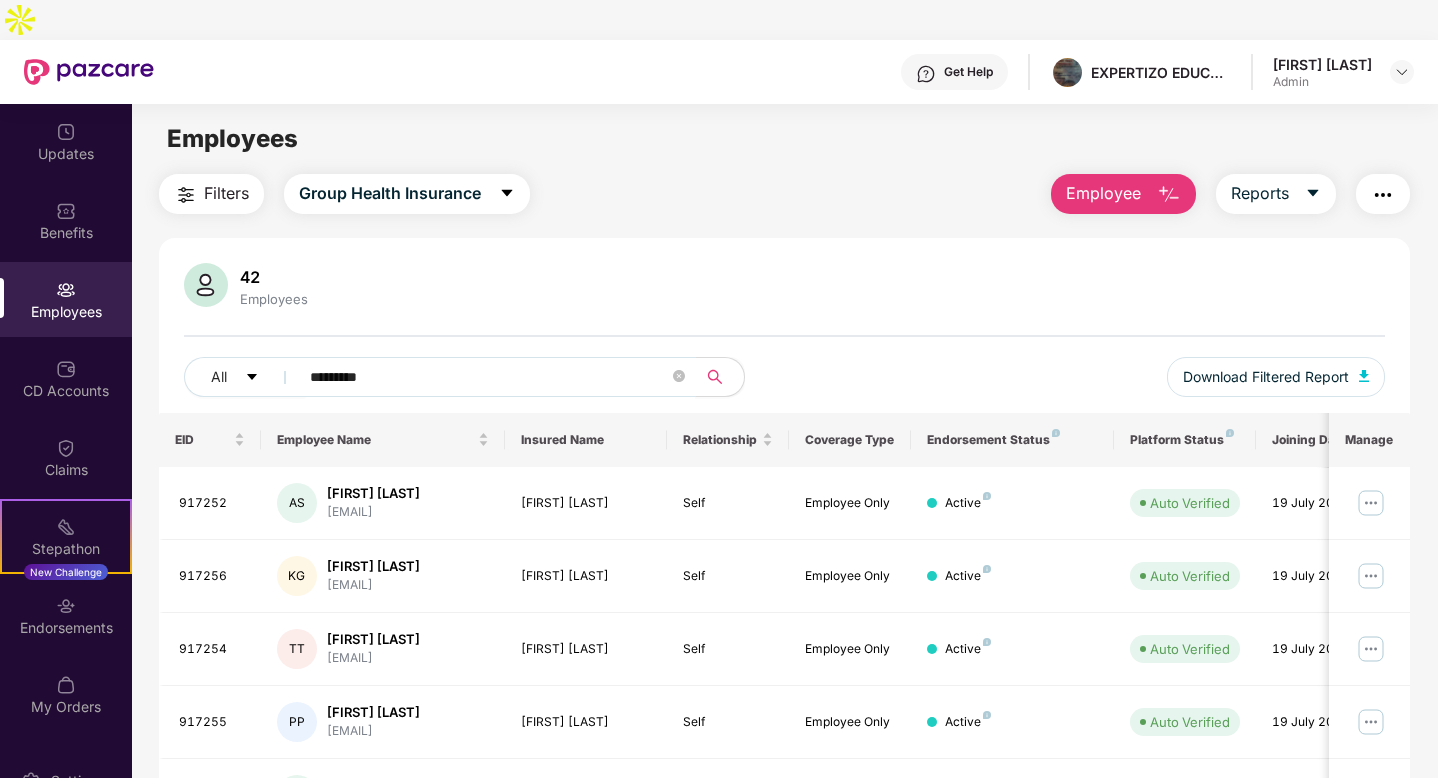 type on "*********" 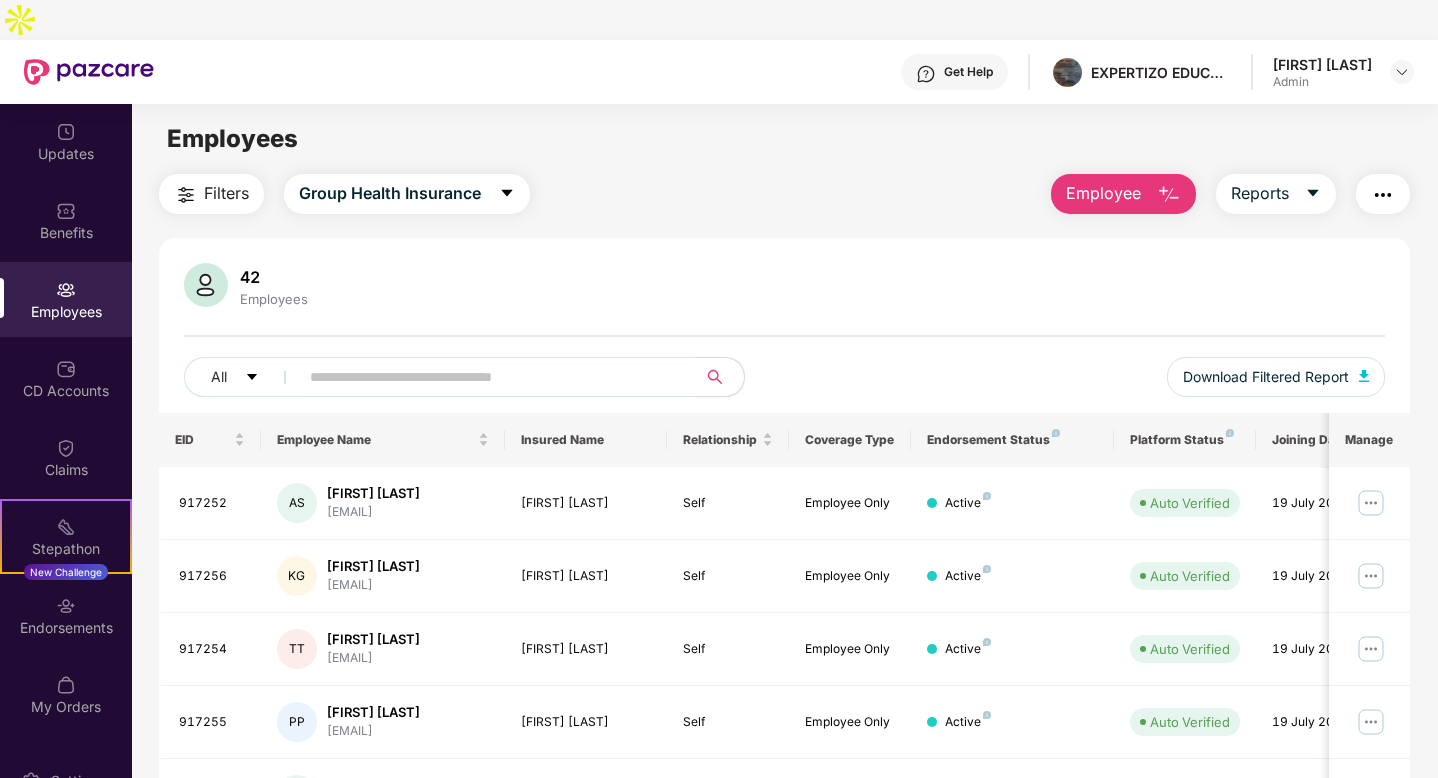 type 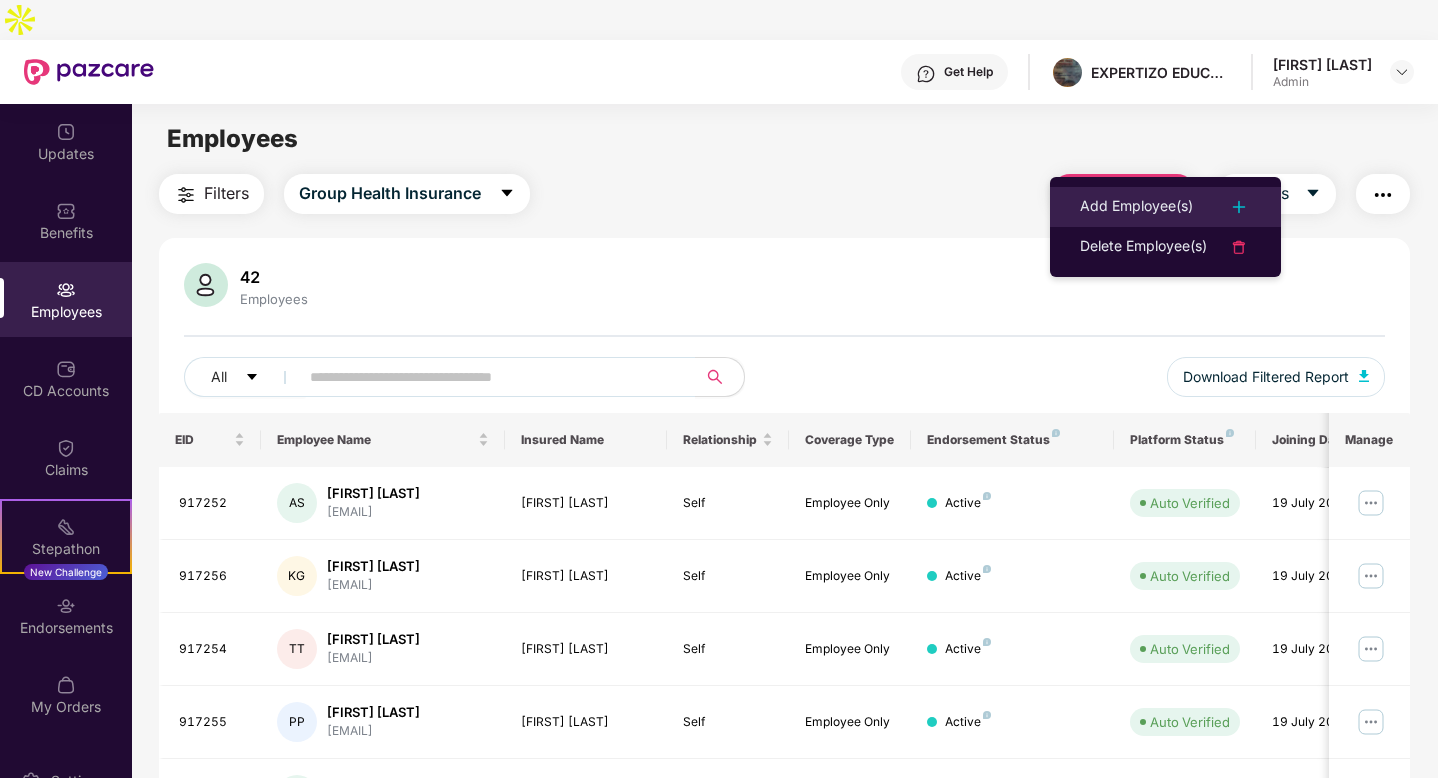 click on "Add Employee(s)" at bounding box center (1136, 207) 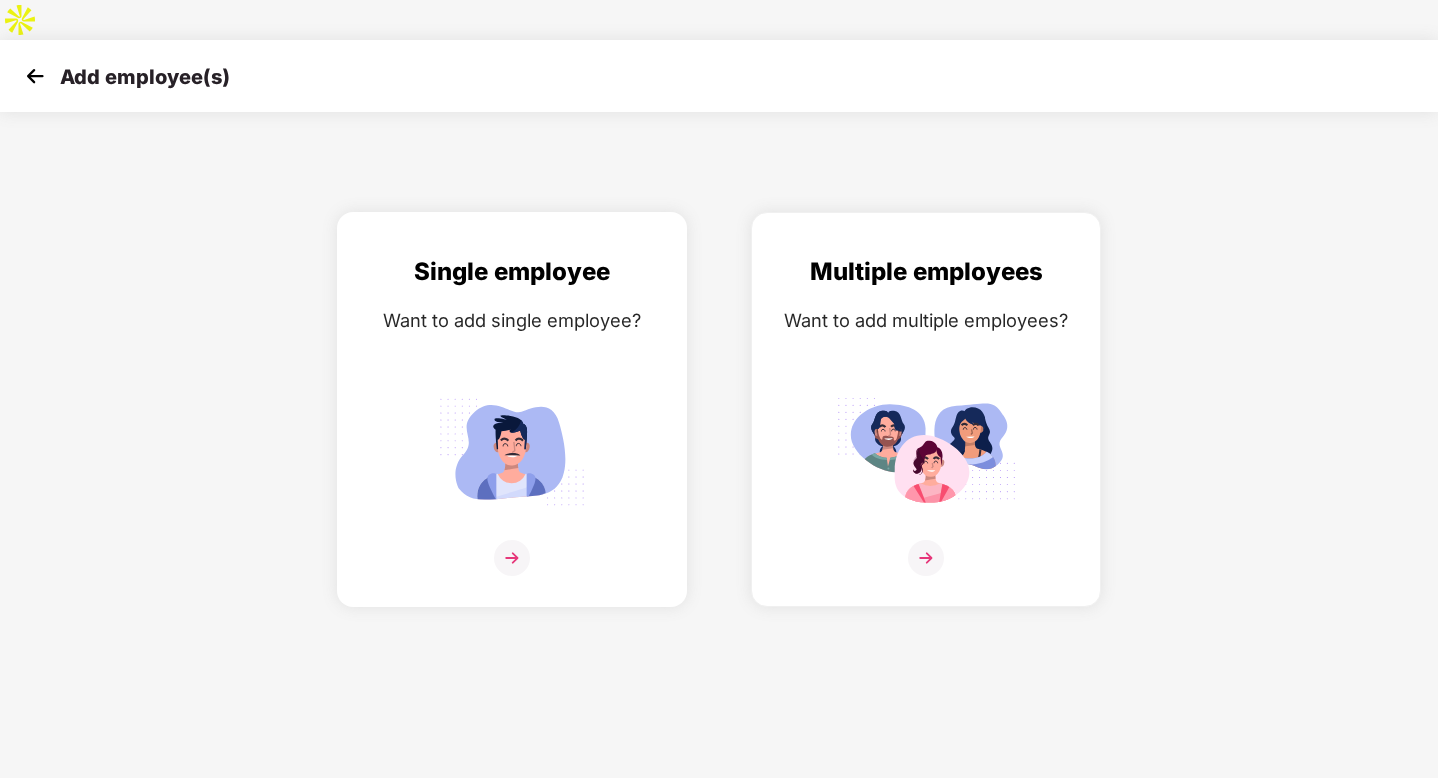click on "Single employee Want to add single employee?" at bounding box center (512, 427) 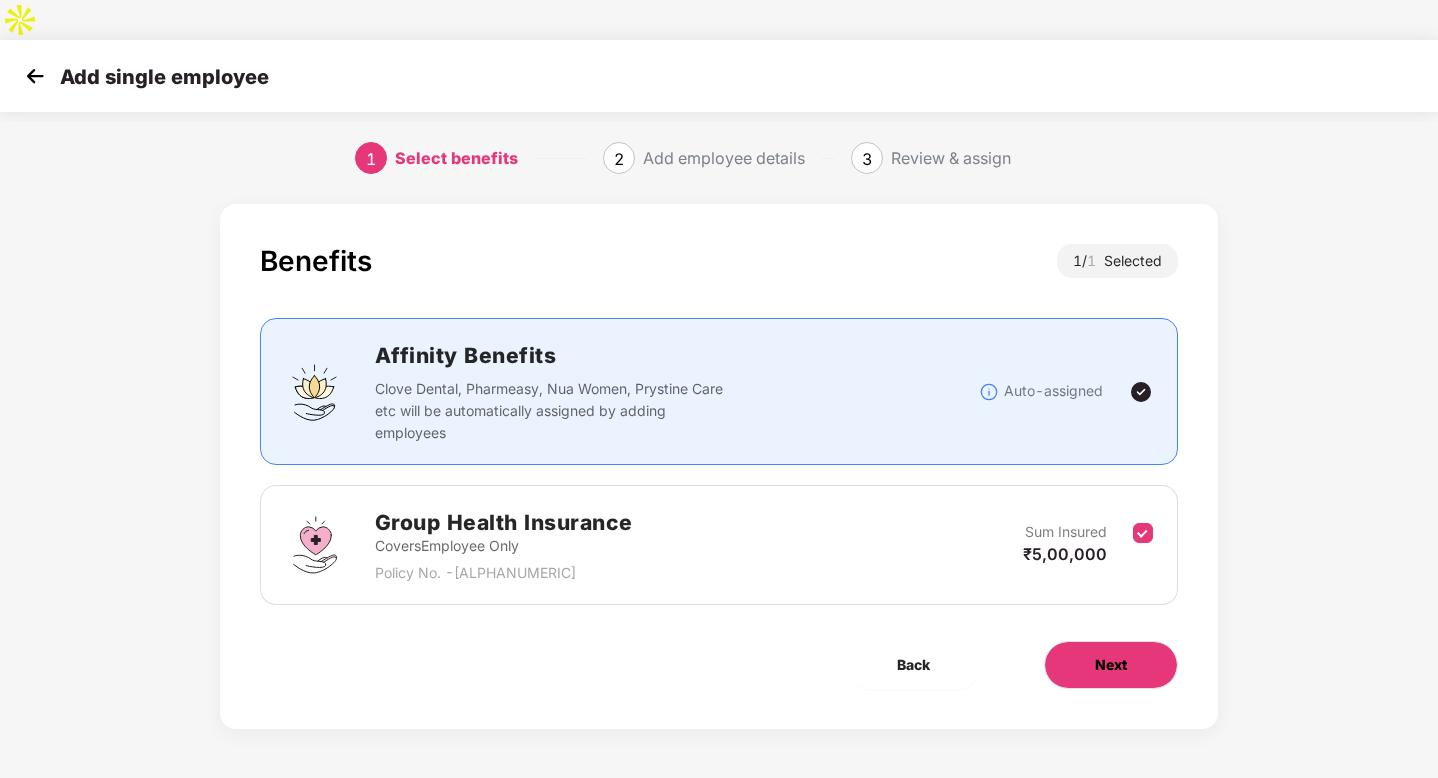 click on "Next" at bounding box center [1111, 665] 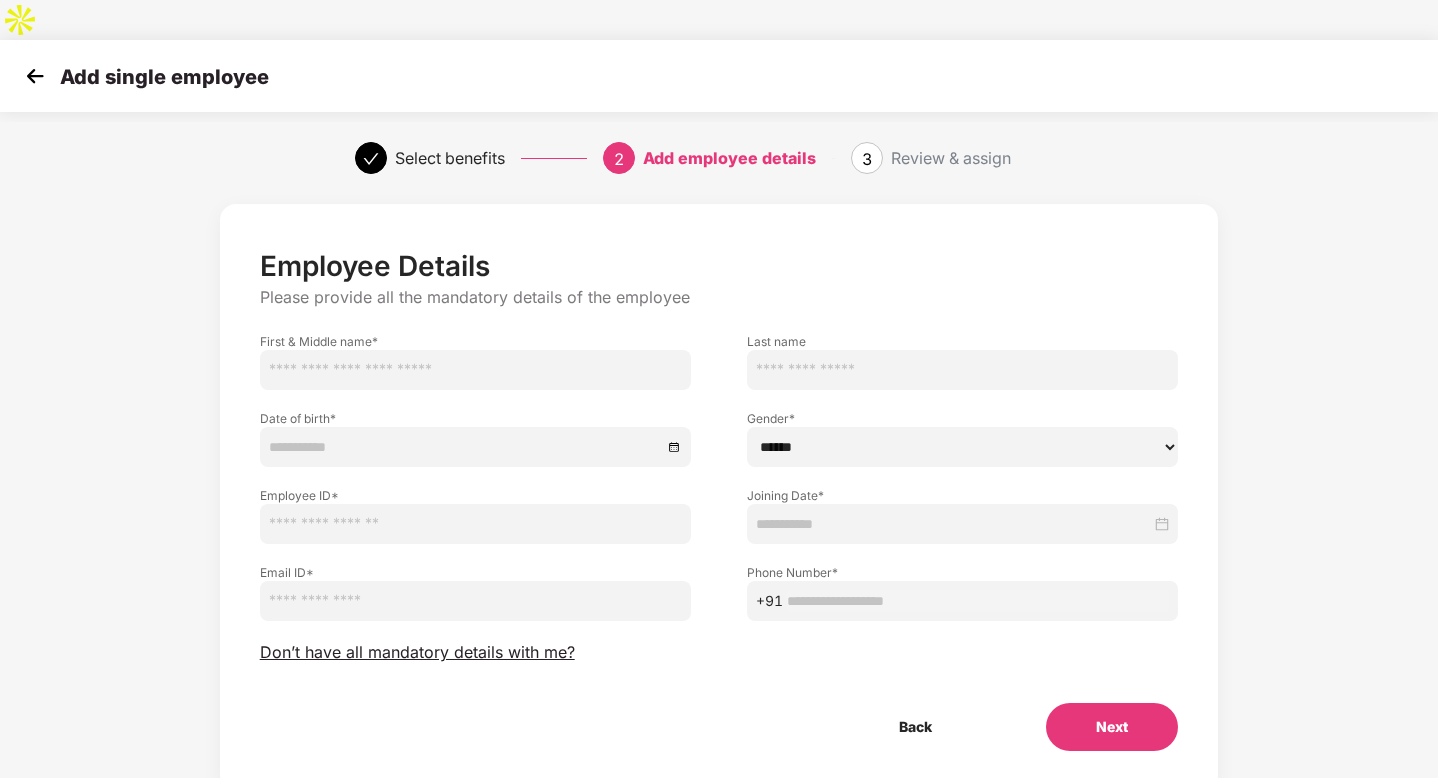 click at bounding box center (475, 370) 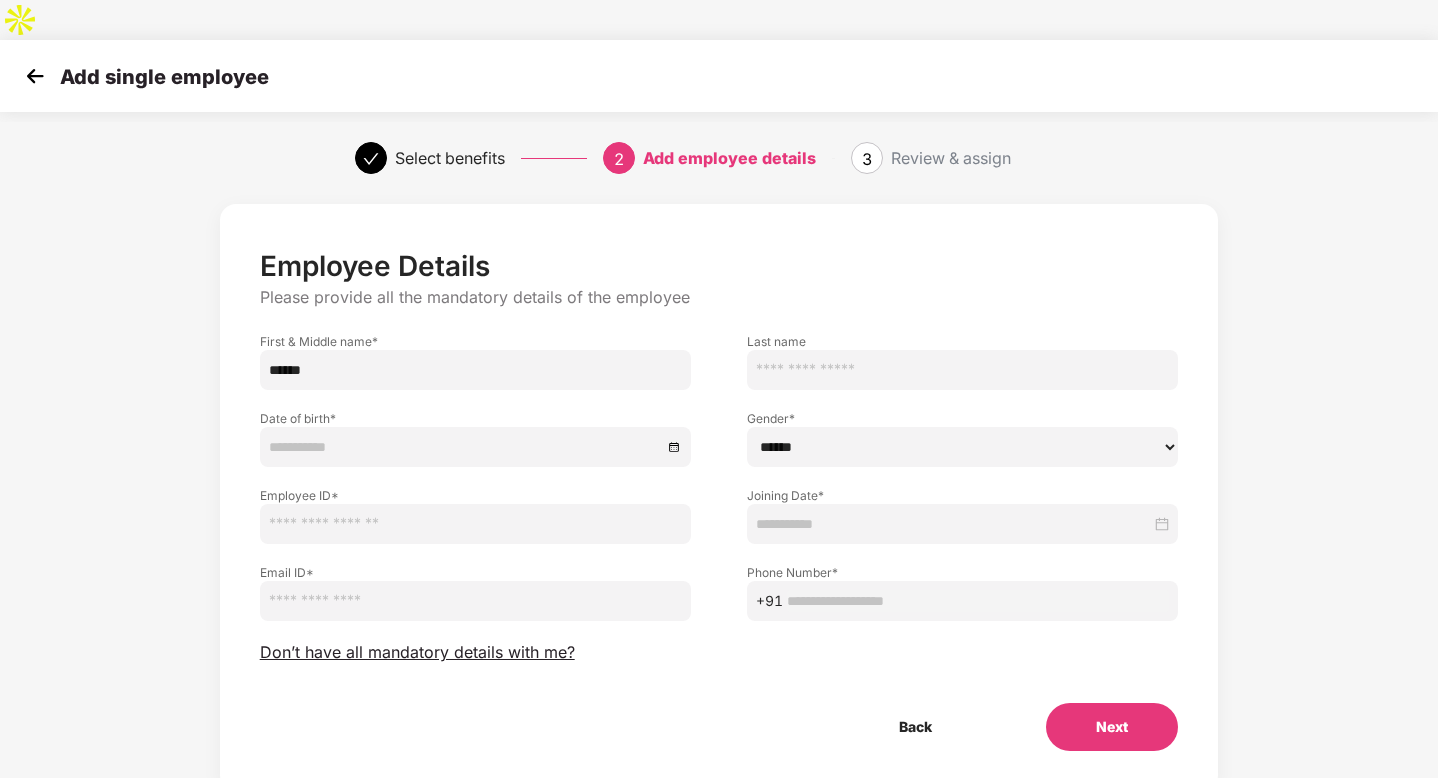 type on "******" 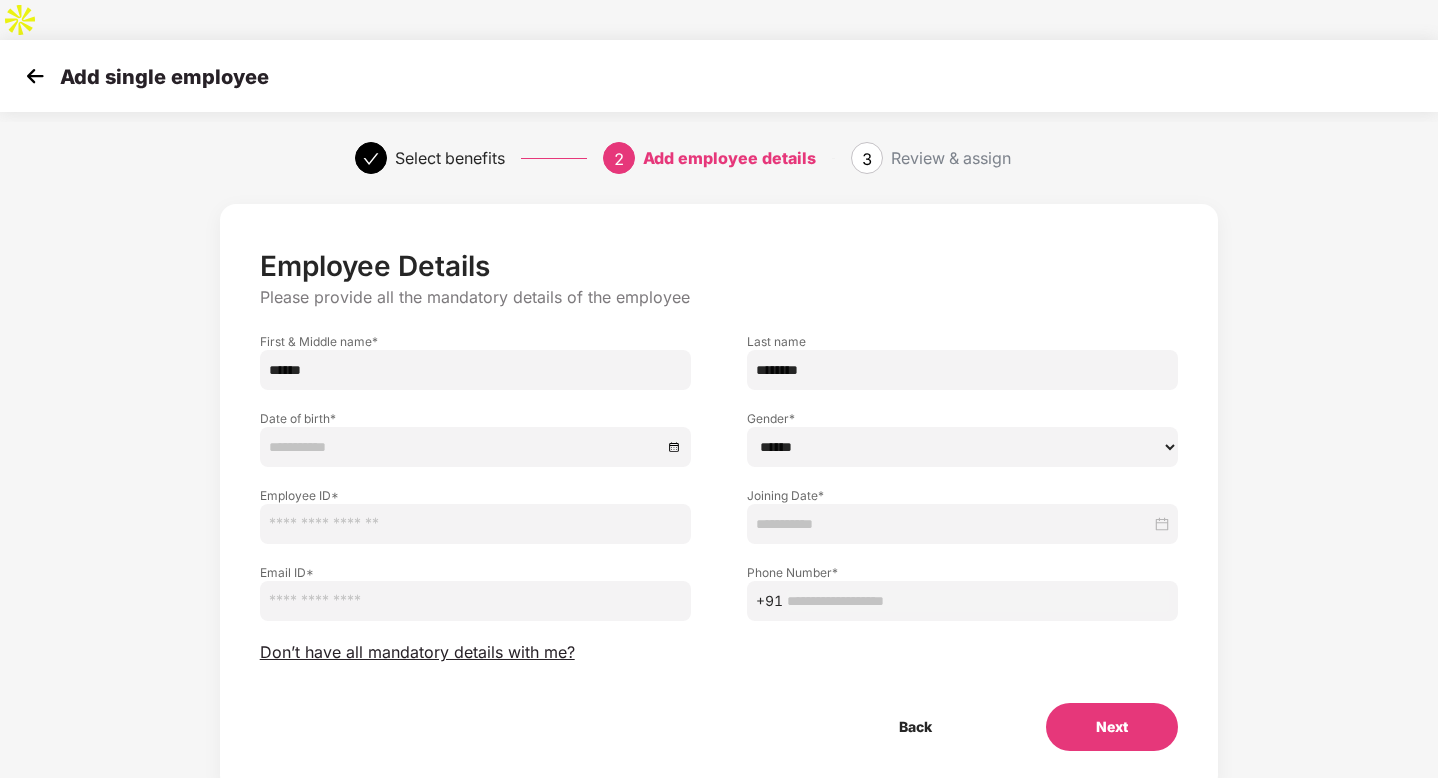 type on "********" 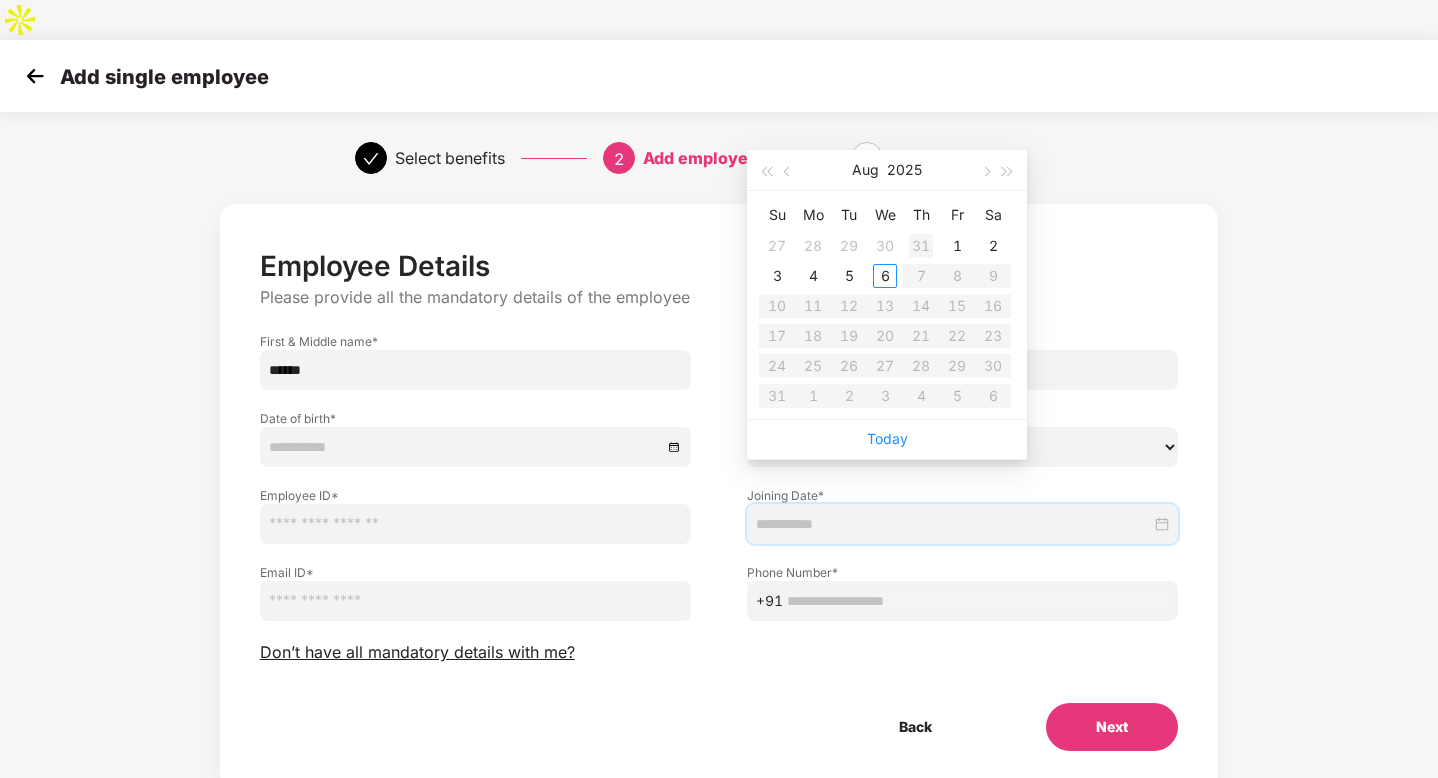 type on "**********" 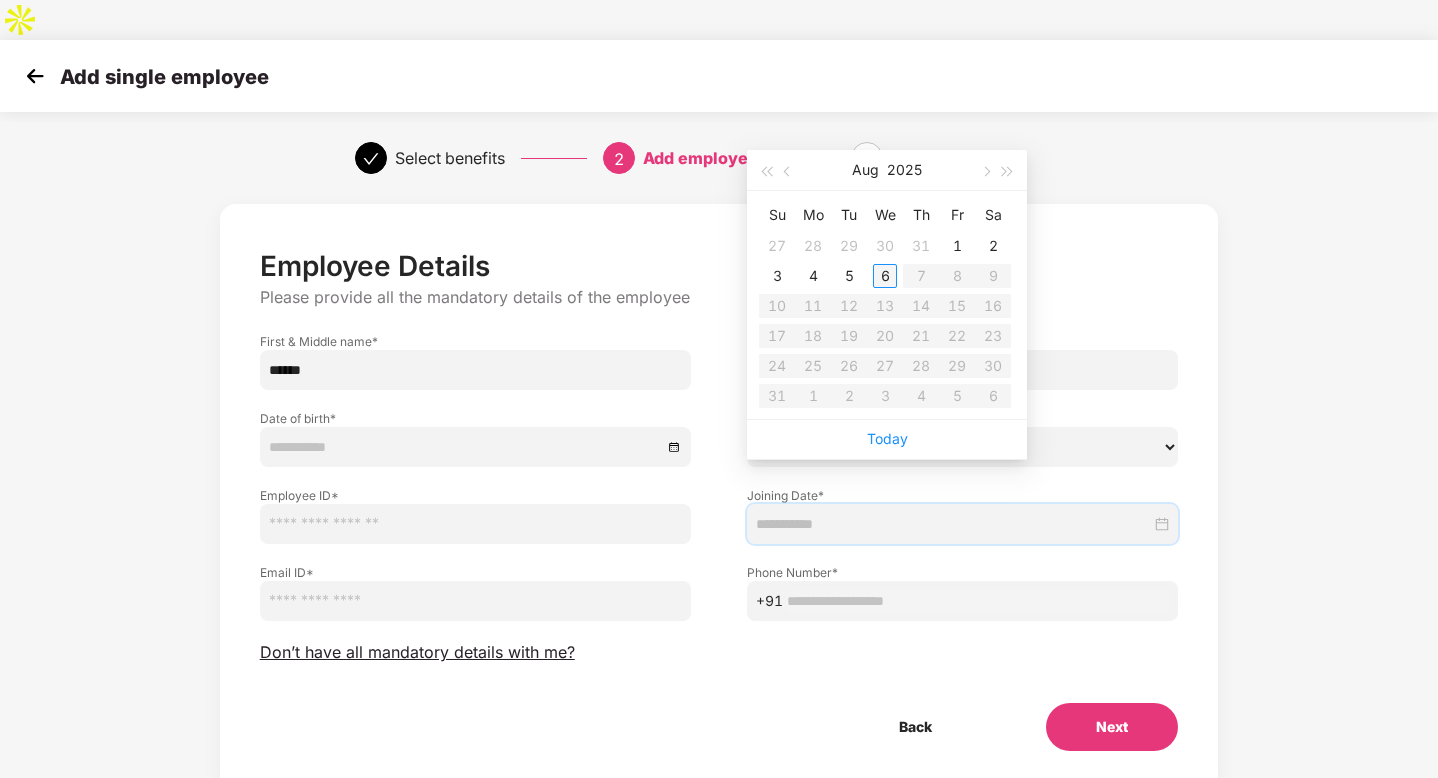 type on "**********" 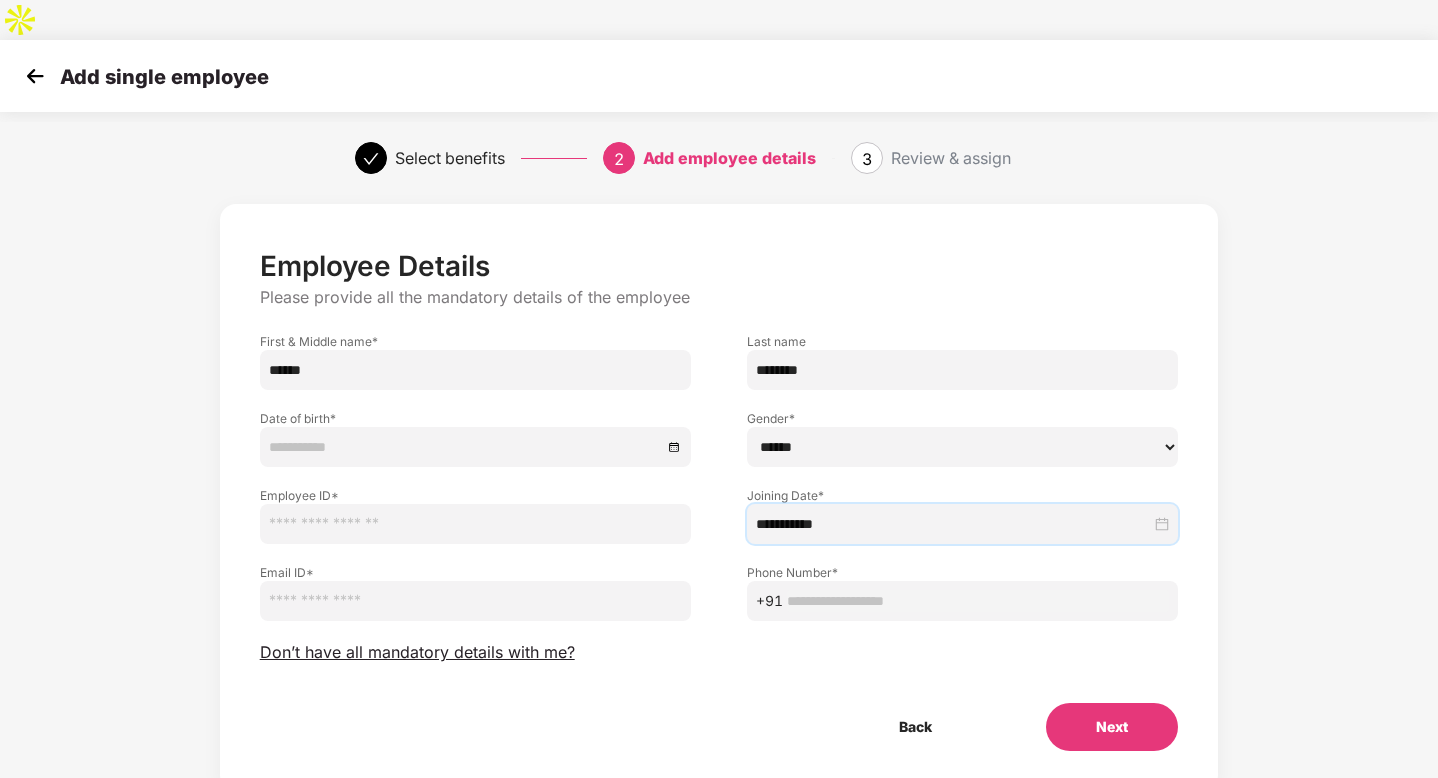click at bounding box center (475, 601) 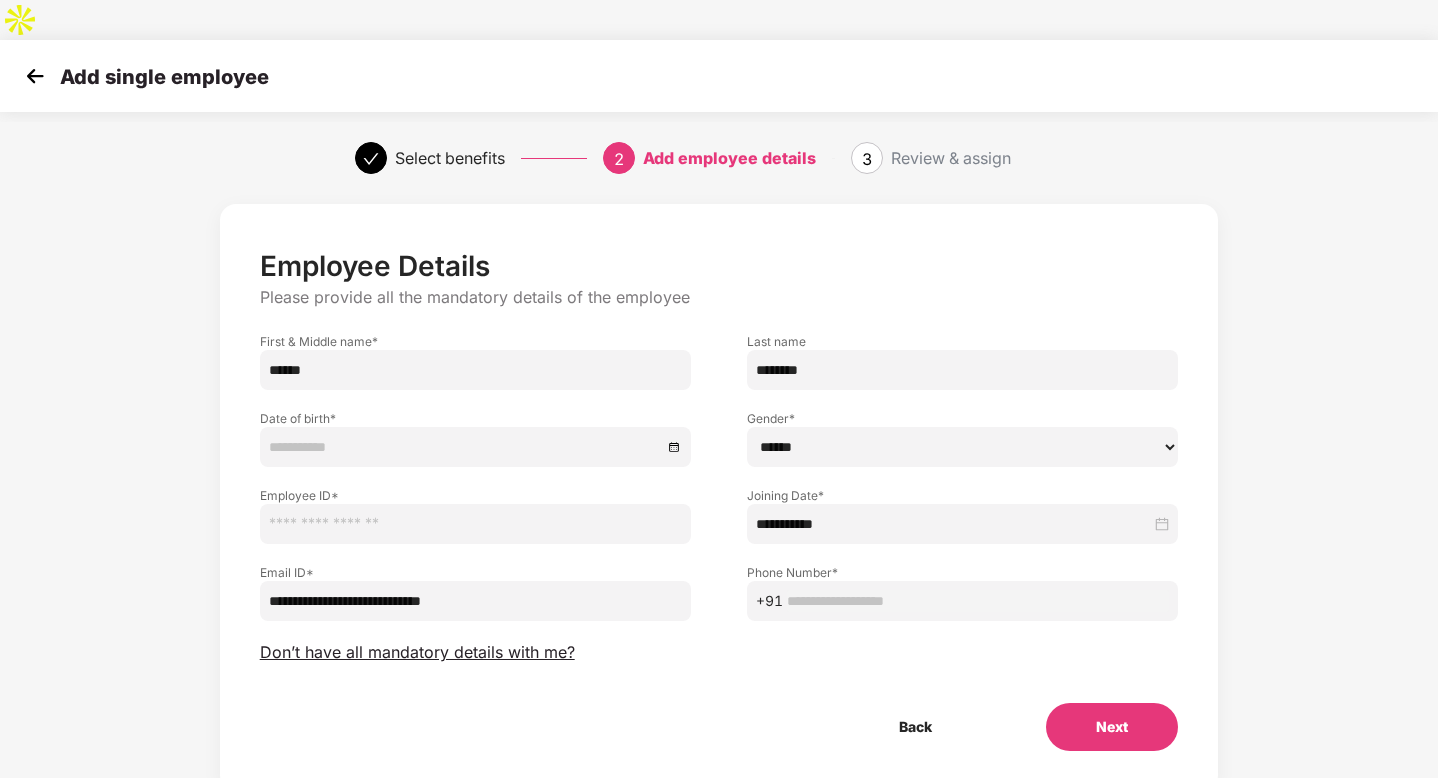 type on "**********" 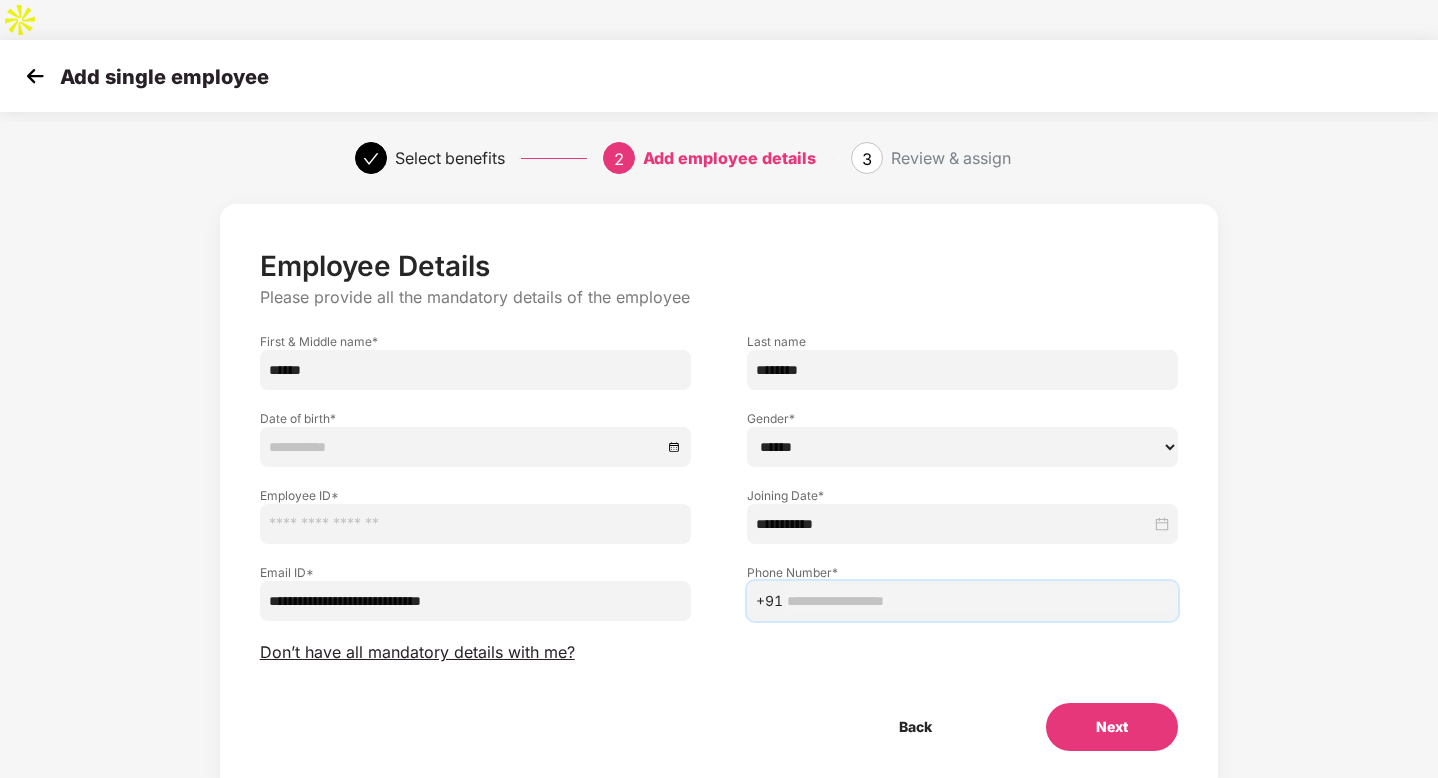click at bounding box center [978, 601] 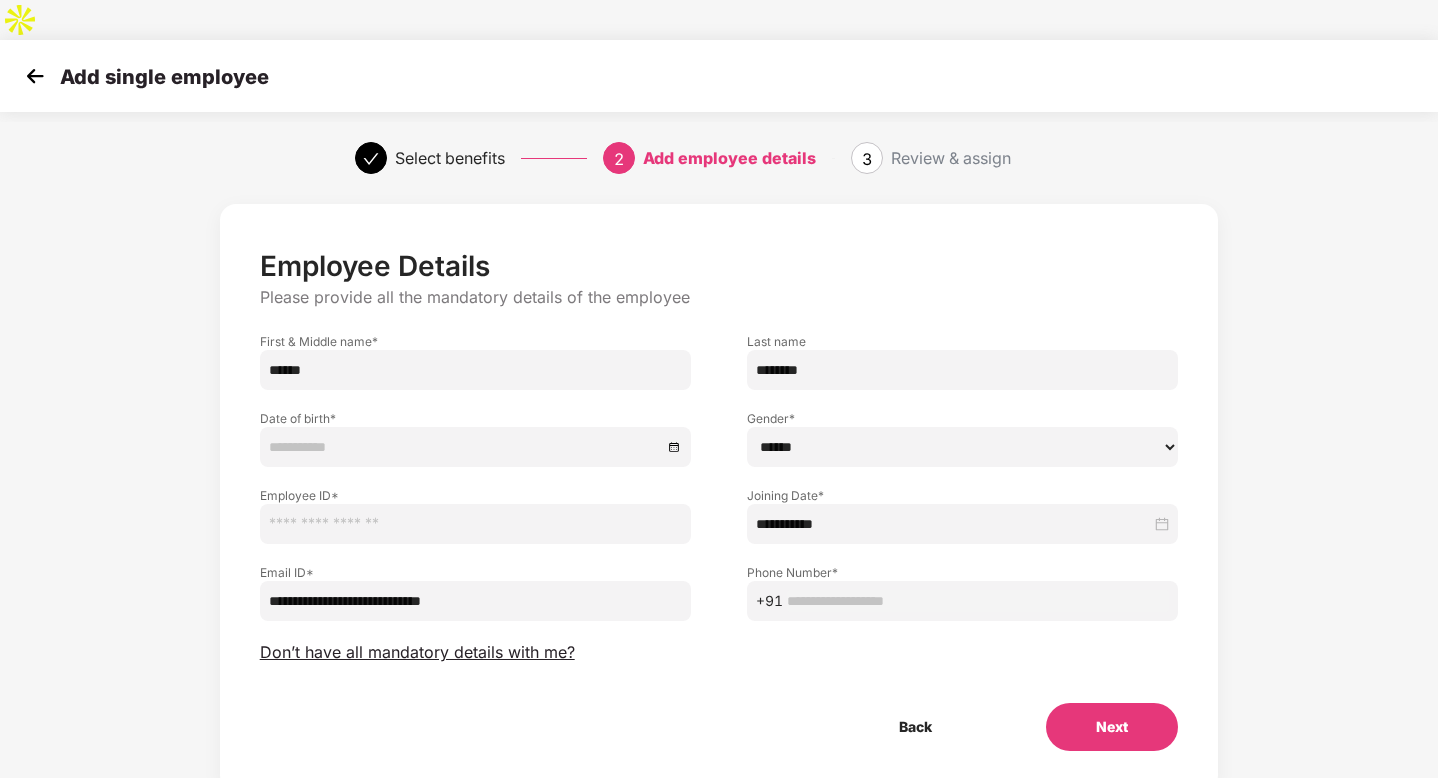 click at bounding box center (475, 447) 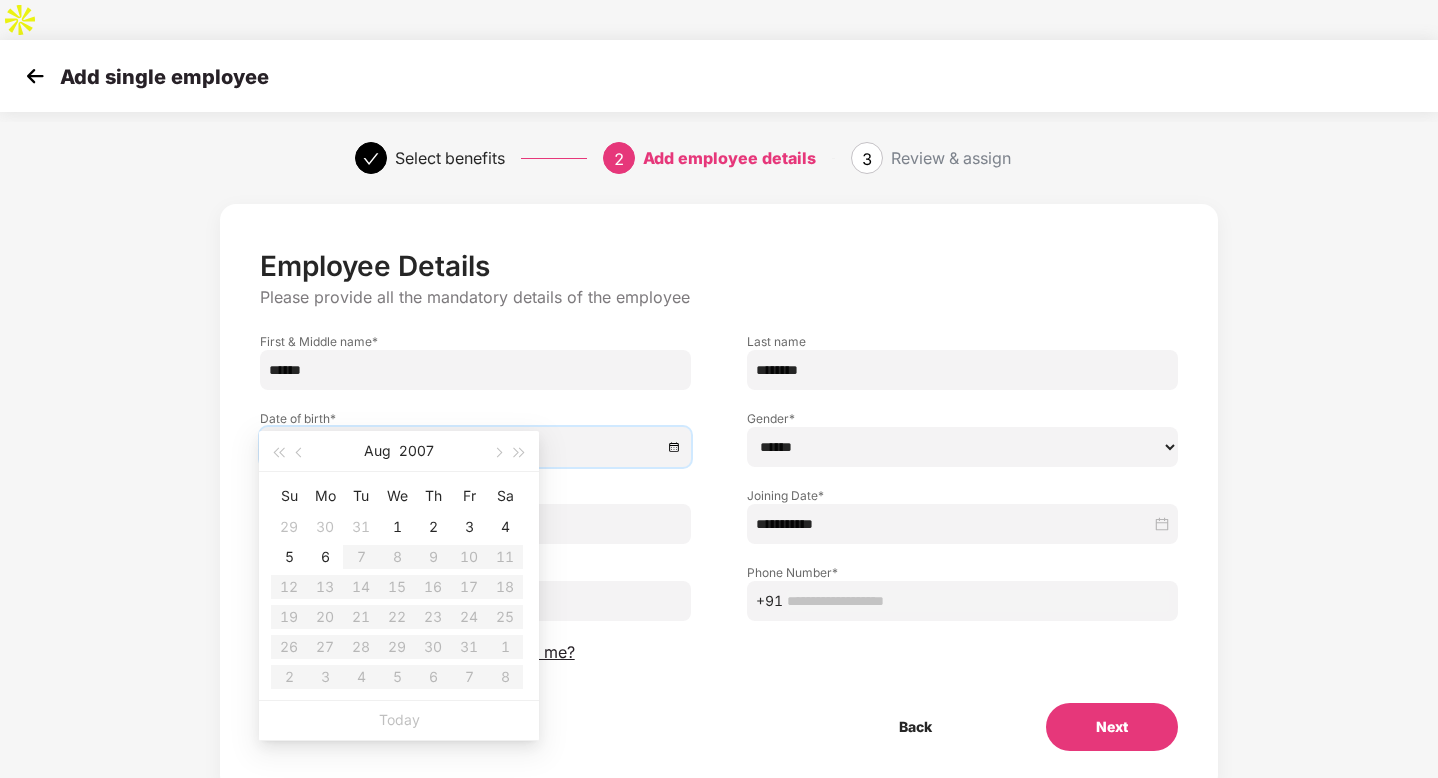 click at bounding box center (465, 447) 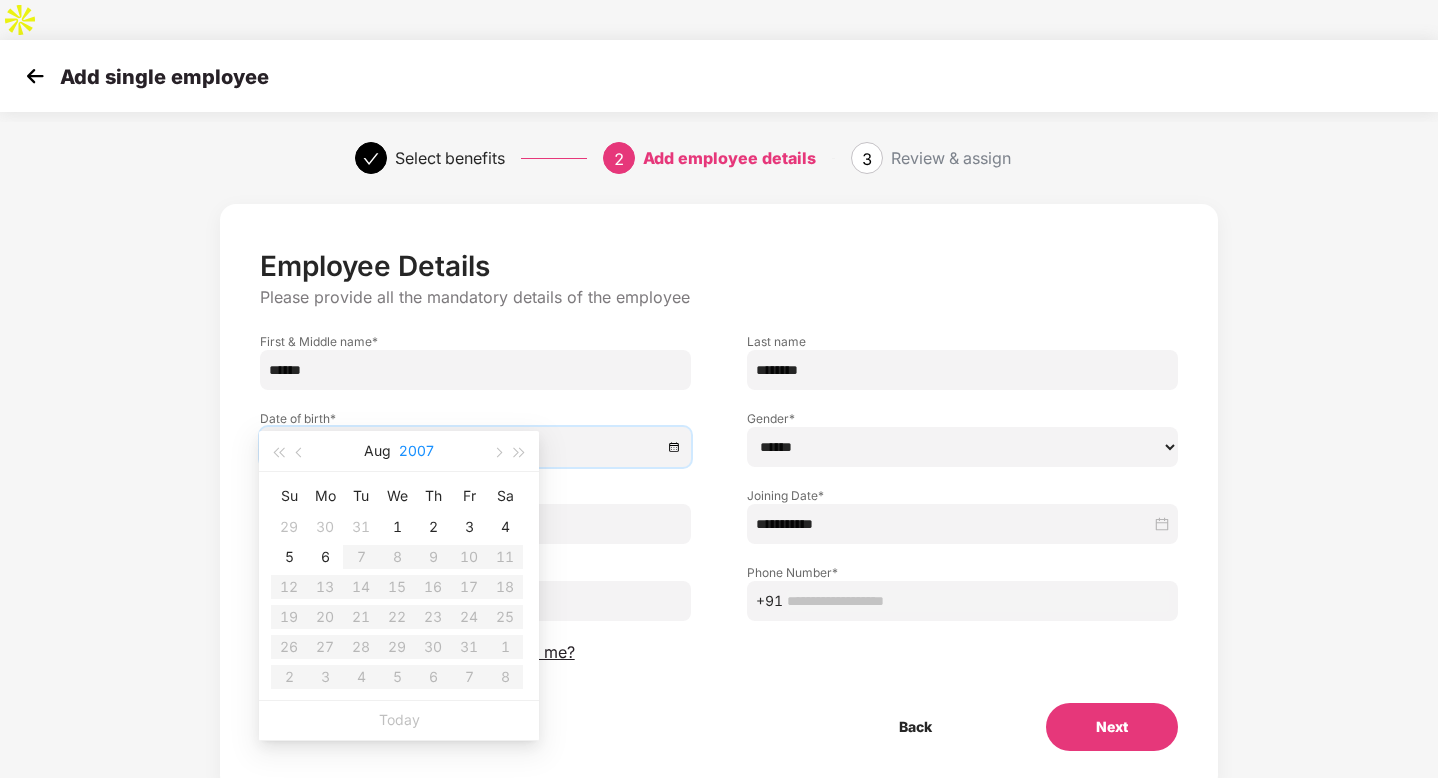 click on "2007" at bounding box center (416, 451) 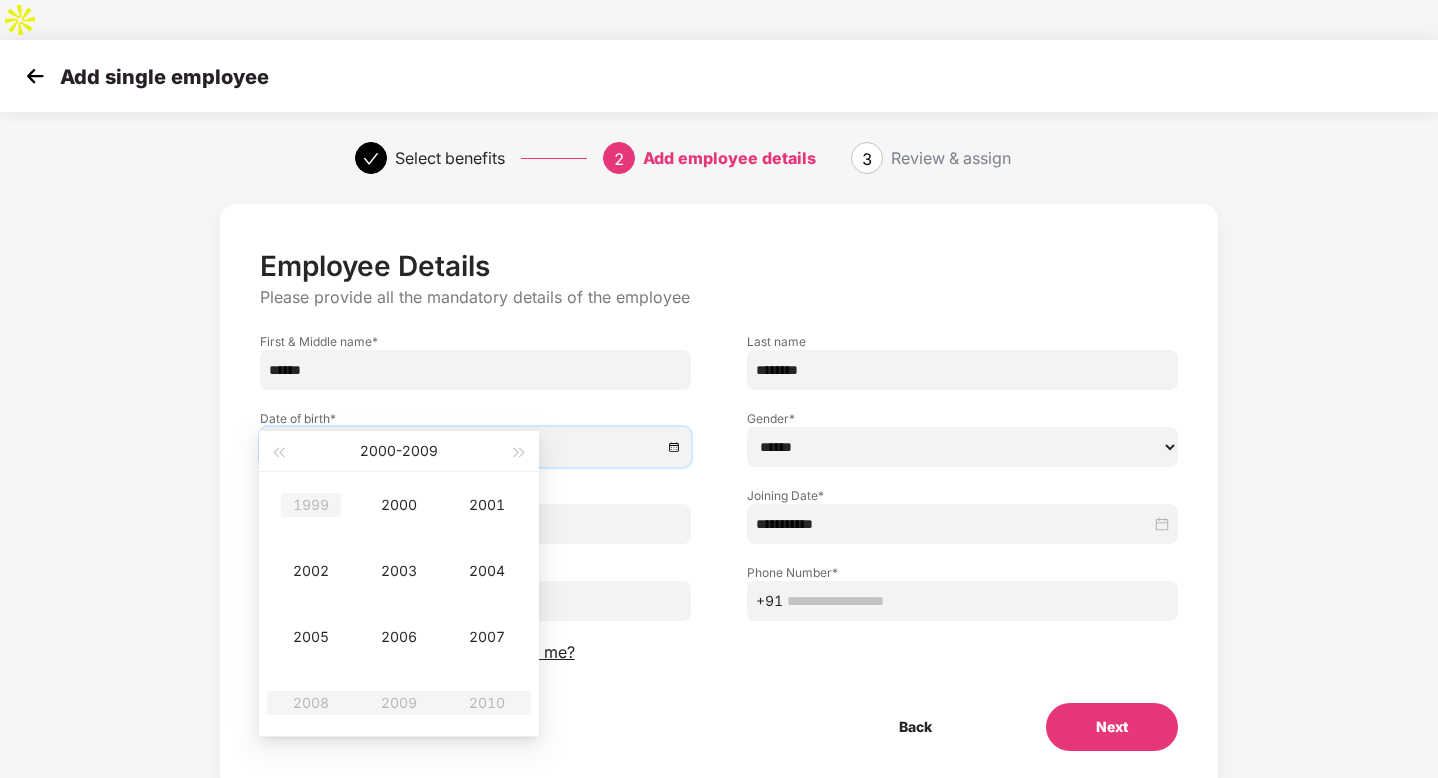 type on "**********" 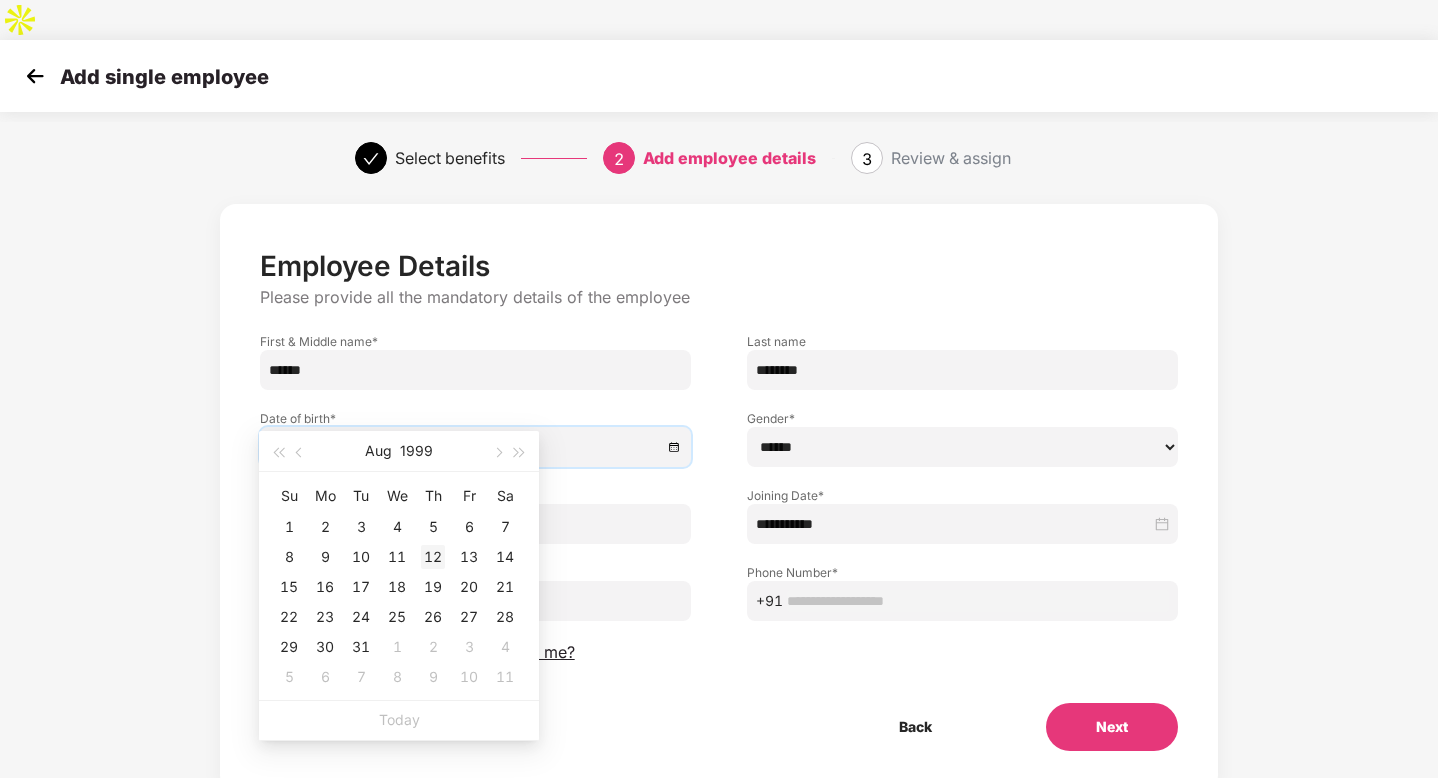 type on "**********" 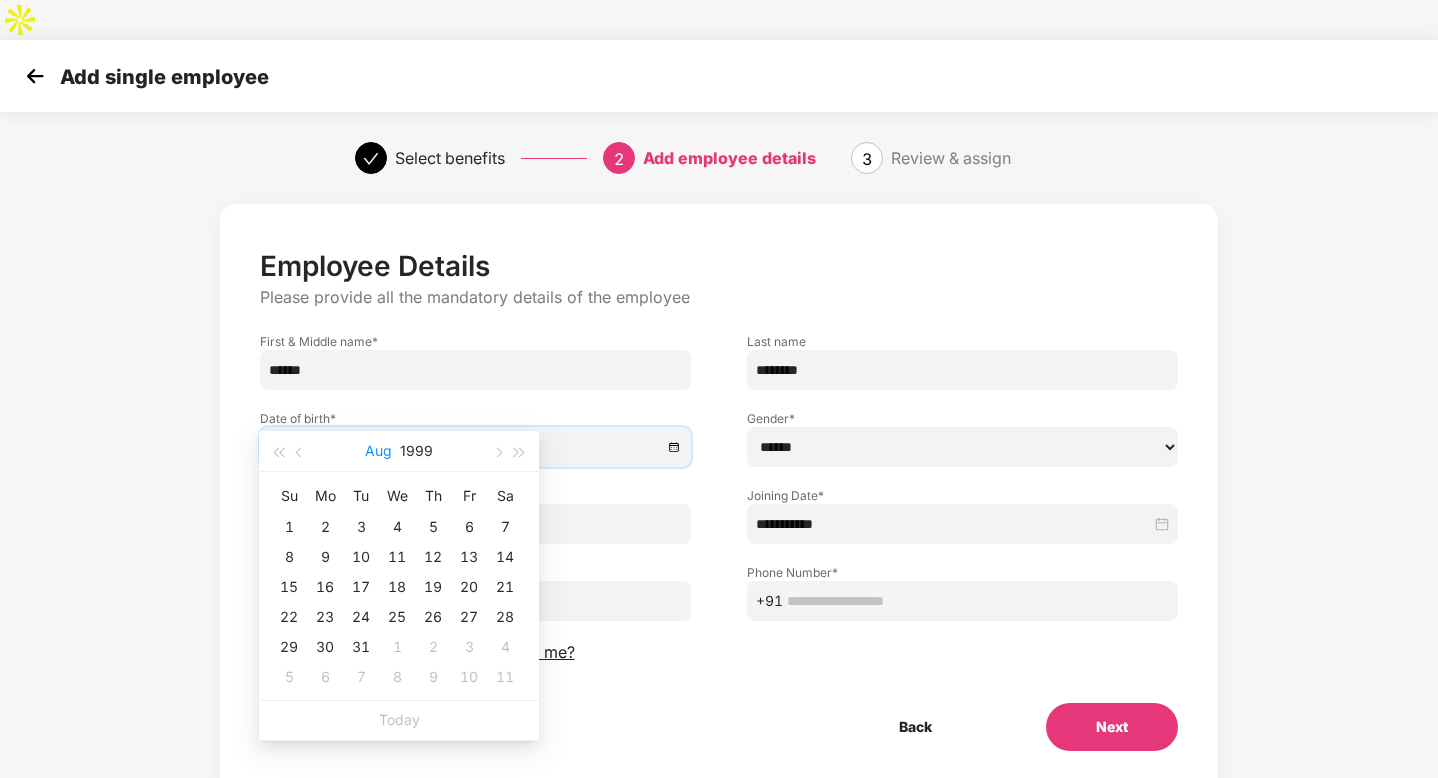 click on "Aug" at bounding box center [378, 451] 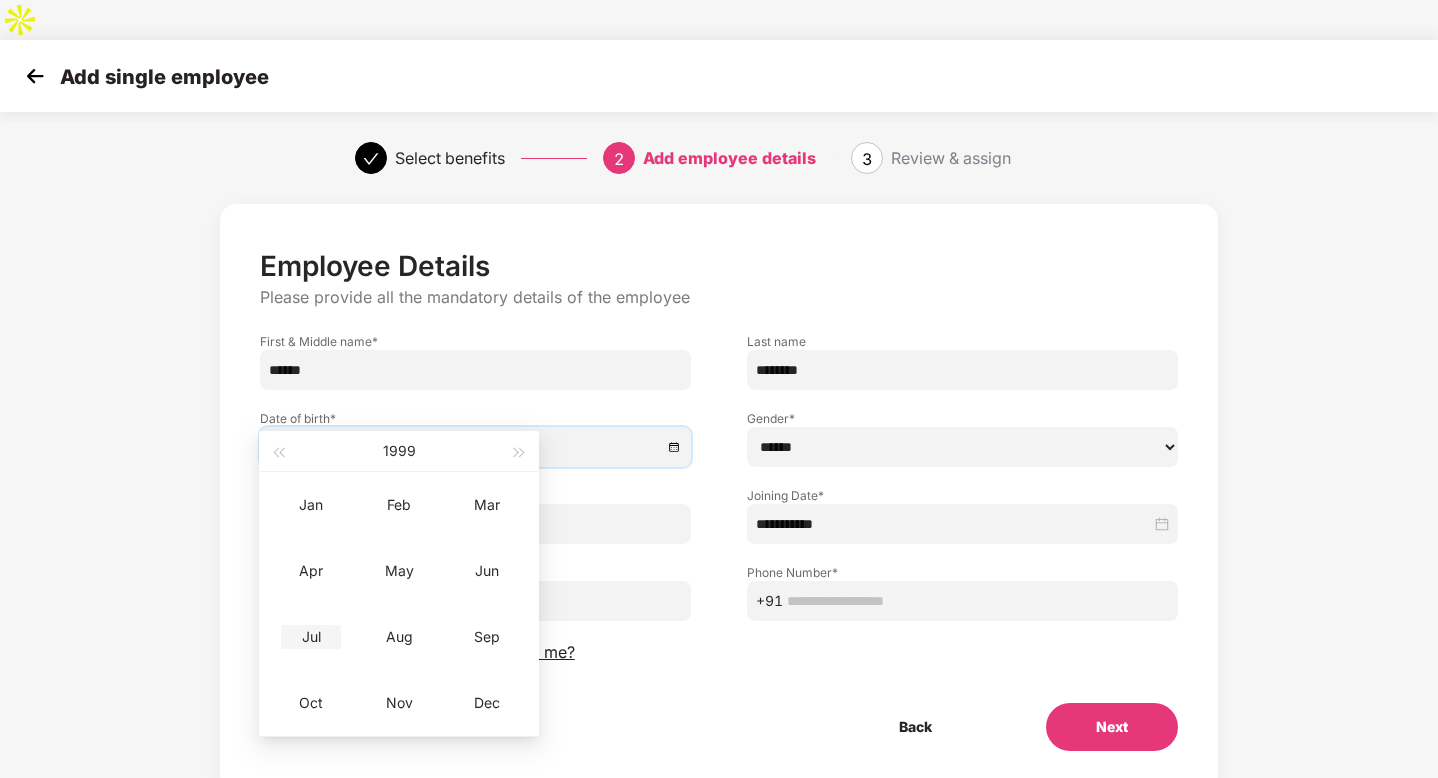 type on "**********" 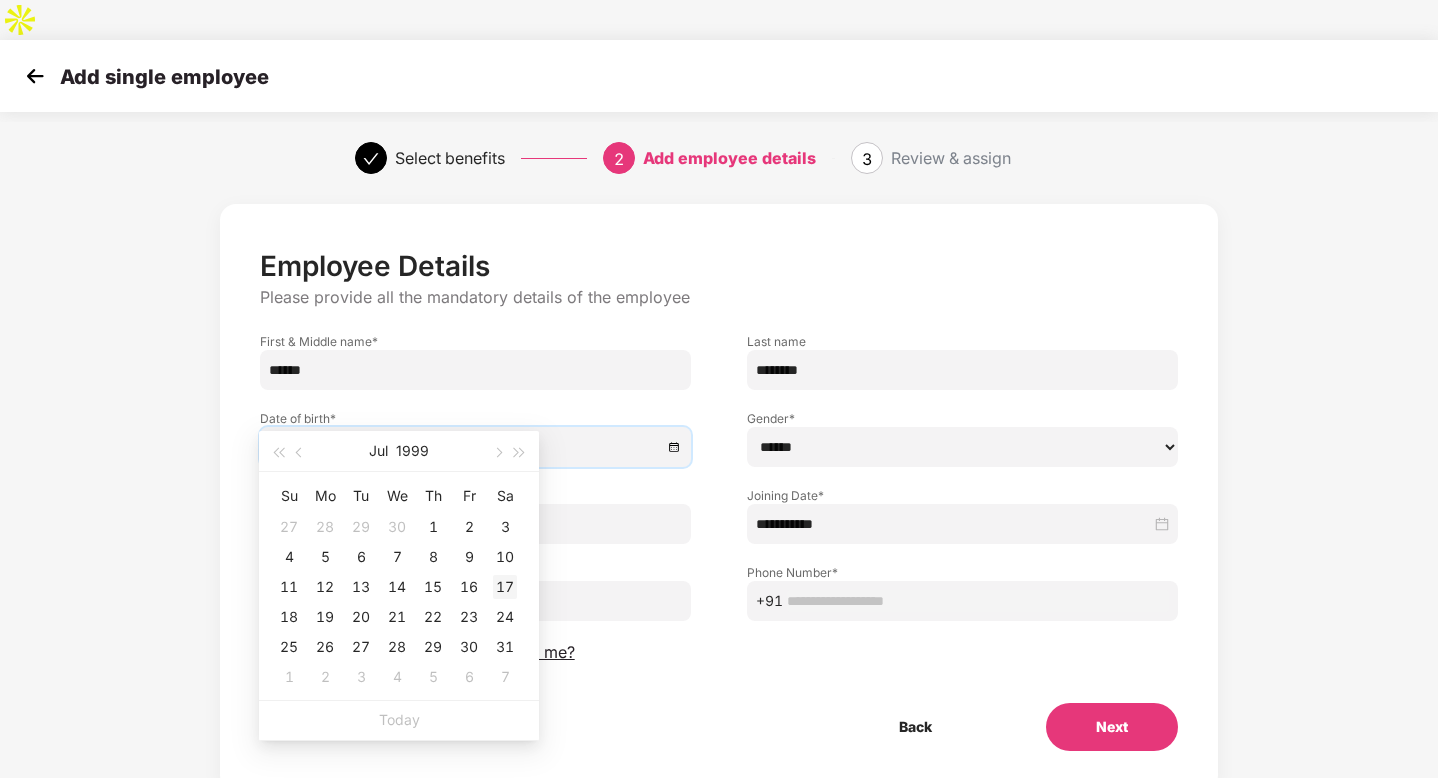 type on "**********" 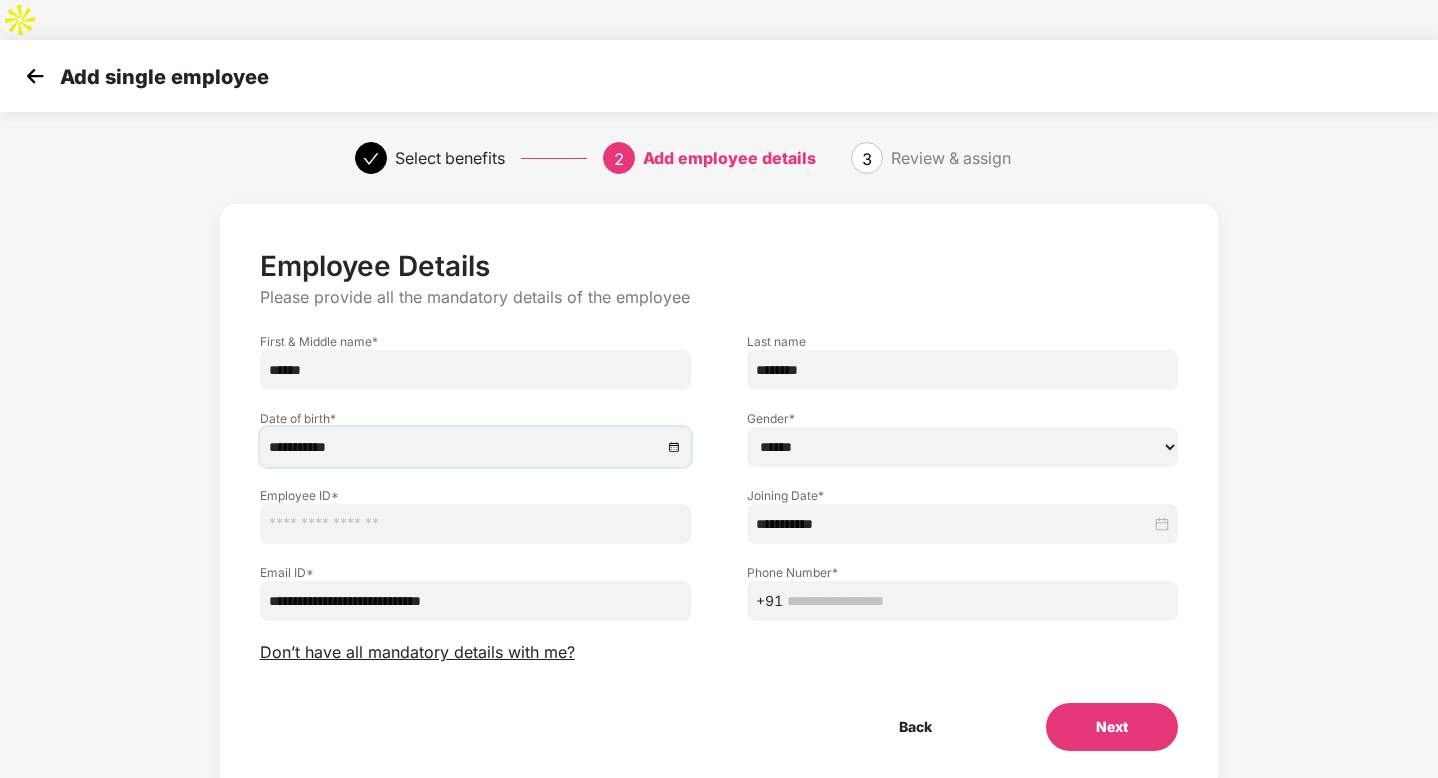 click at bounding box center (475, 524) 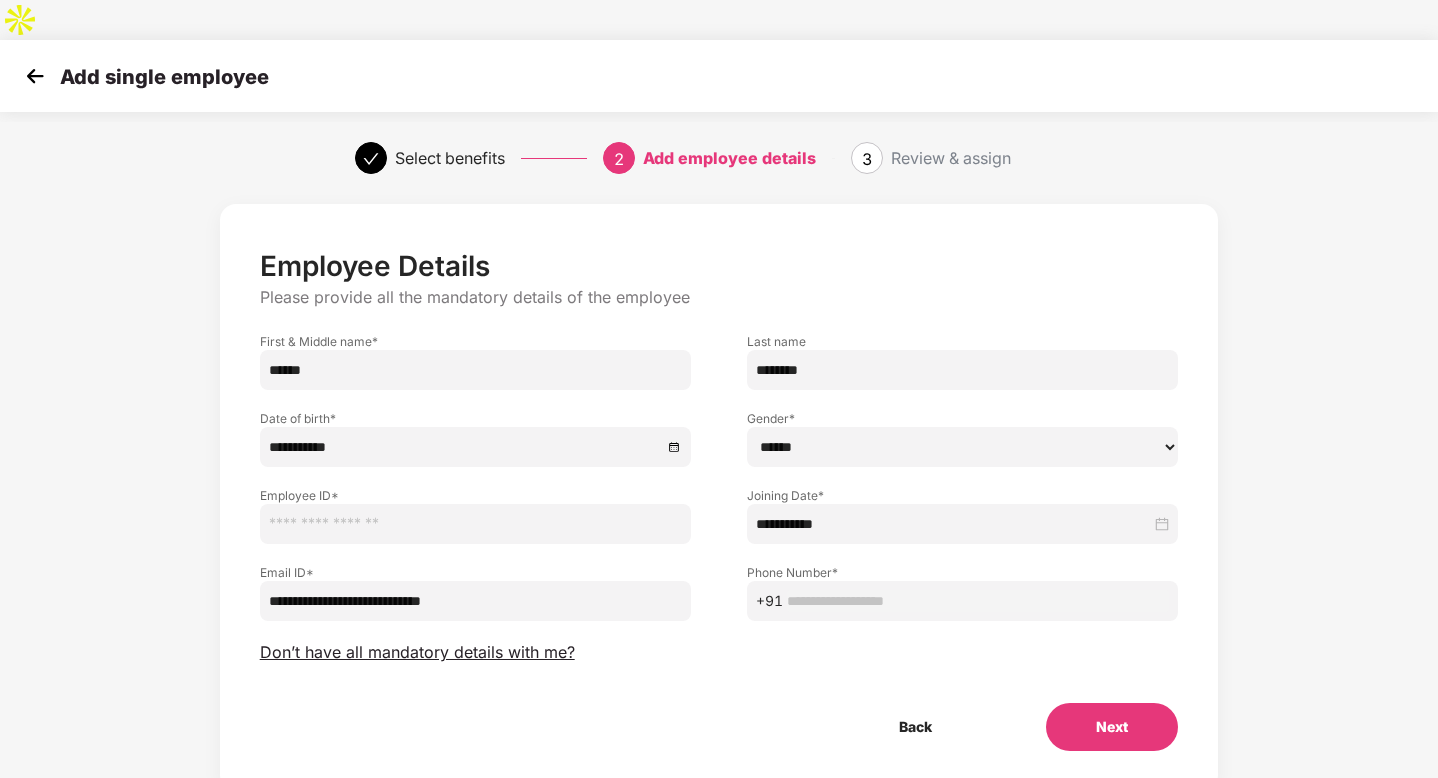 paste on "******" 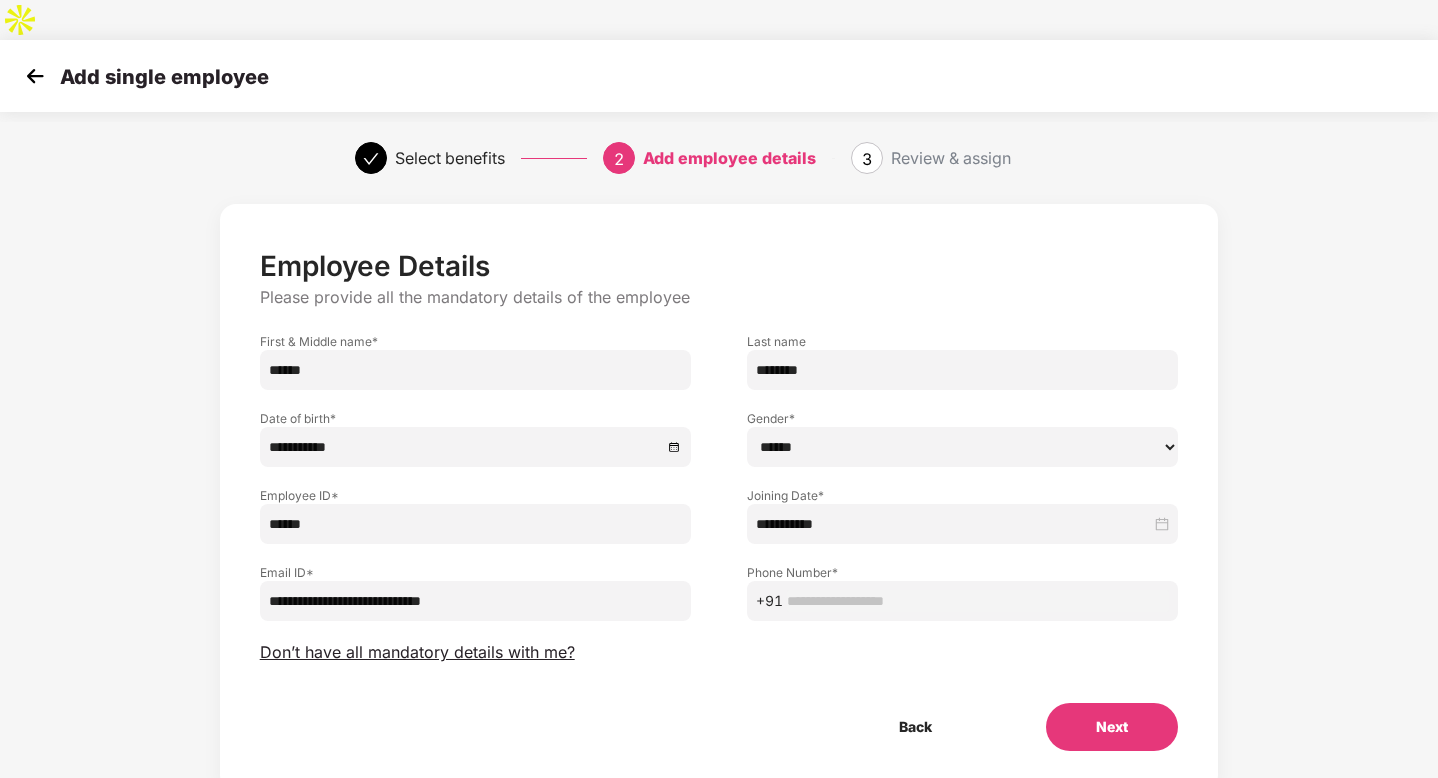 type on "******" 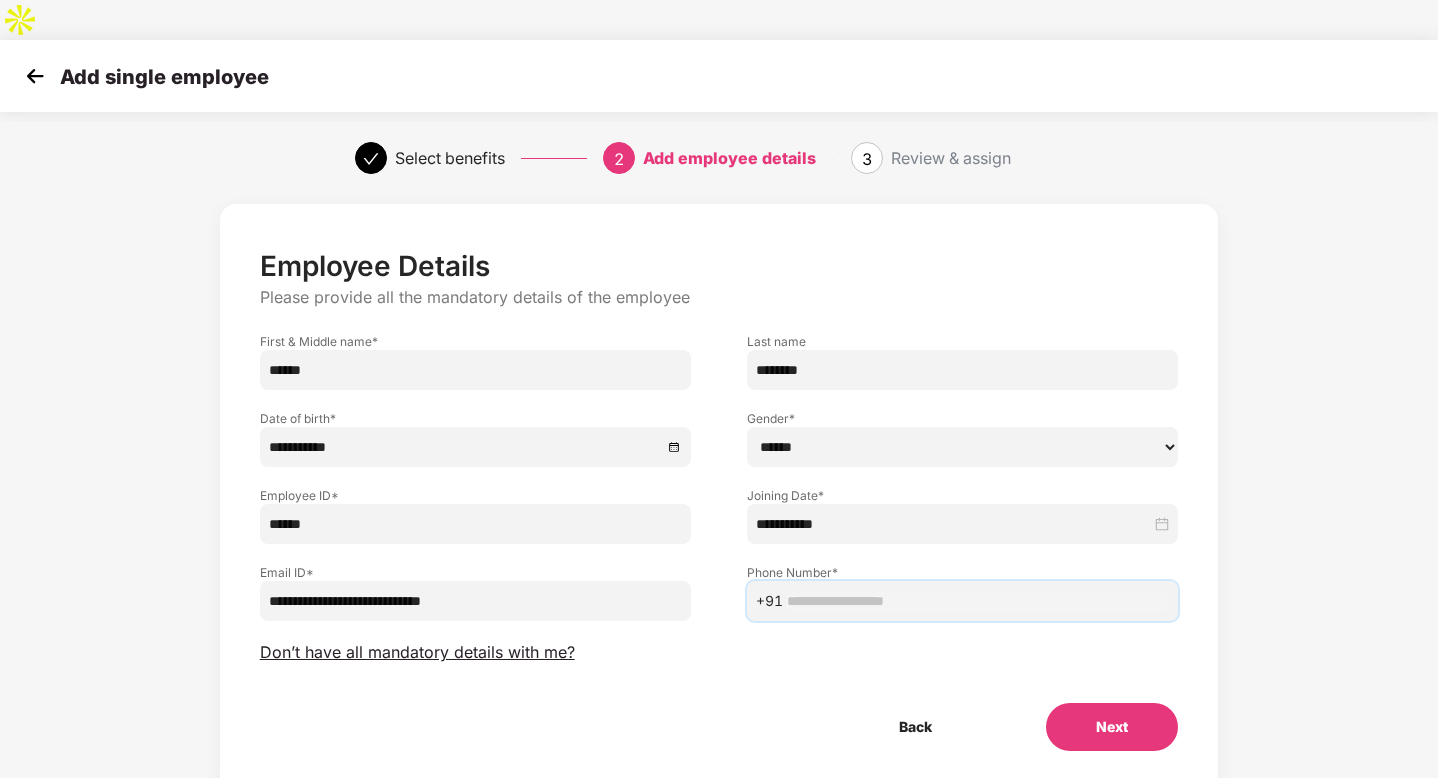 paste on "**********" 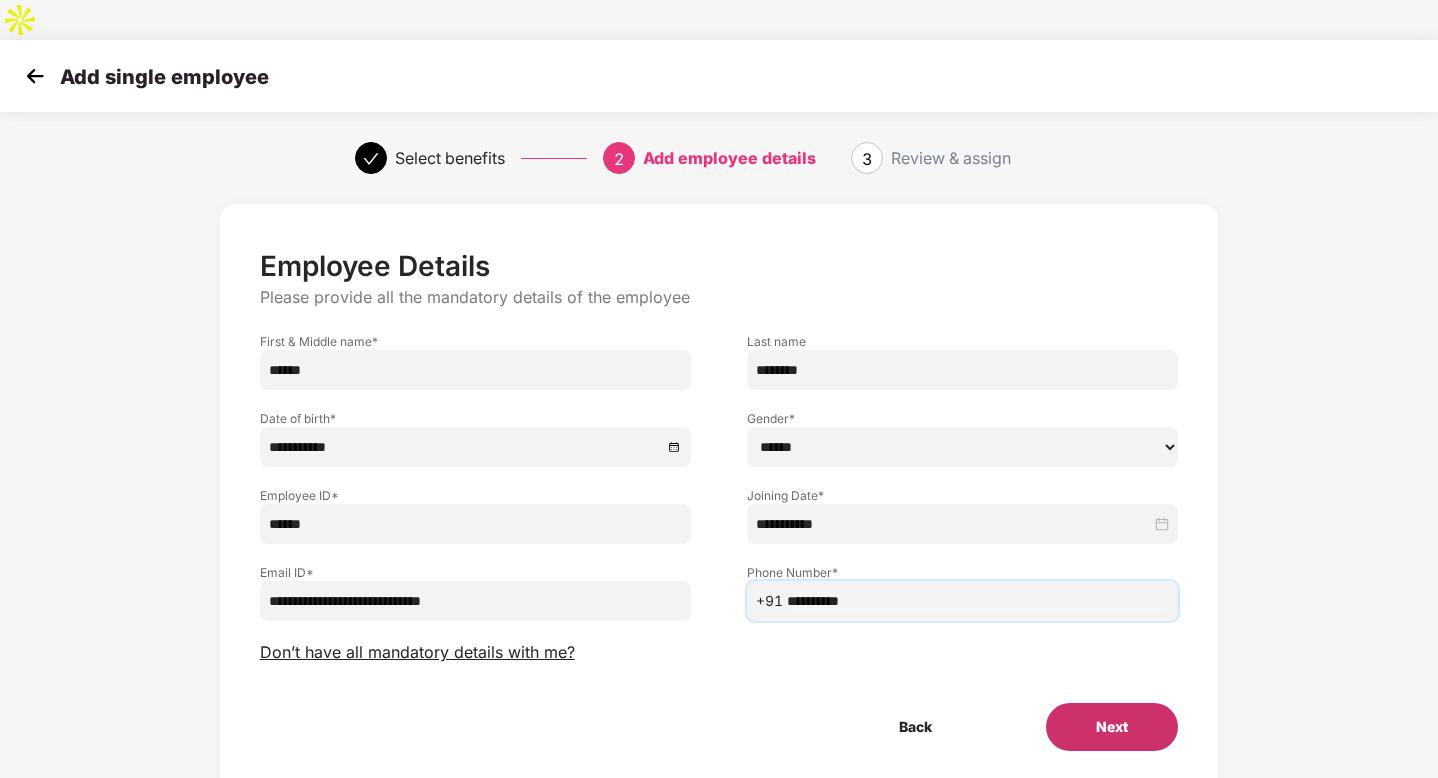 type on "**********" 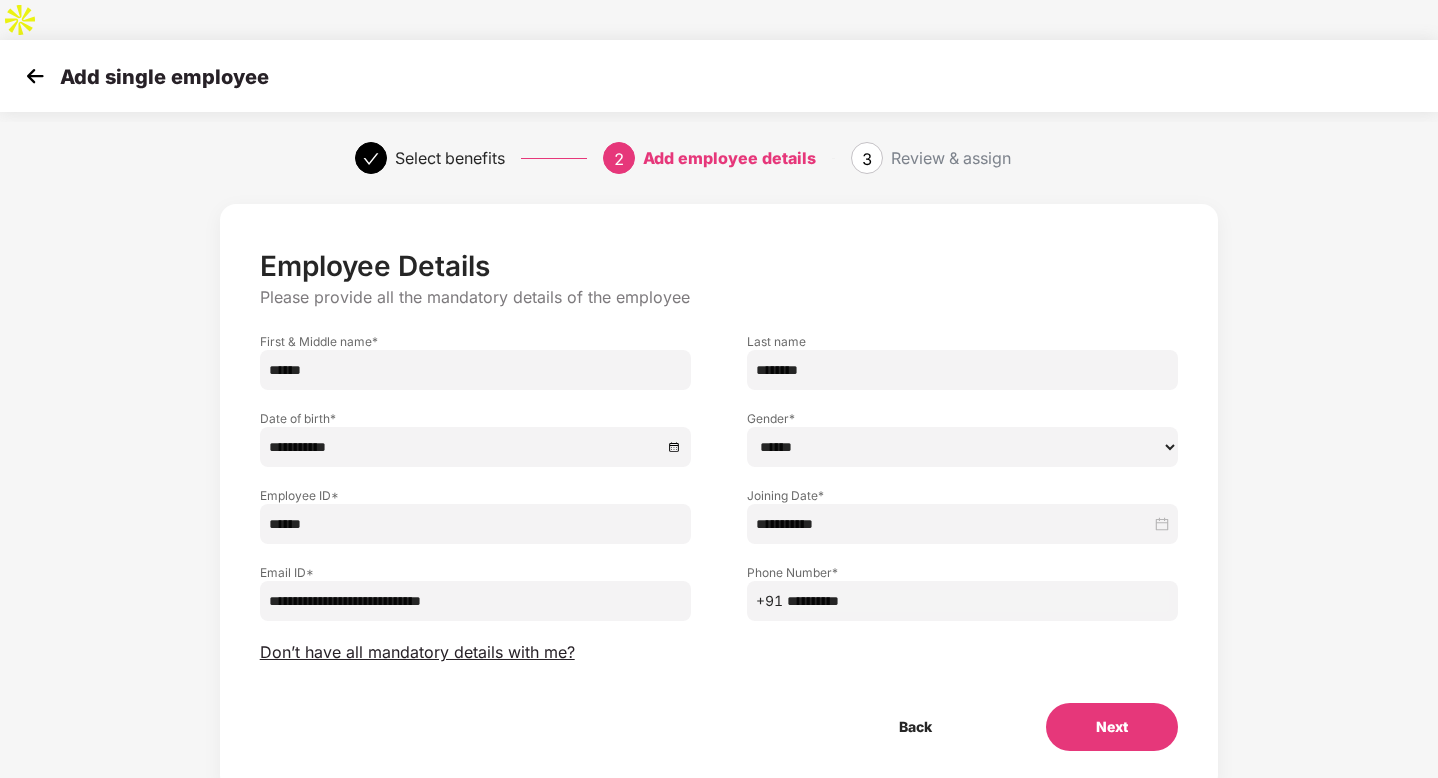 click on "Next" at bounding box center (1112, 727) 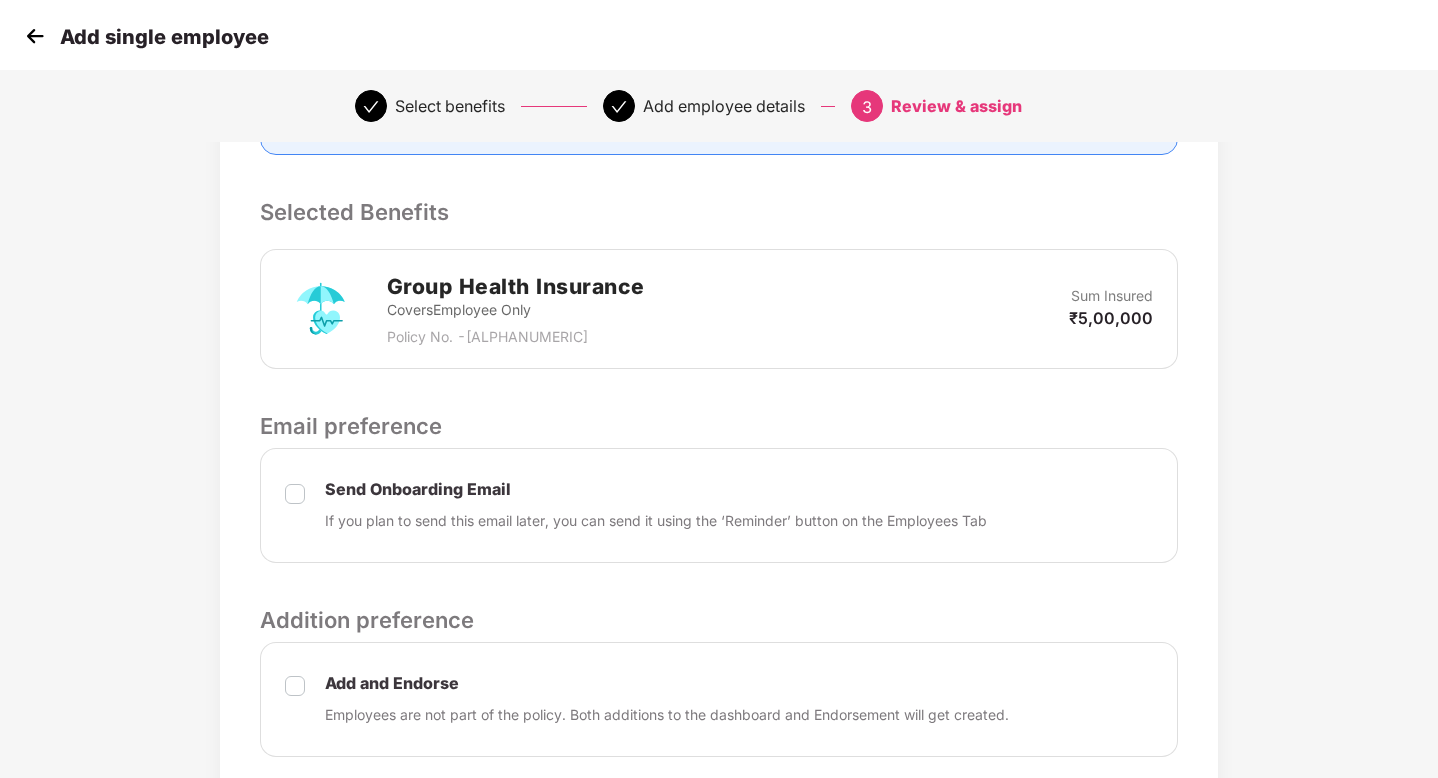 scroll, scrollTop: 662, scrollLeft: 0, axis: vertical 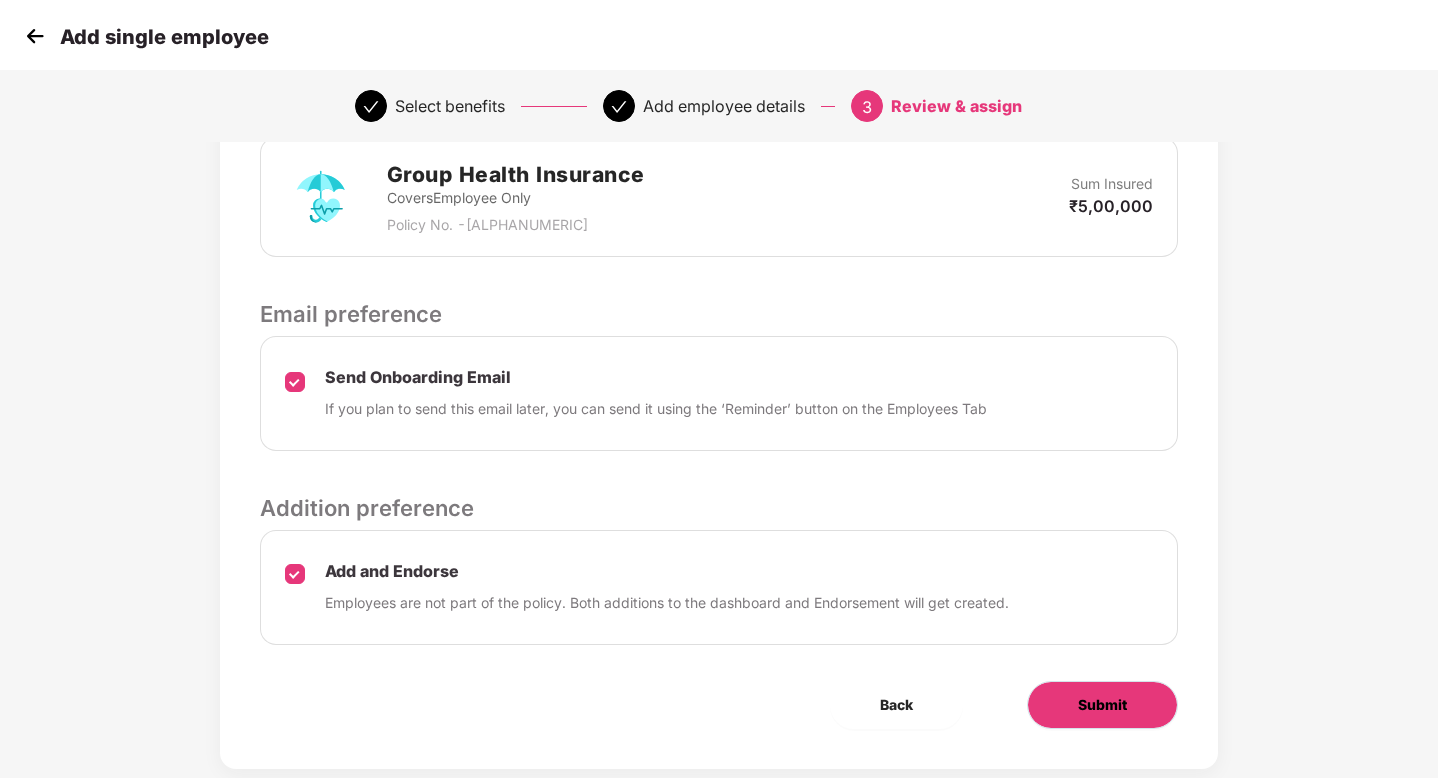 click on "Submit" at bounding box center (1102, 705) 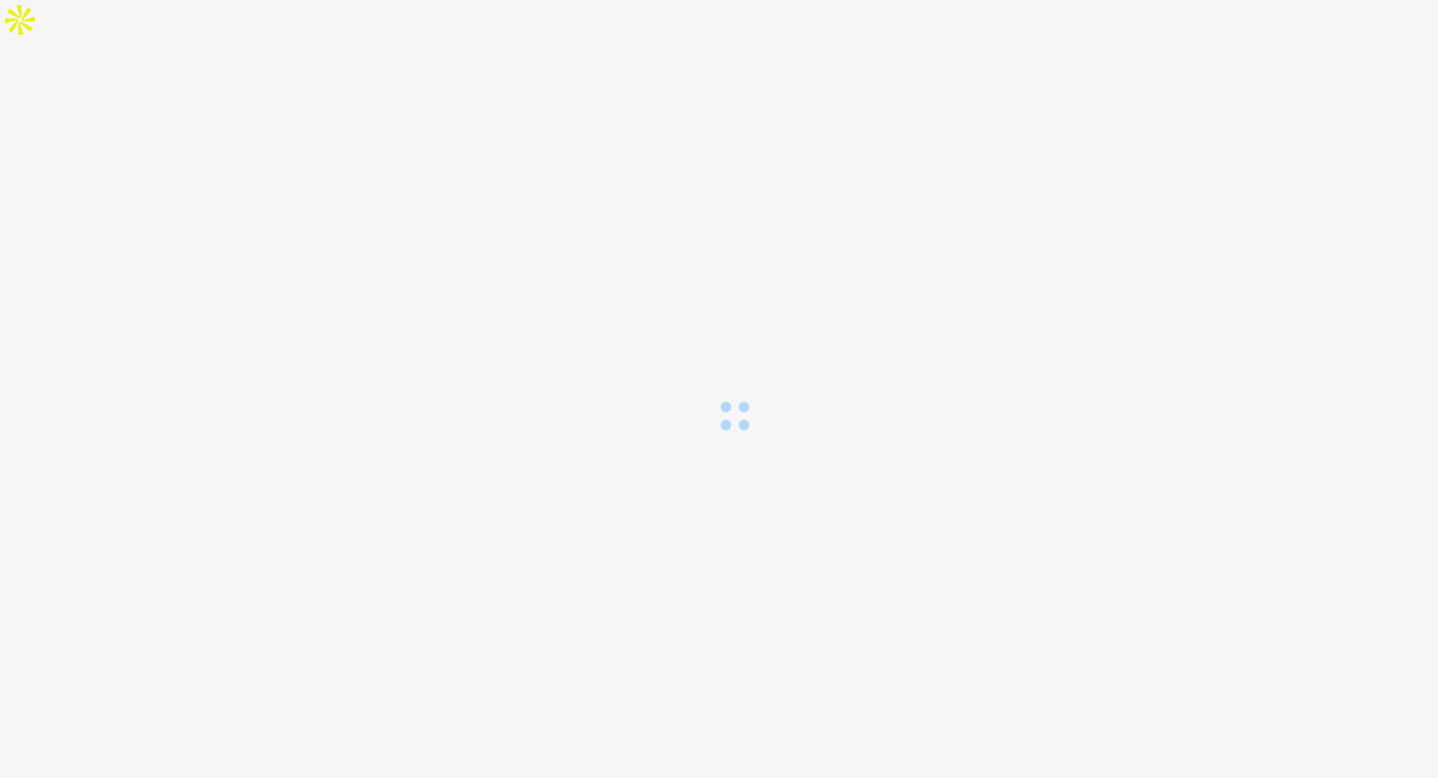 scroll, scrollTop: 0, scrollLeft: 0, axis: both 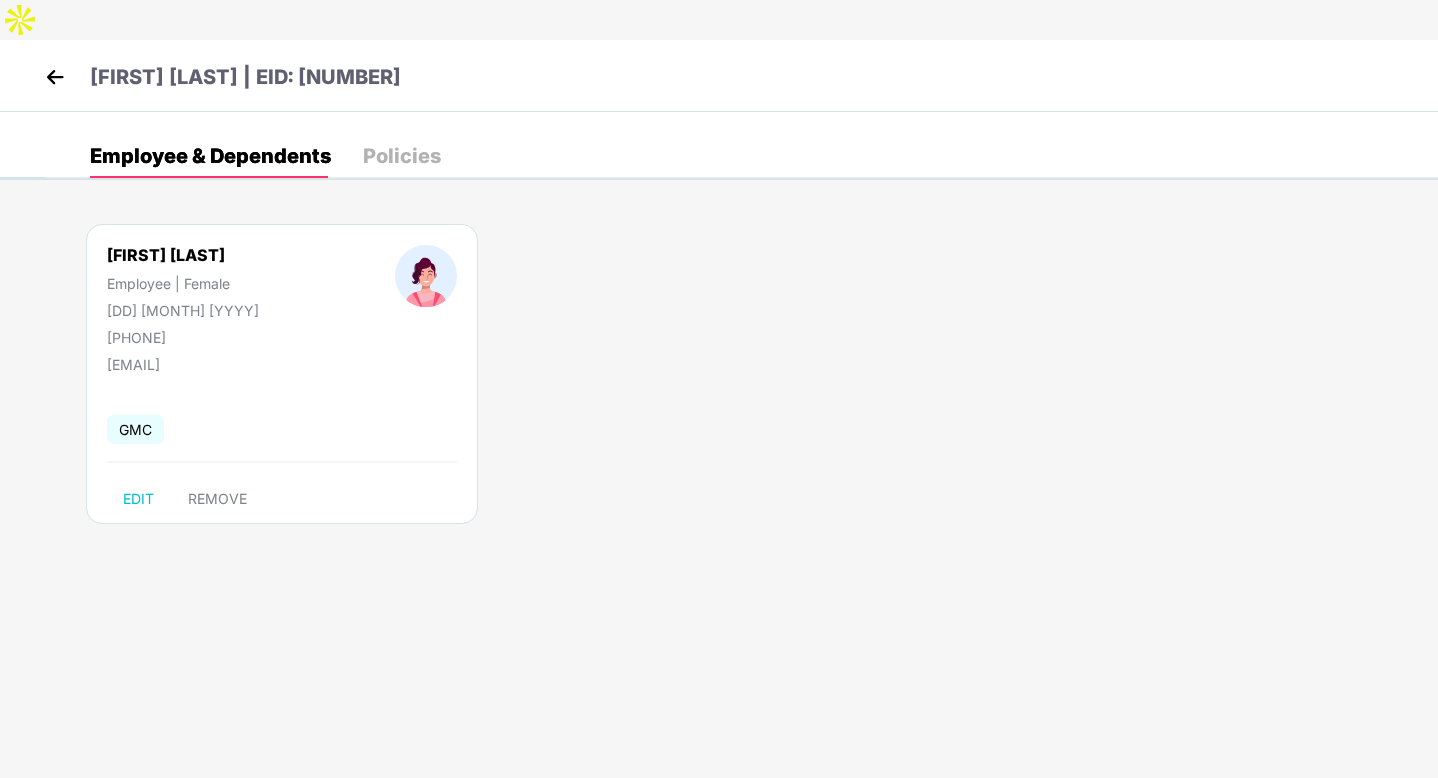 click at bounding box center [55, 77] 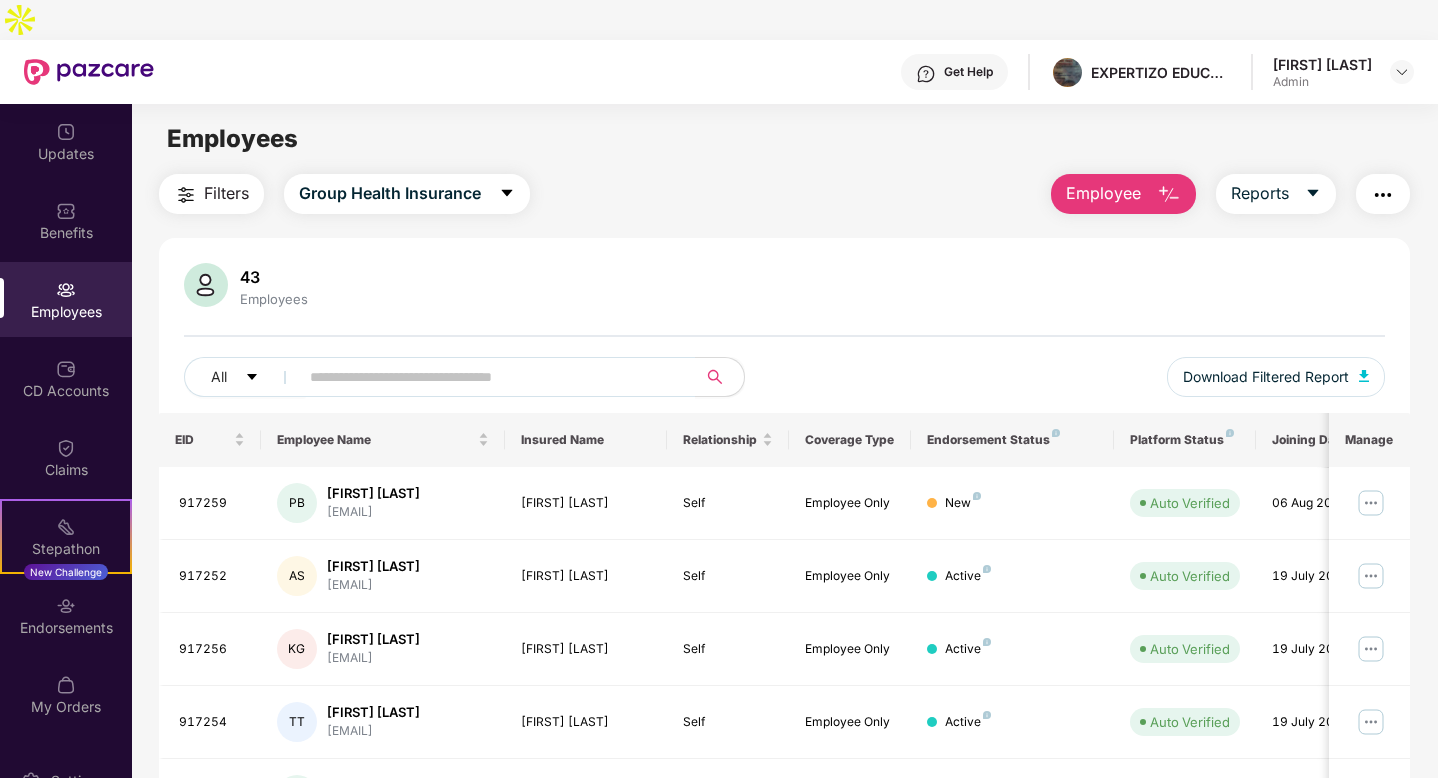click on "Employee" at bounding box center [1103, 193] 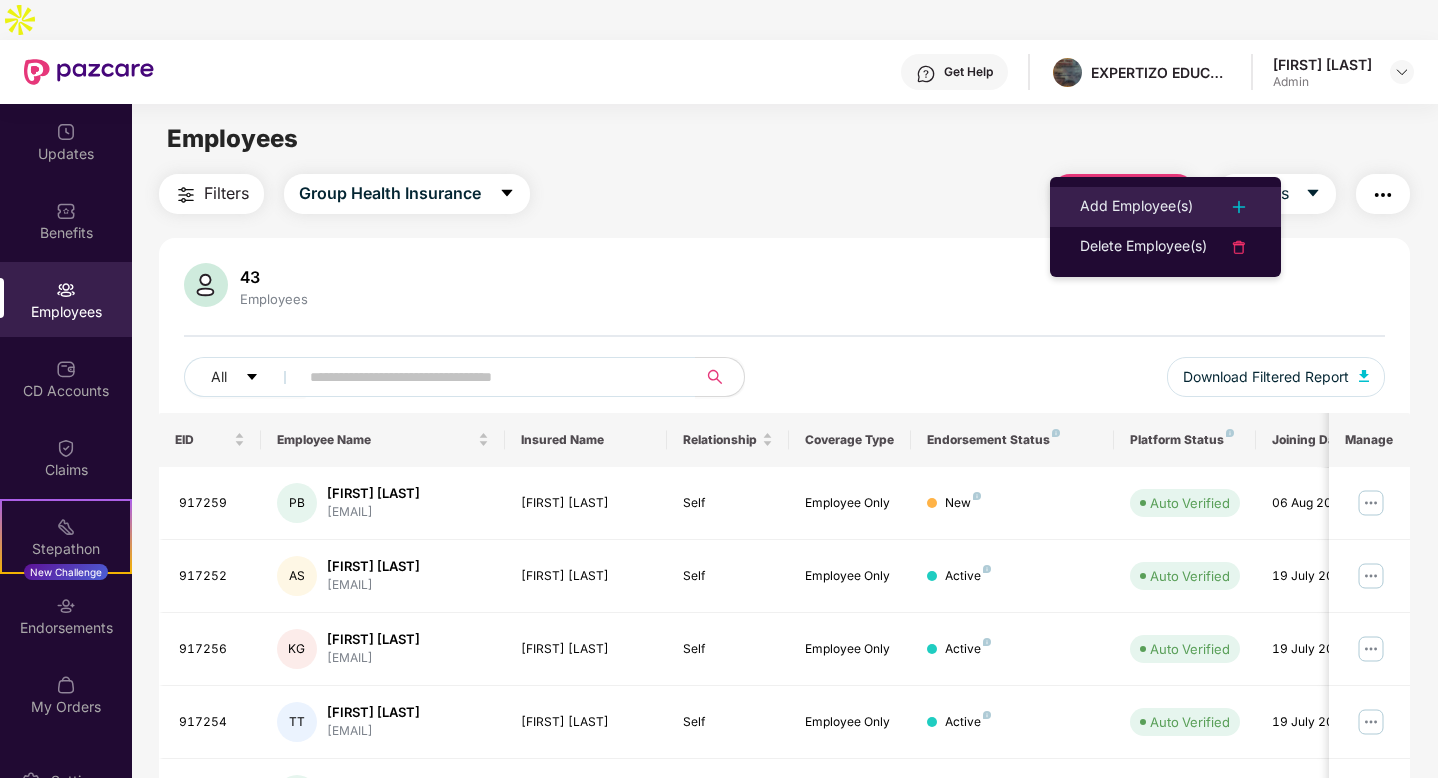 click on "Add Employee(s)" at bounding box center (1136, 207) 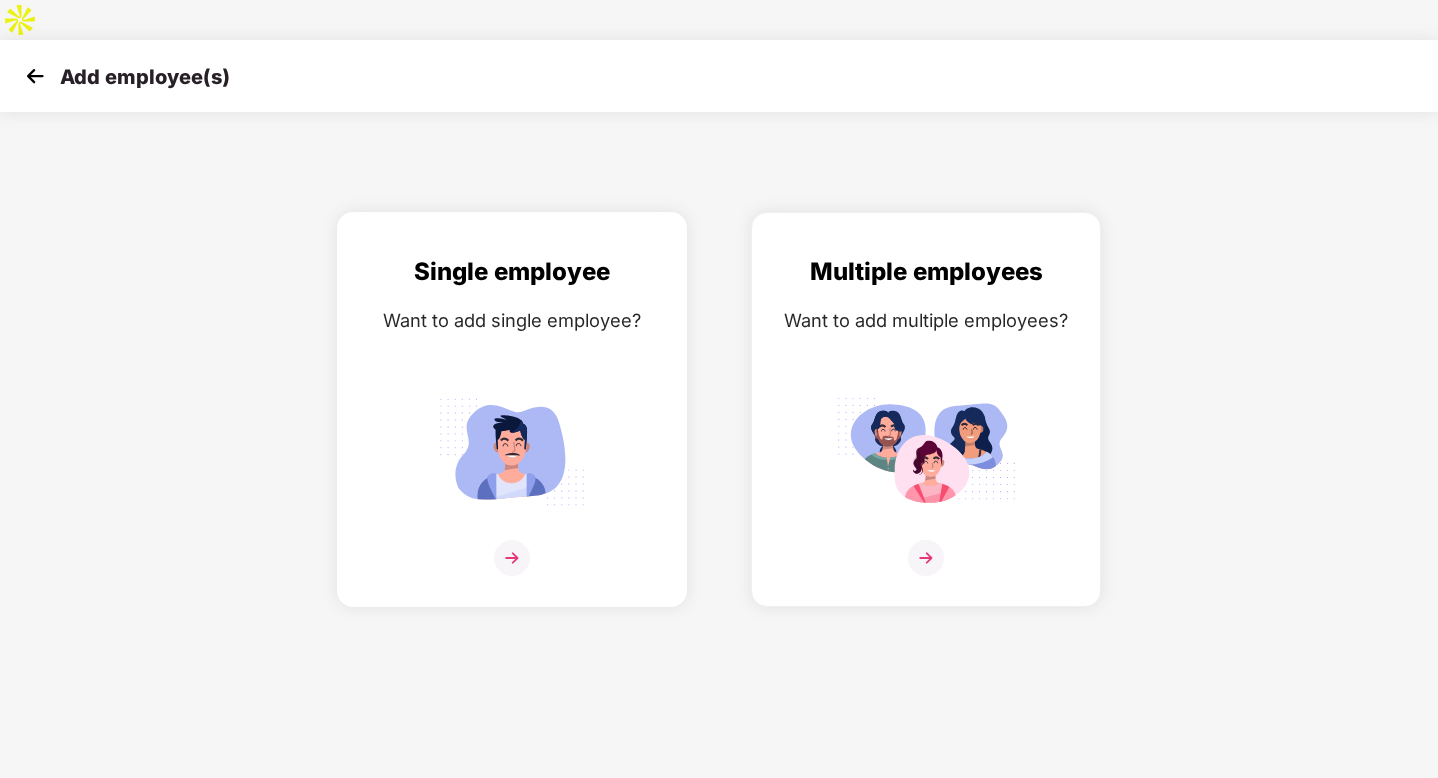 click on "Single employee Want to add single employee?" at bounding box center (512, 427) 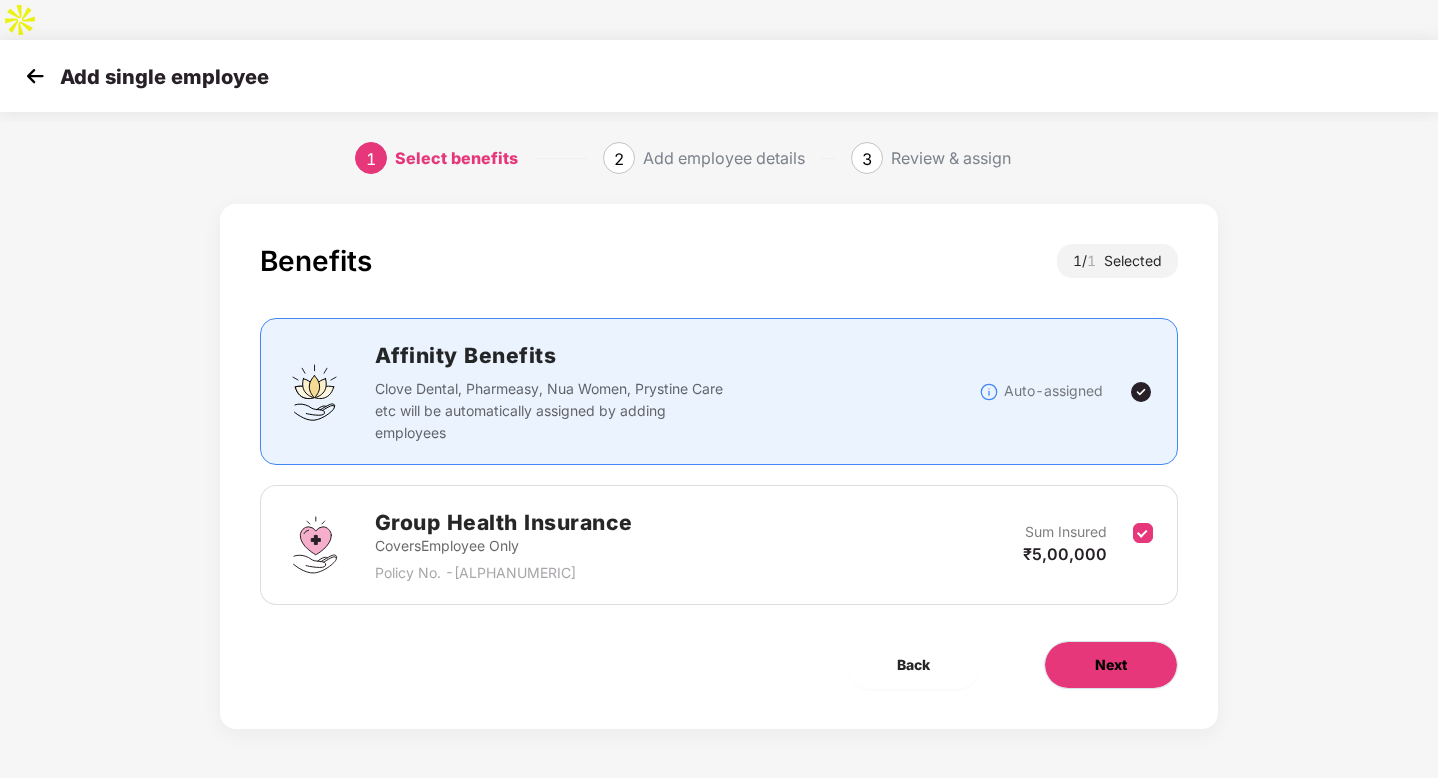 click on "Next" at bounding box center [1111, 665] 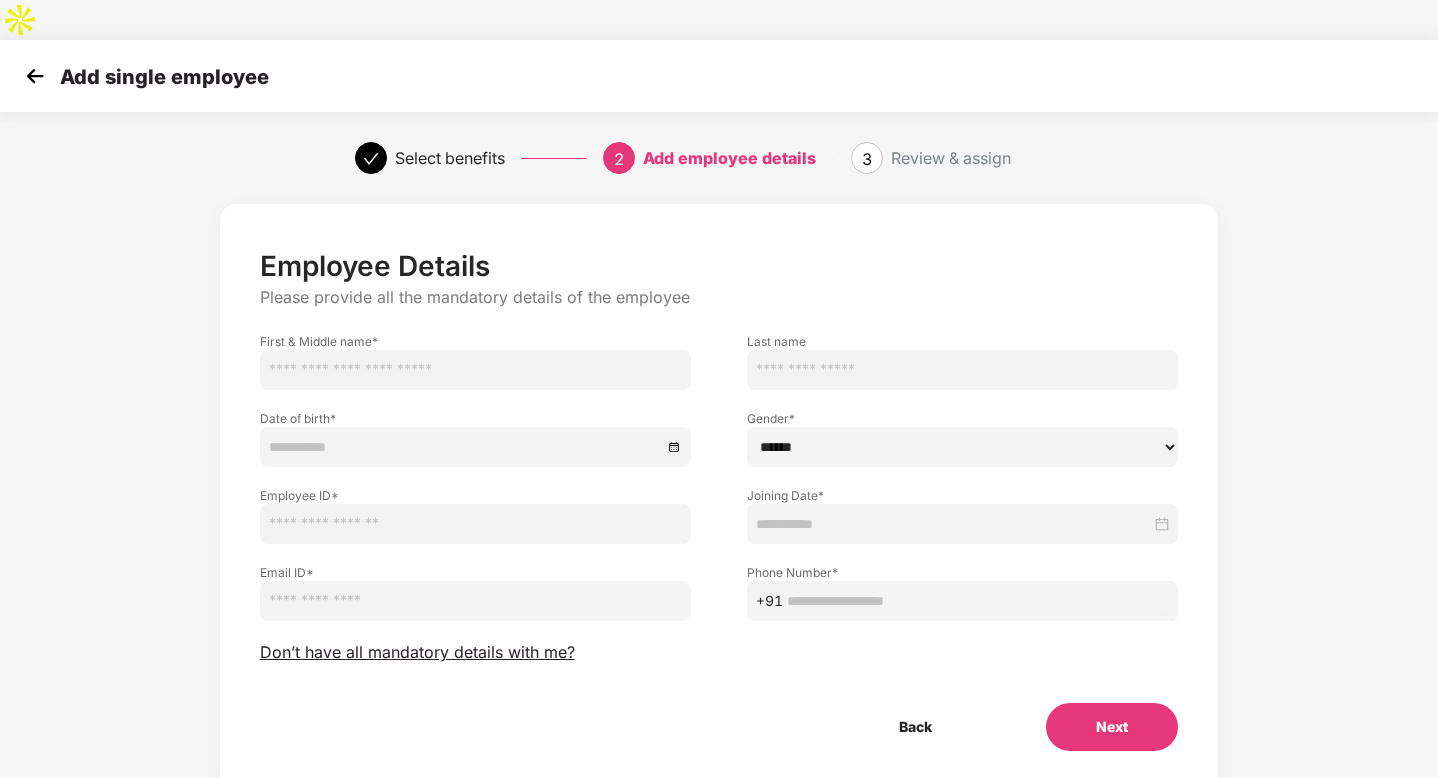 click at bounding box center [475, 370] 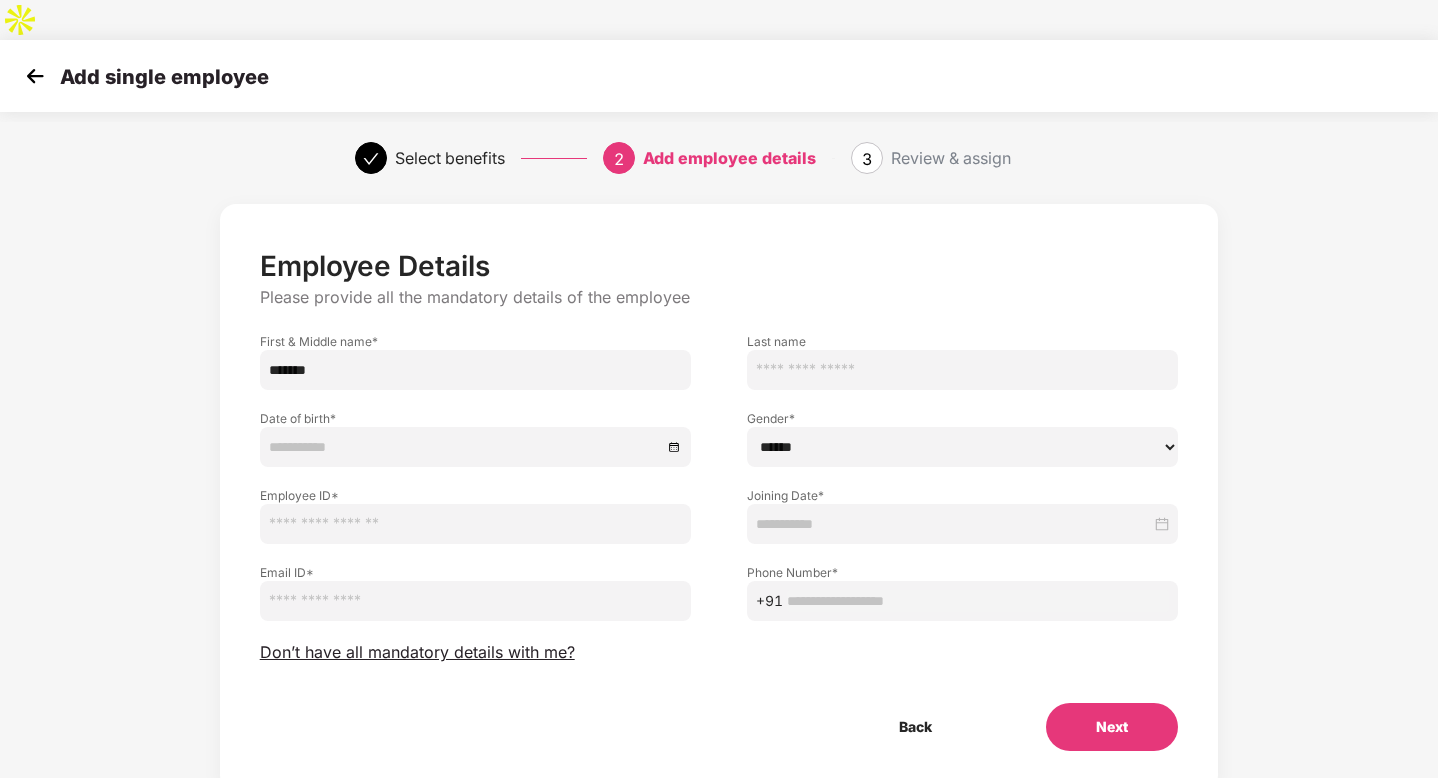 type on "*******" 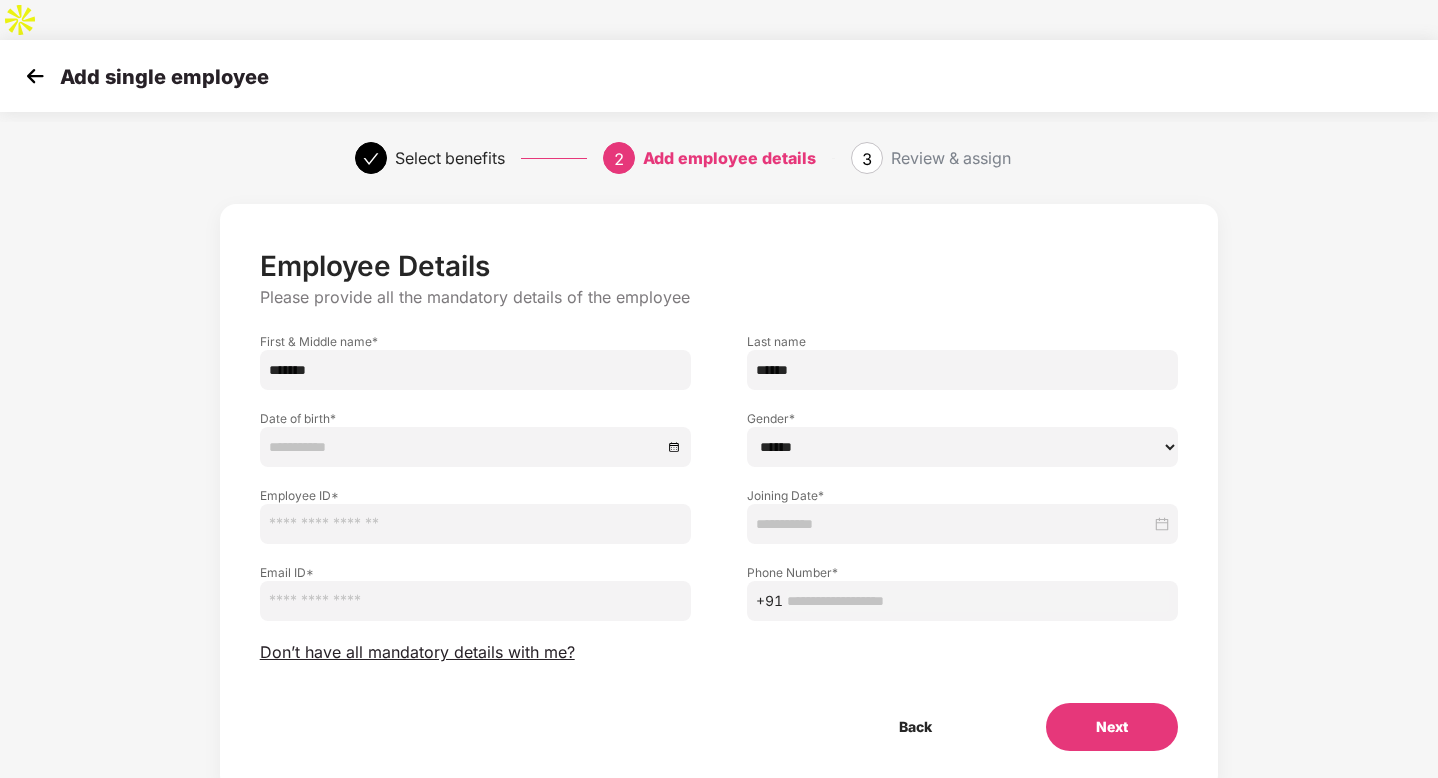 type on "******" 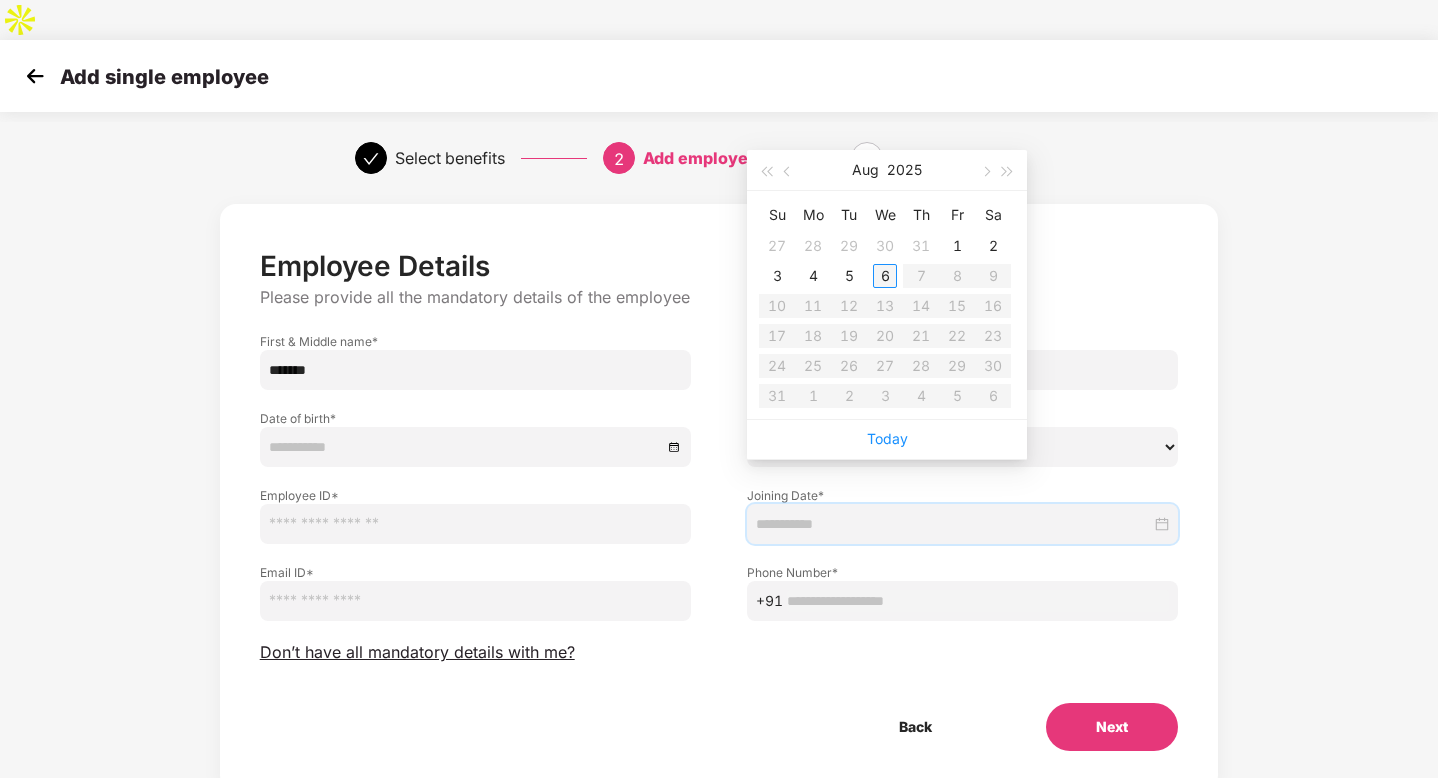 type on "**********" 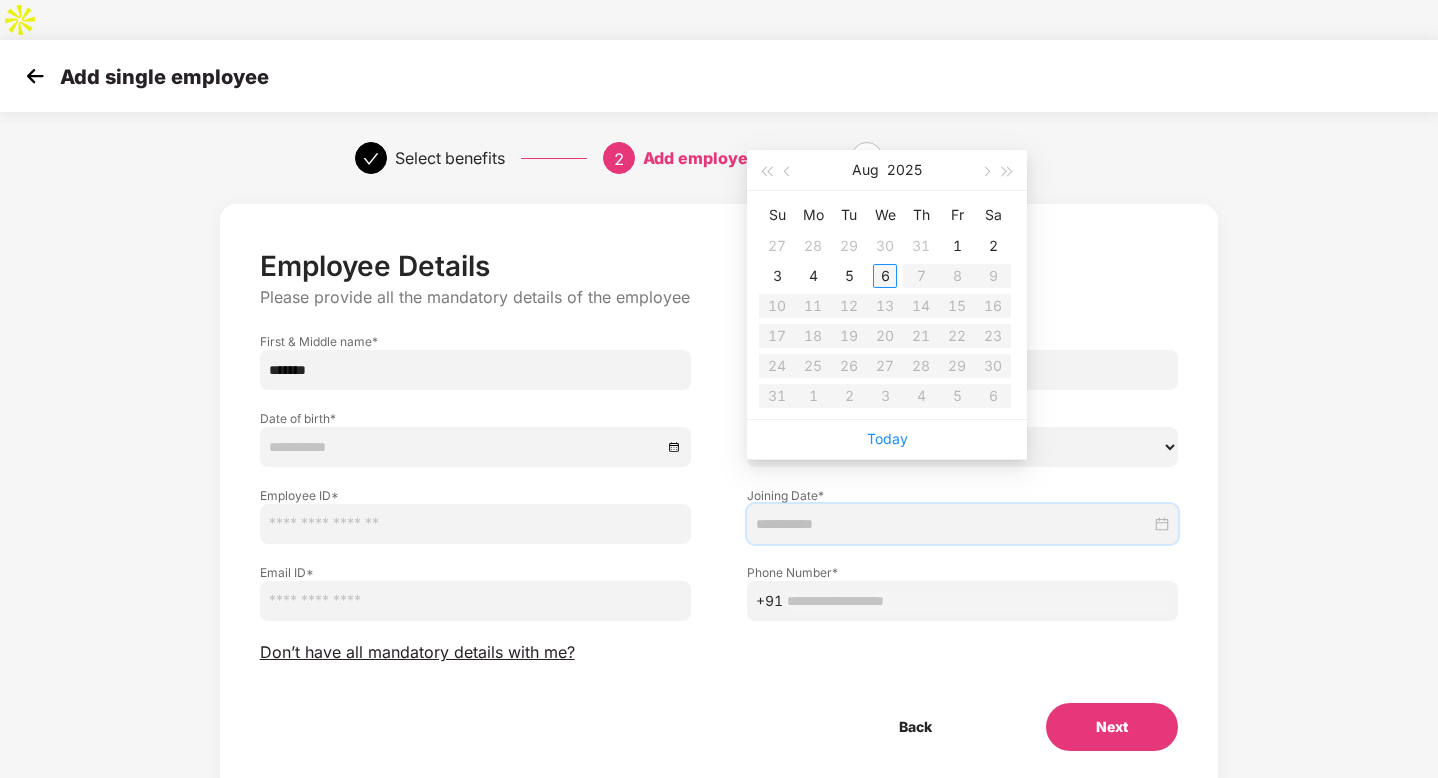 click on "6" at bounding box center [885, 276] 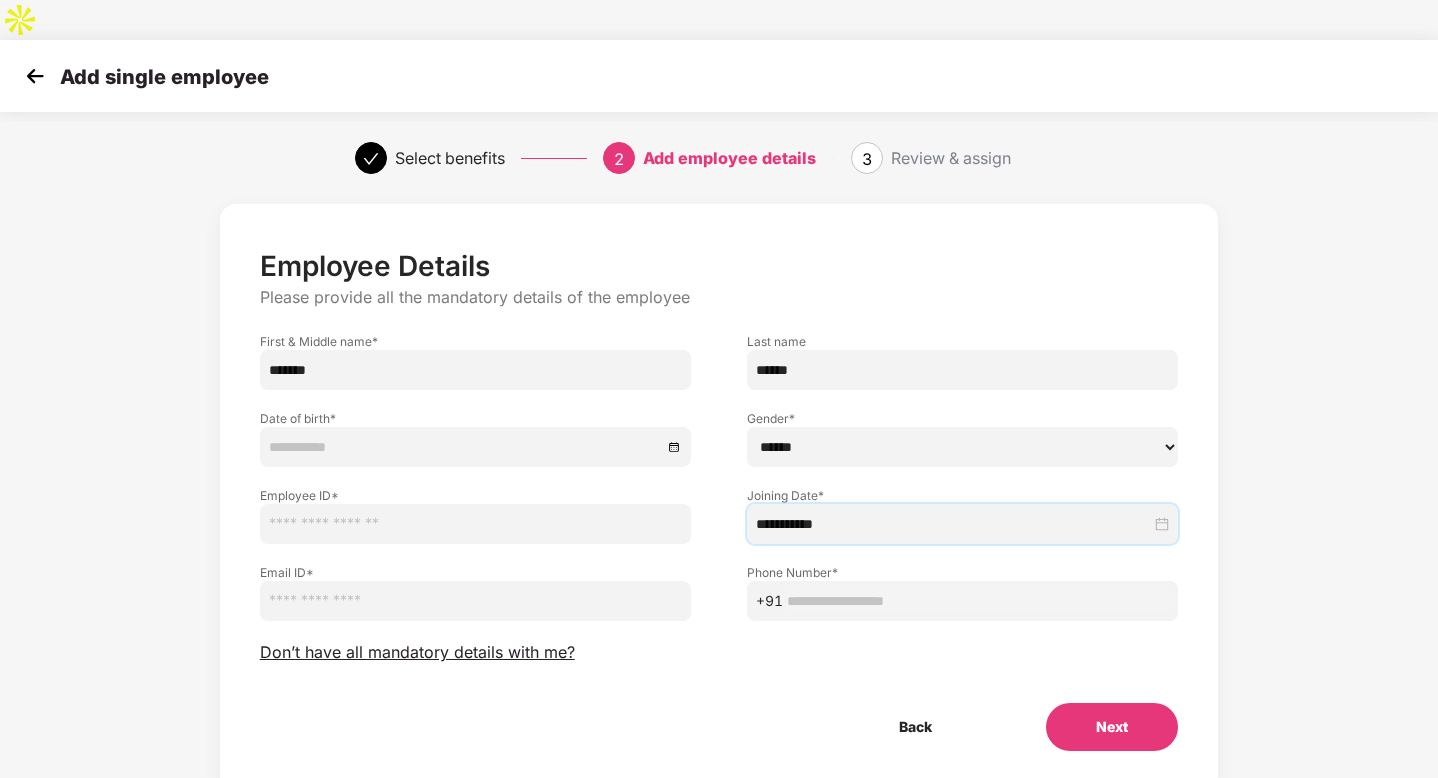 click at bounding box center (475, 524) 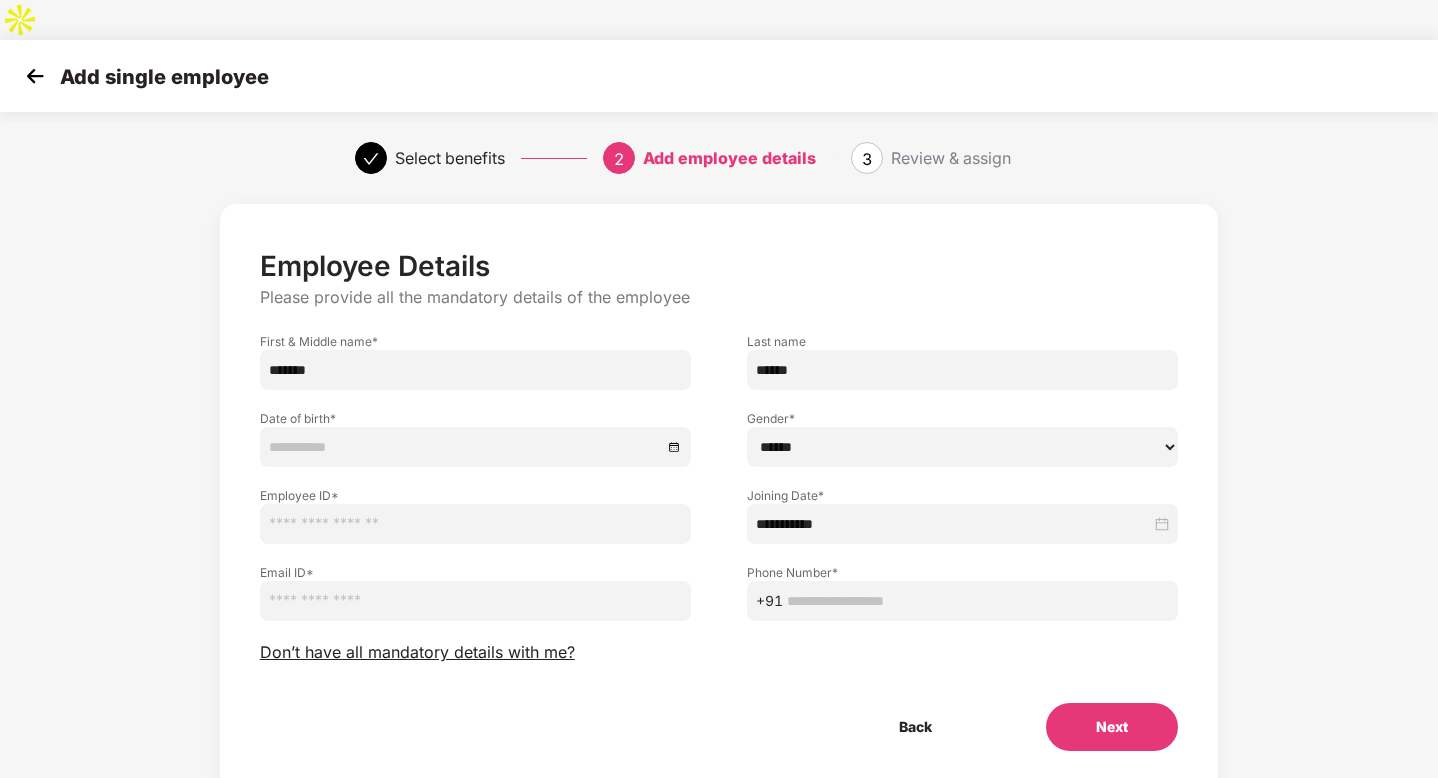 paste on "******" 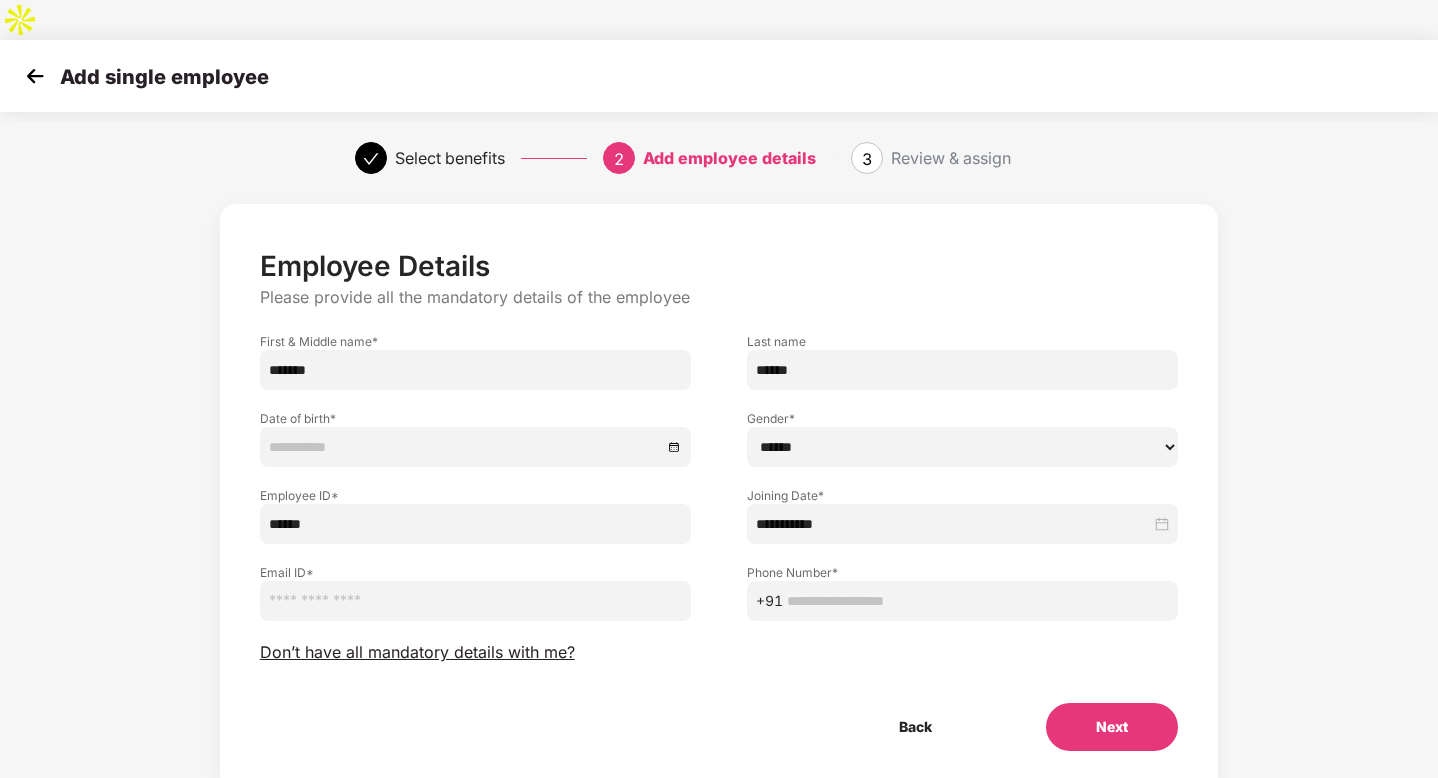 type on "******" 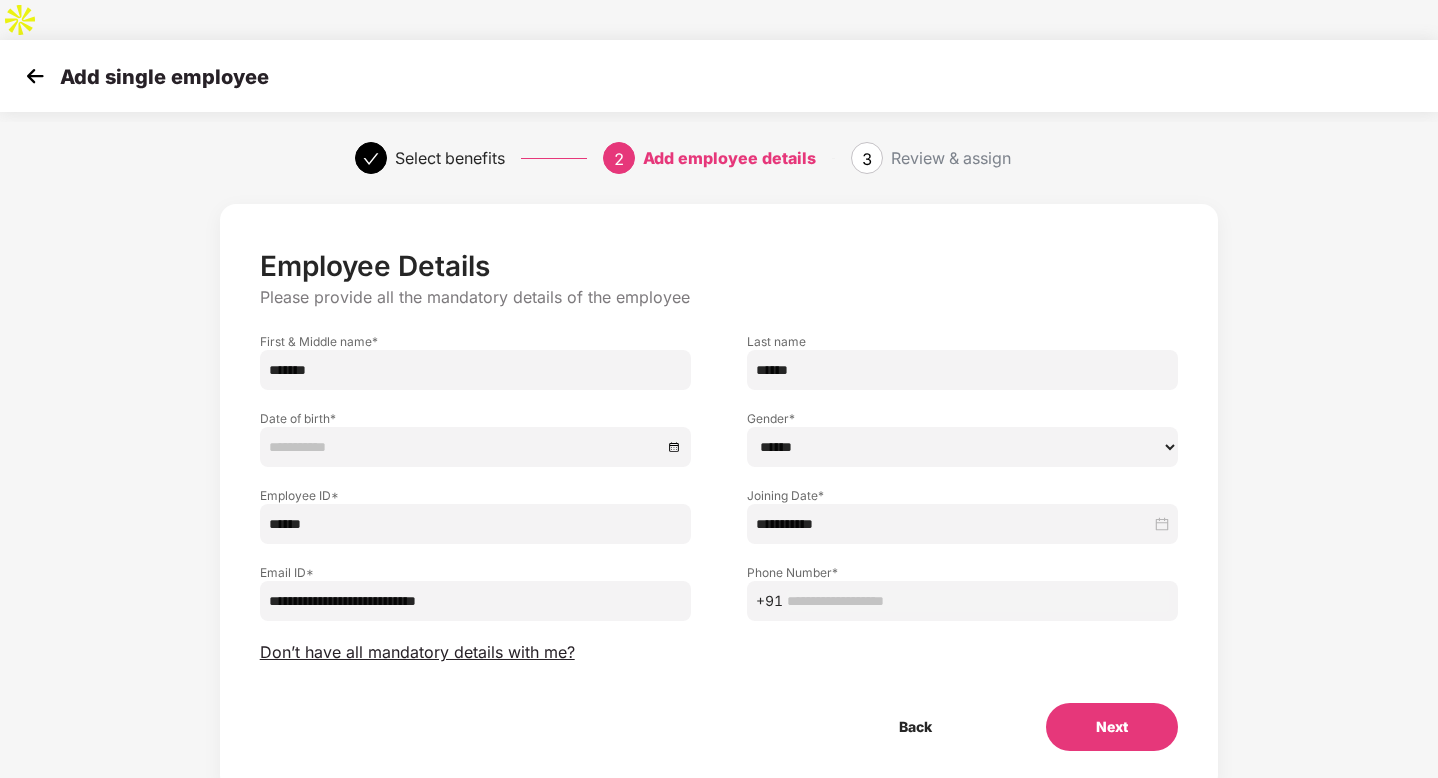 type on "**********" 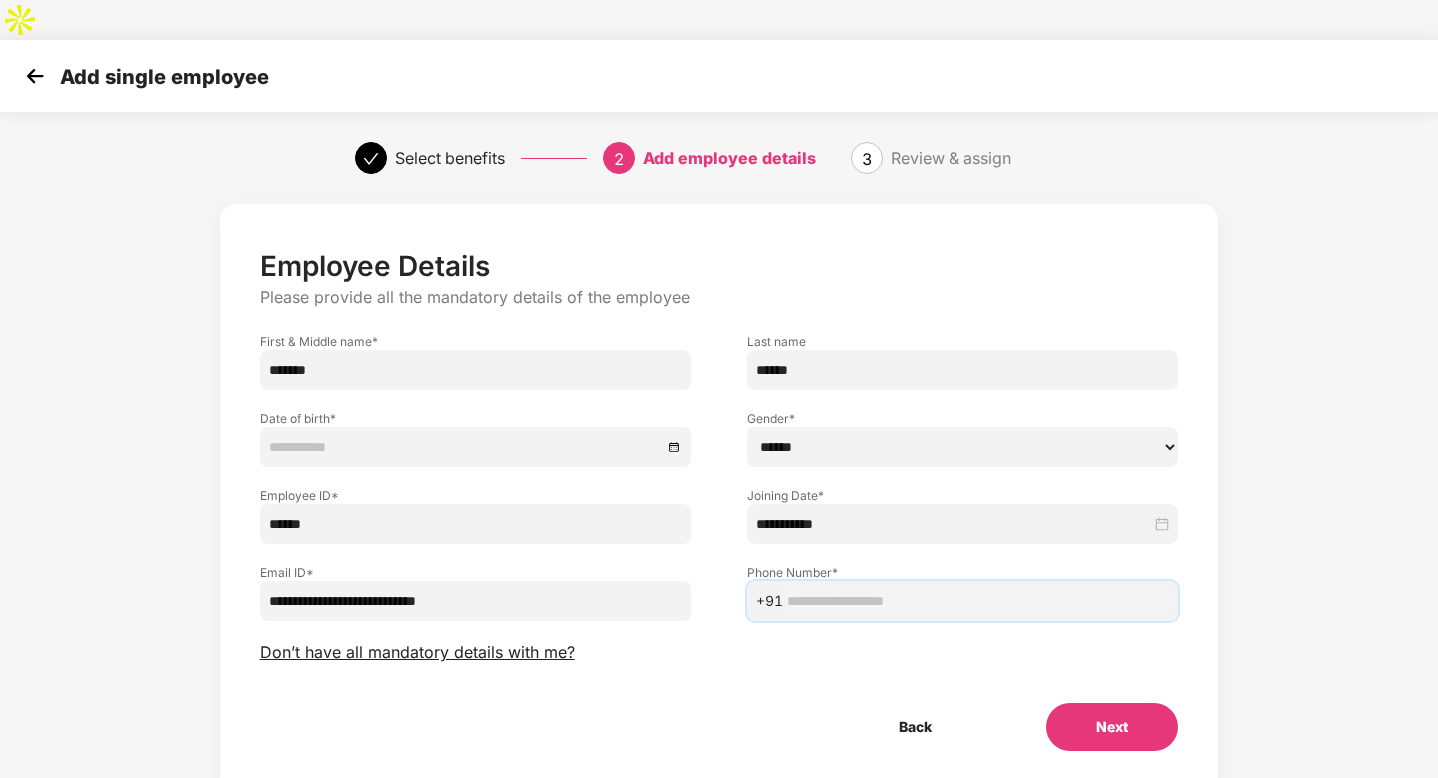 click at bounding box center (978, 601) 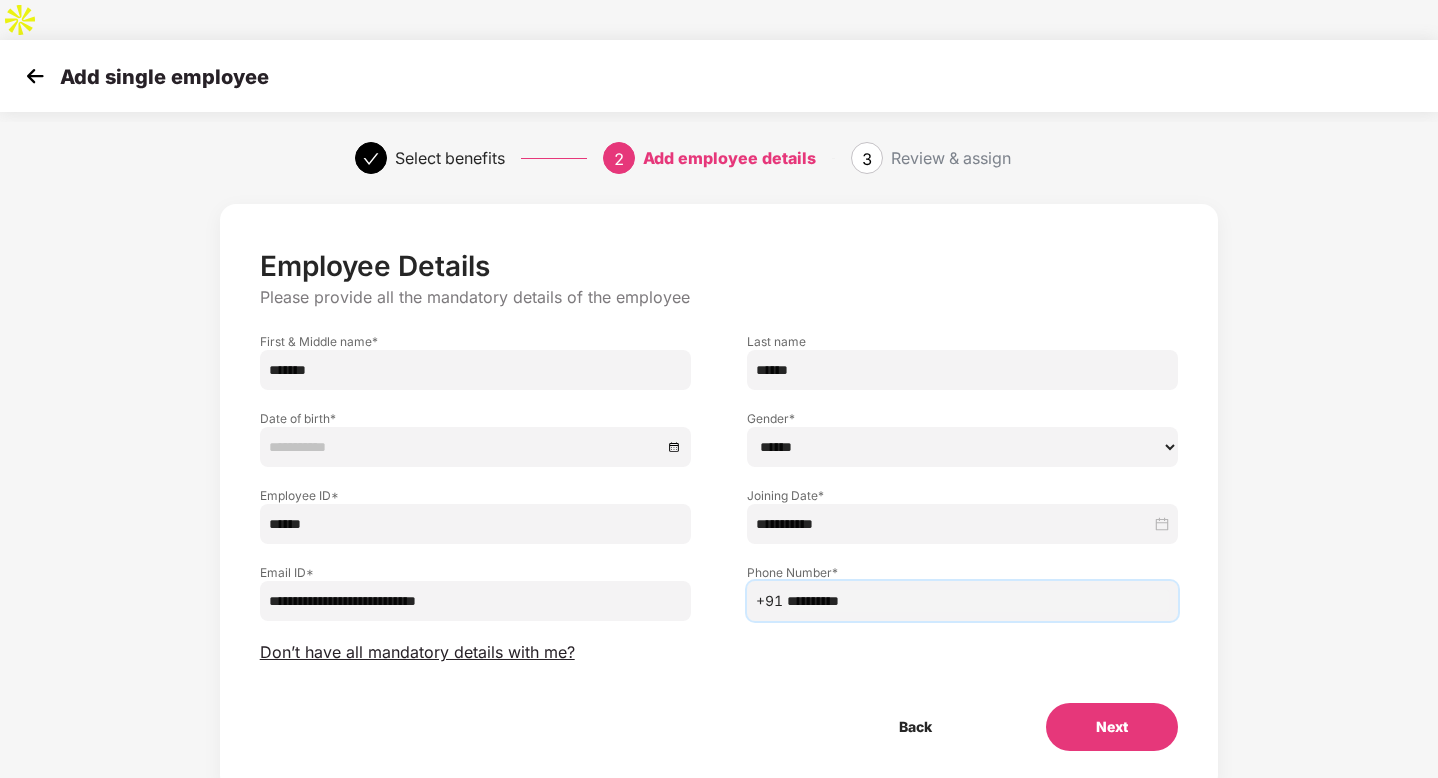 type on "**********" 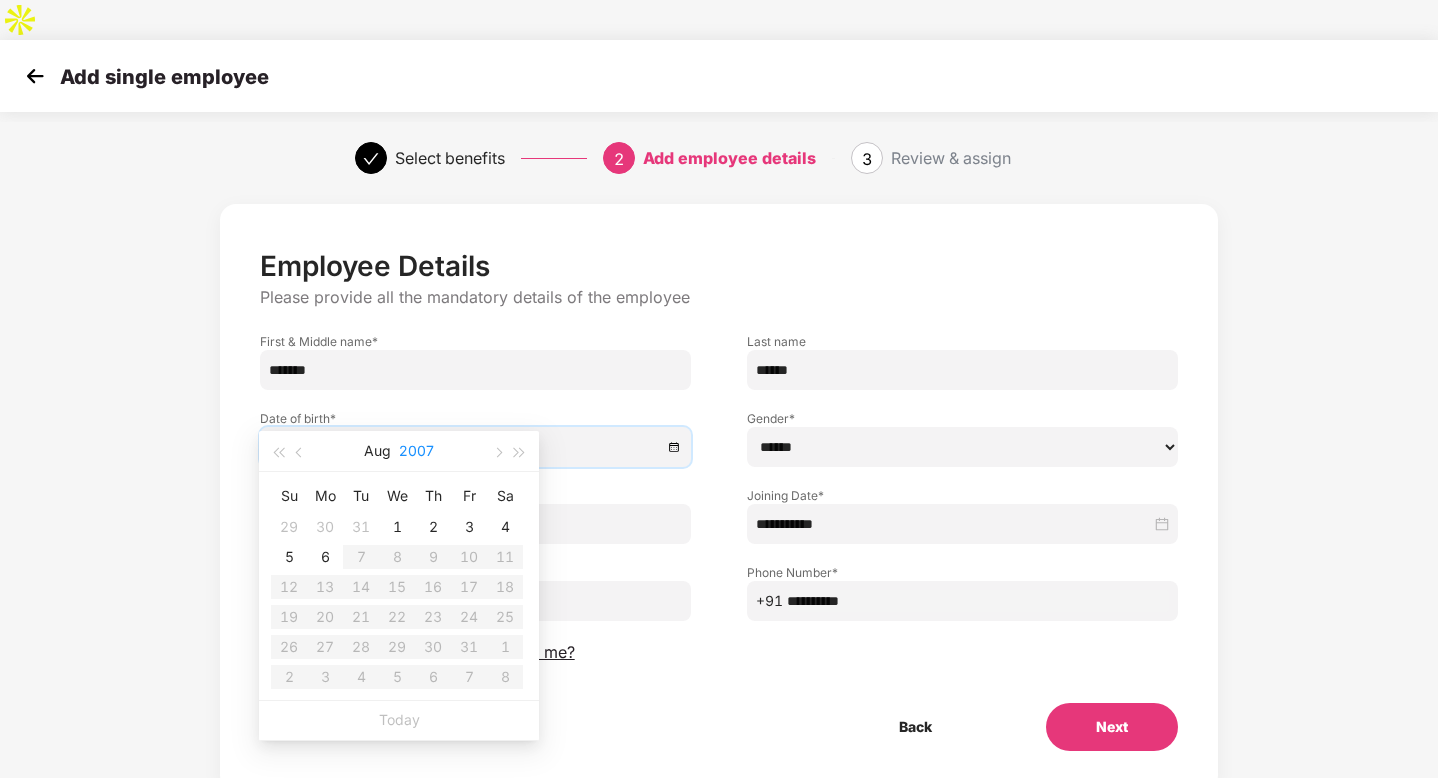 click on "2007" at bounding box center [416, 451] 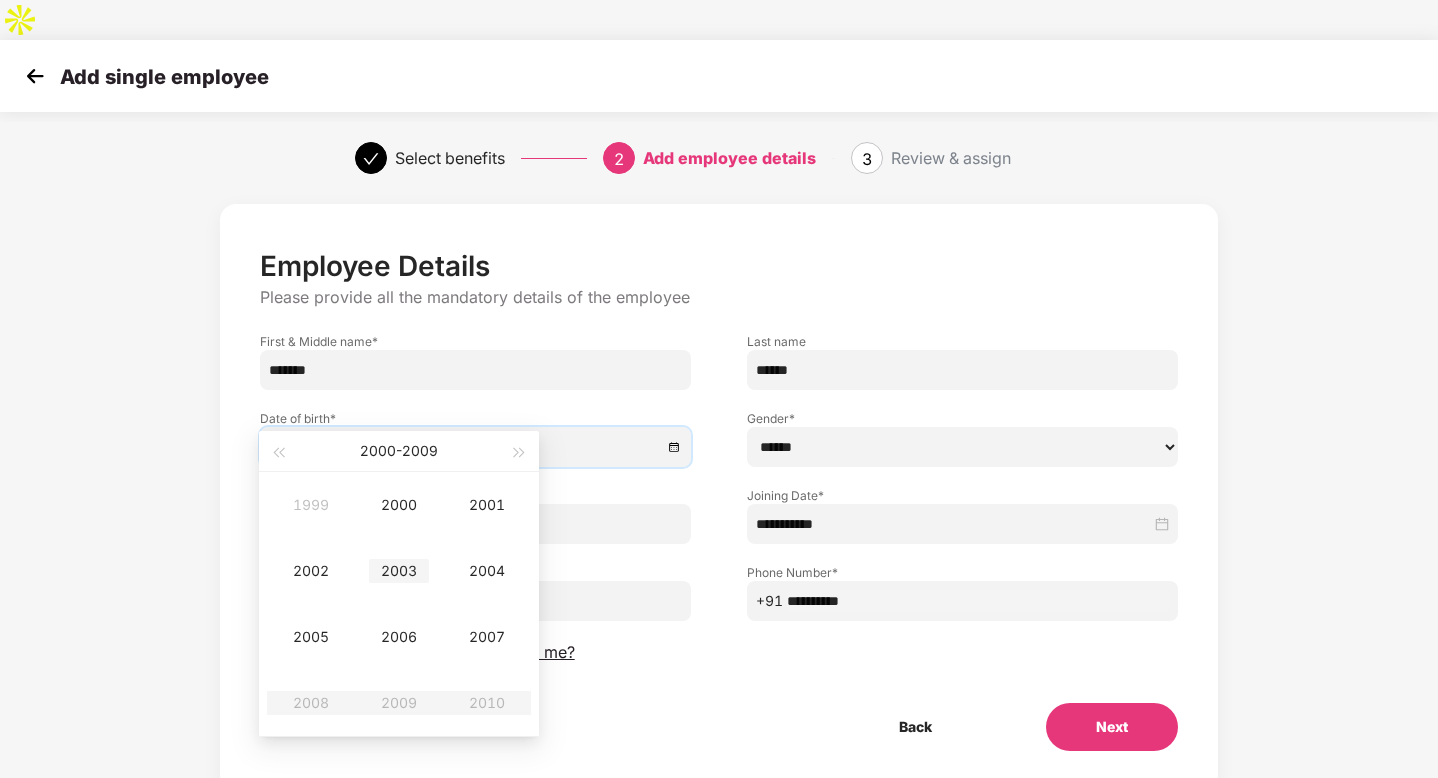 type on "**********" 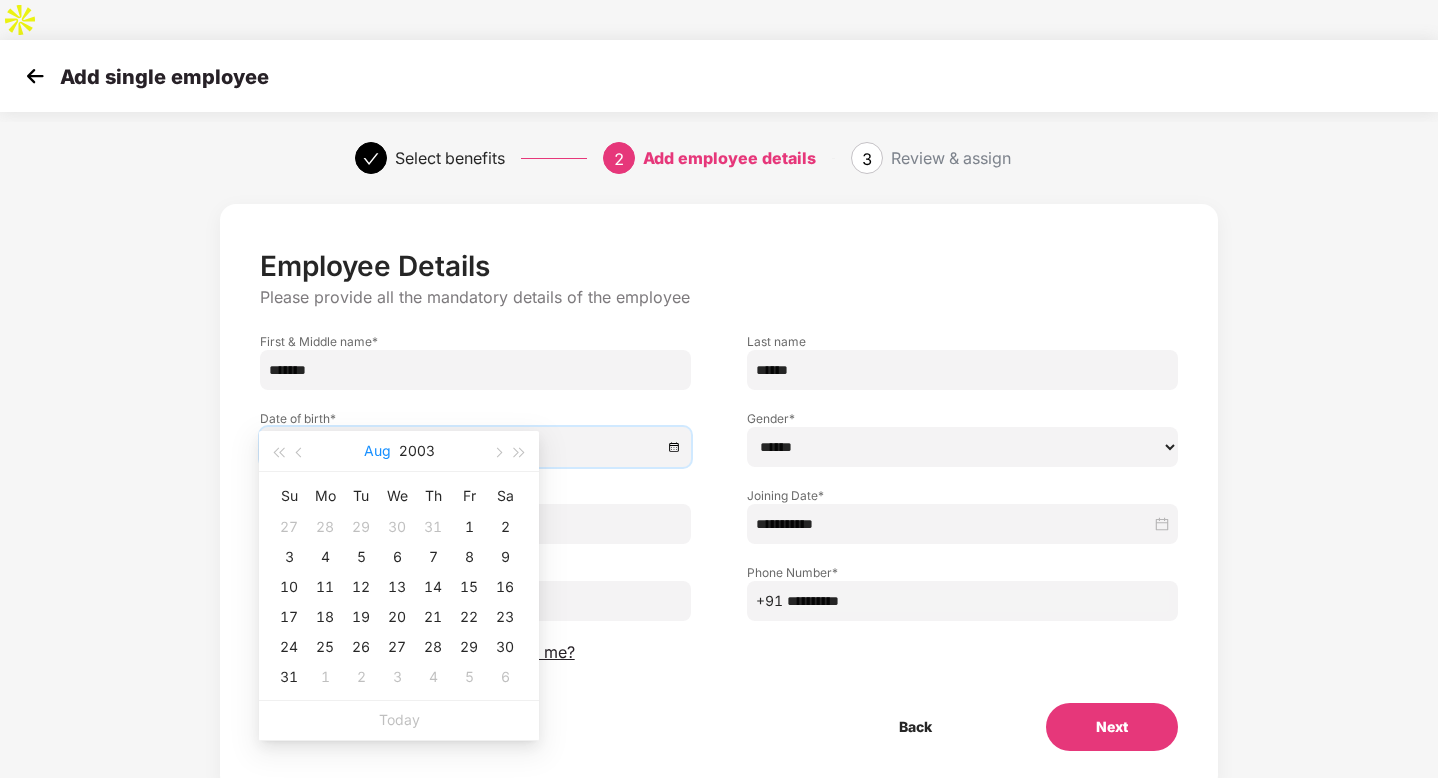 click on "Aug" at bounding box center (377, 451) 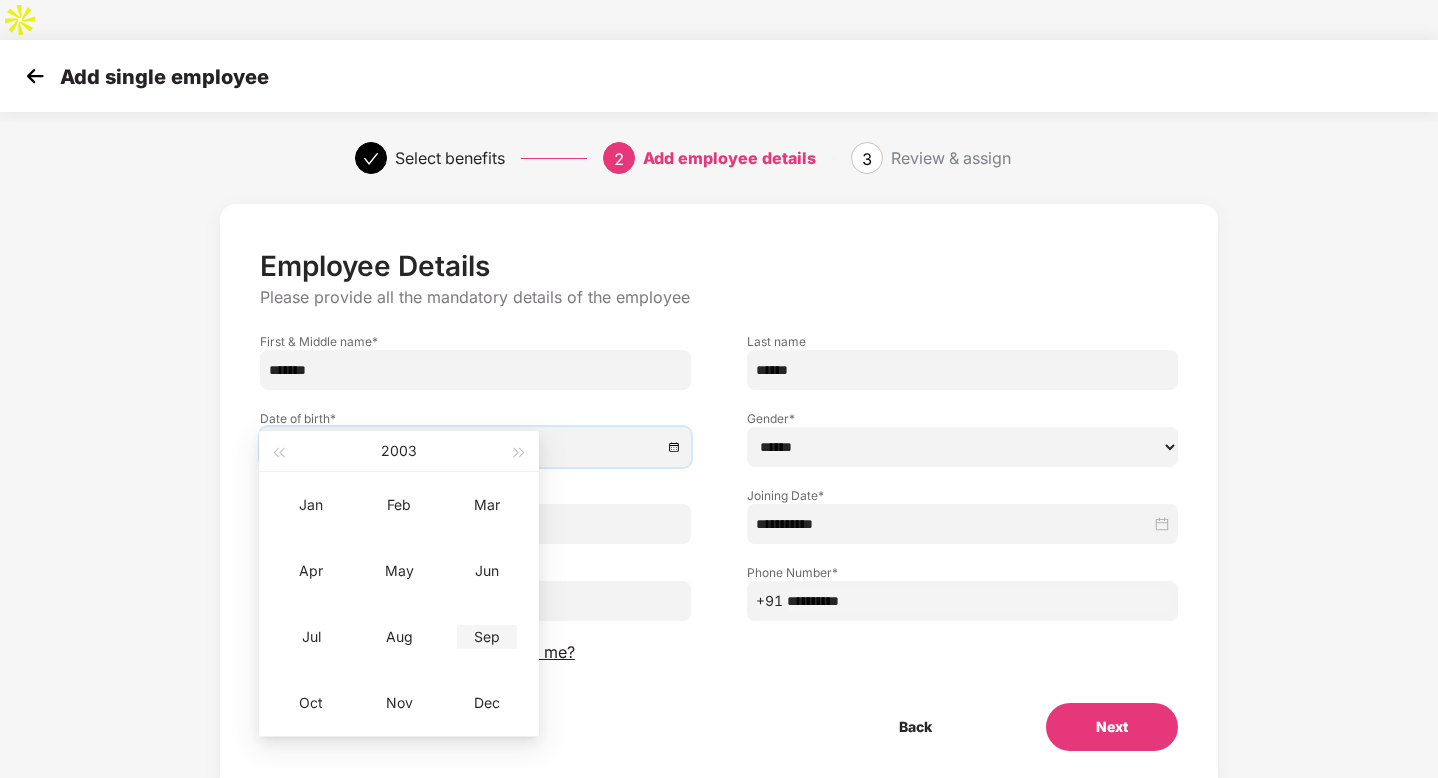 type on "**********" 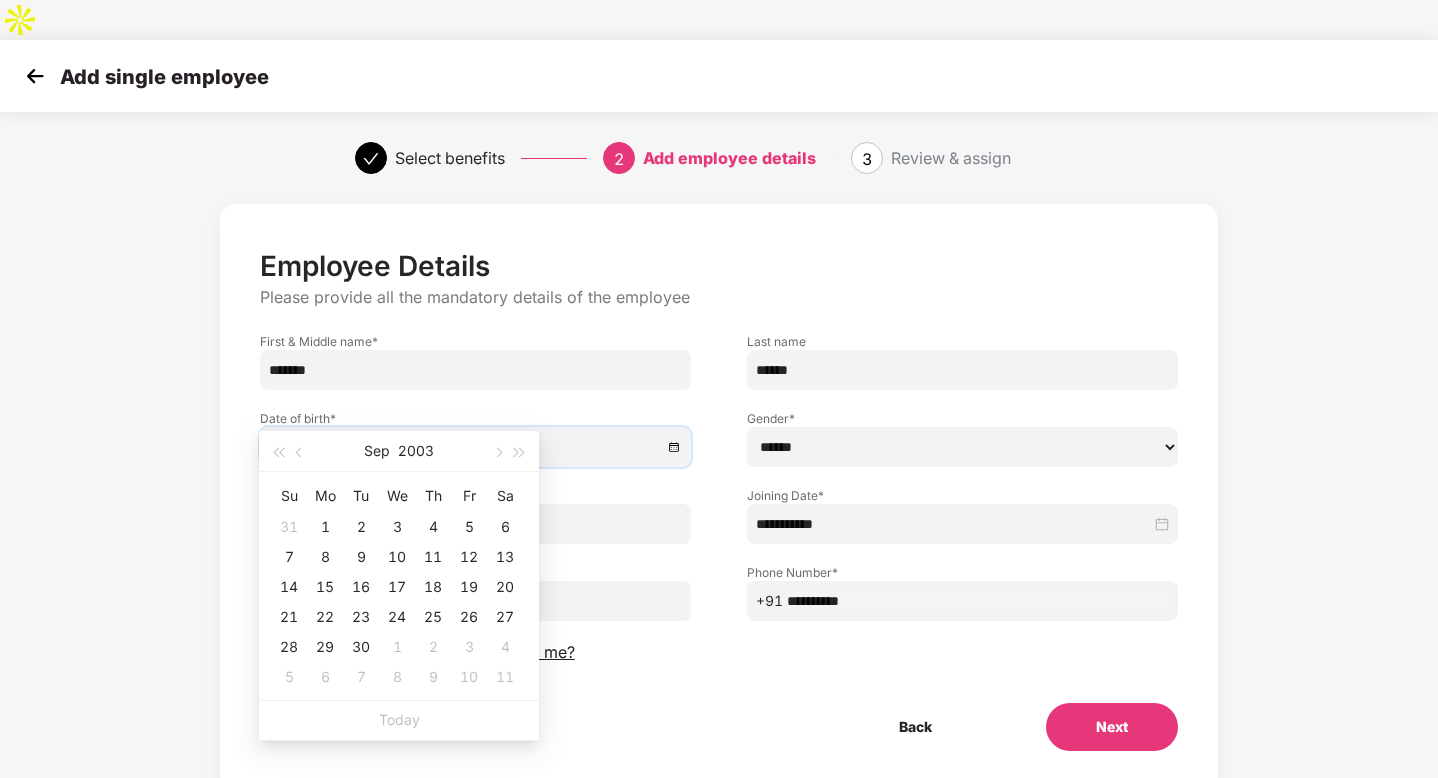 type on "**********" 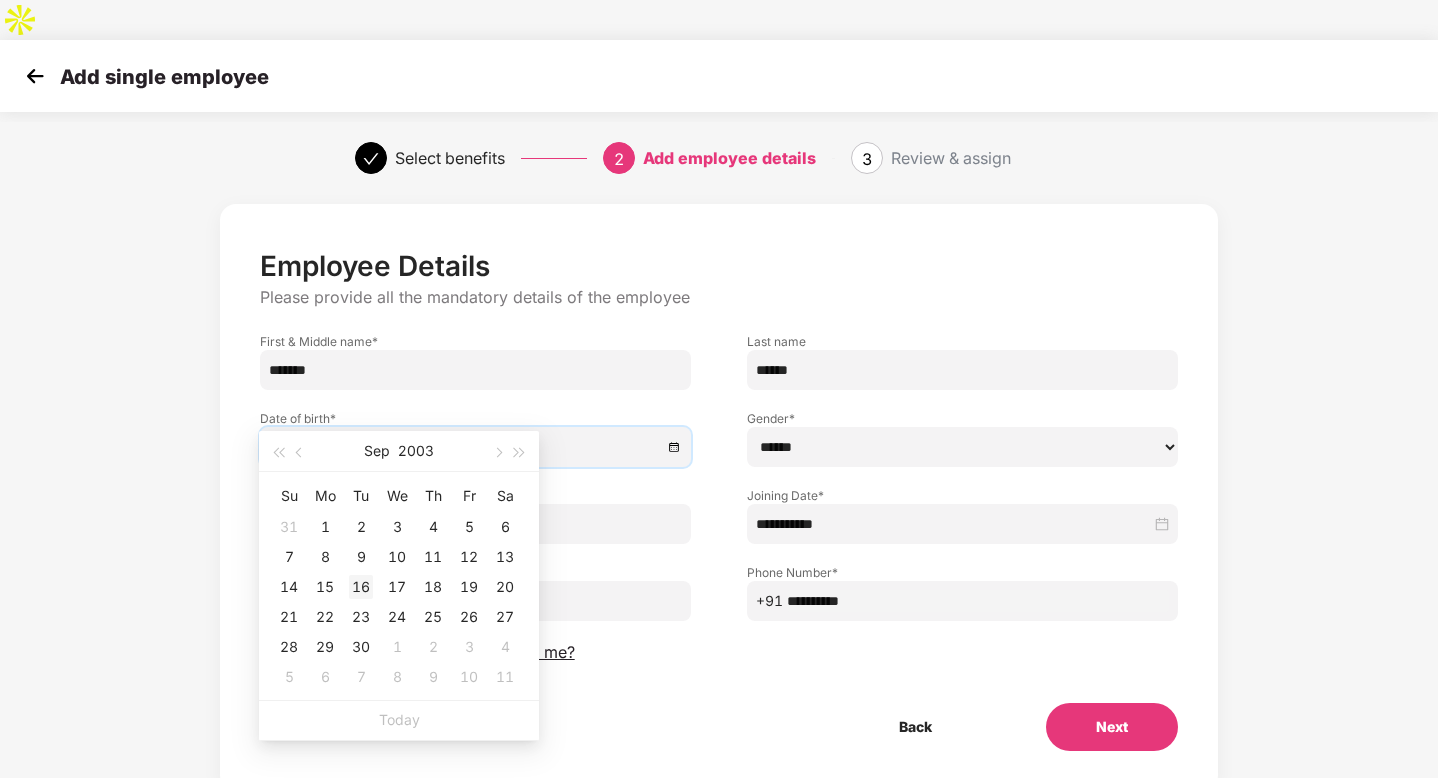 type on "**********" 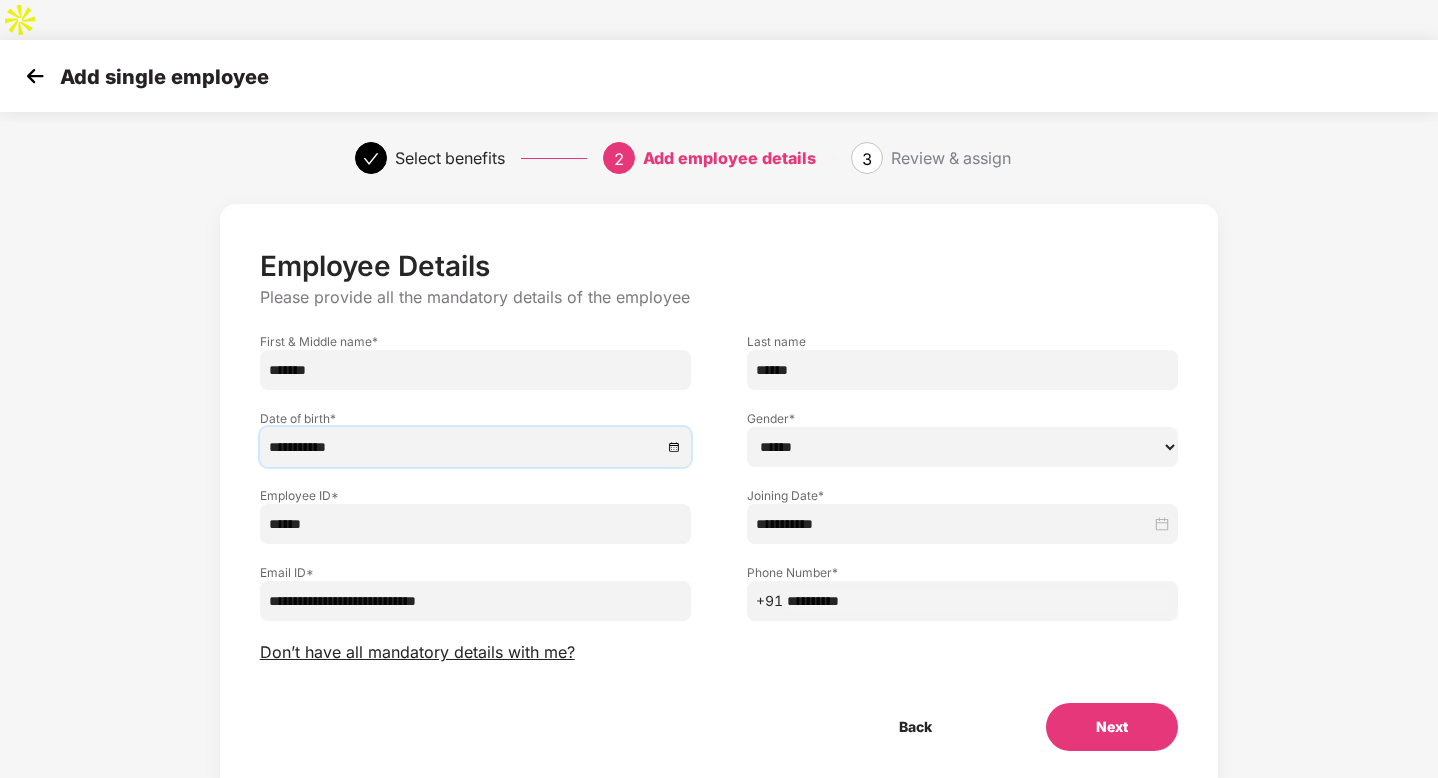 click on "Next" at bounding box center [1112, 727] 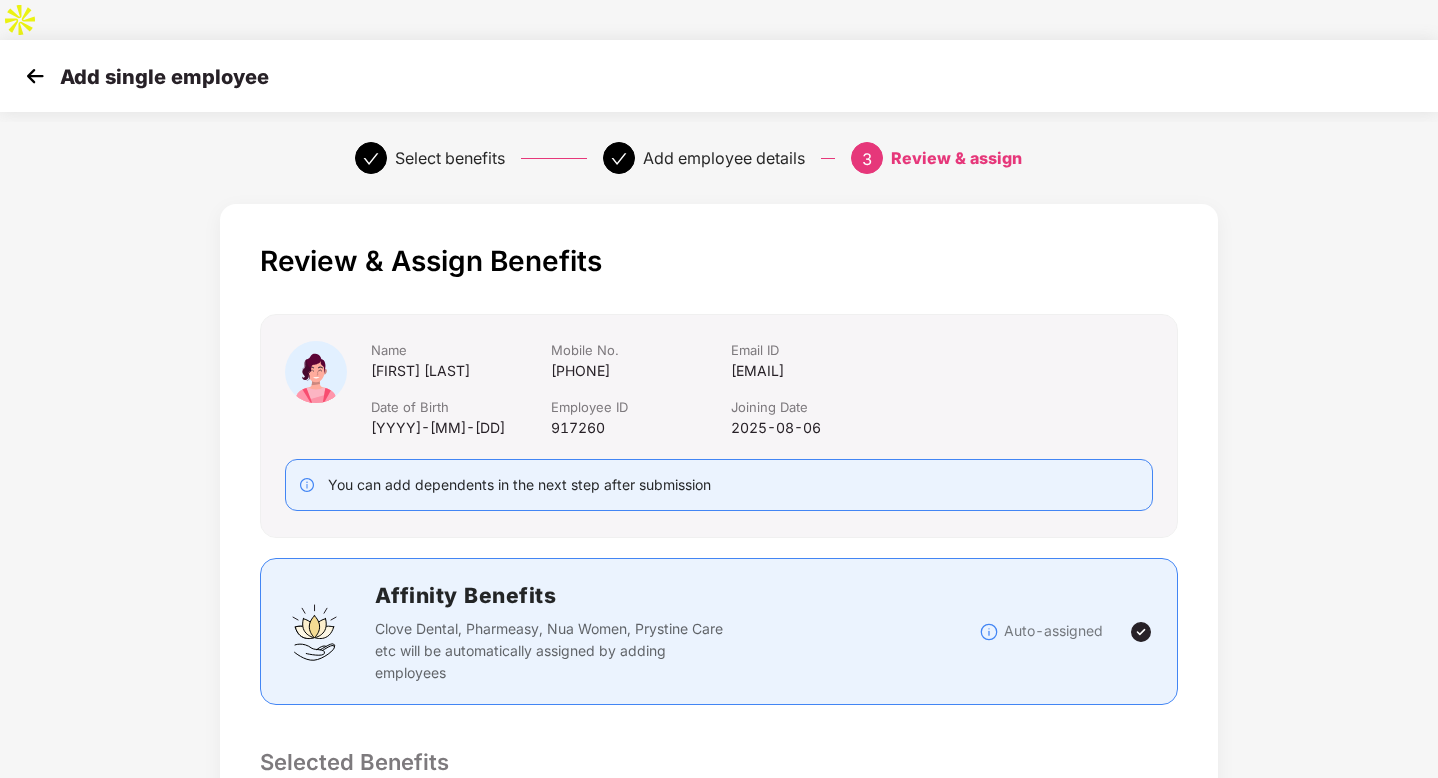 scroll, scrollTop: 656, scrollLeft: 0, axis: vertical 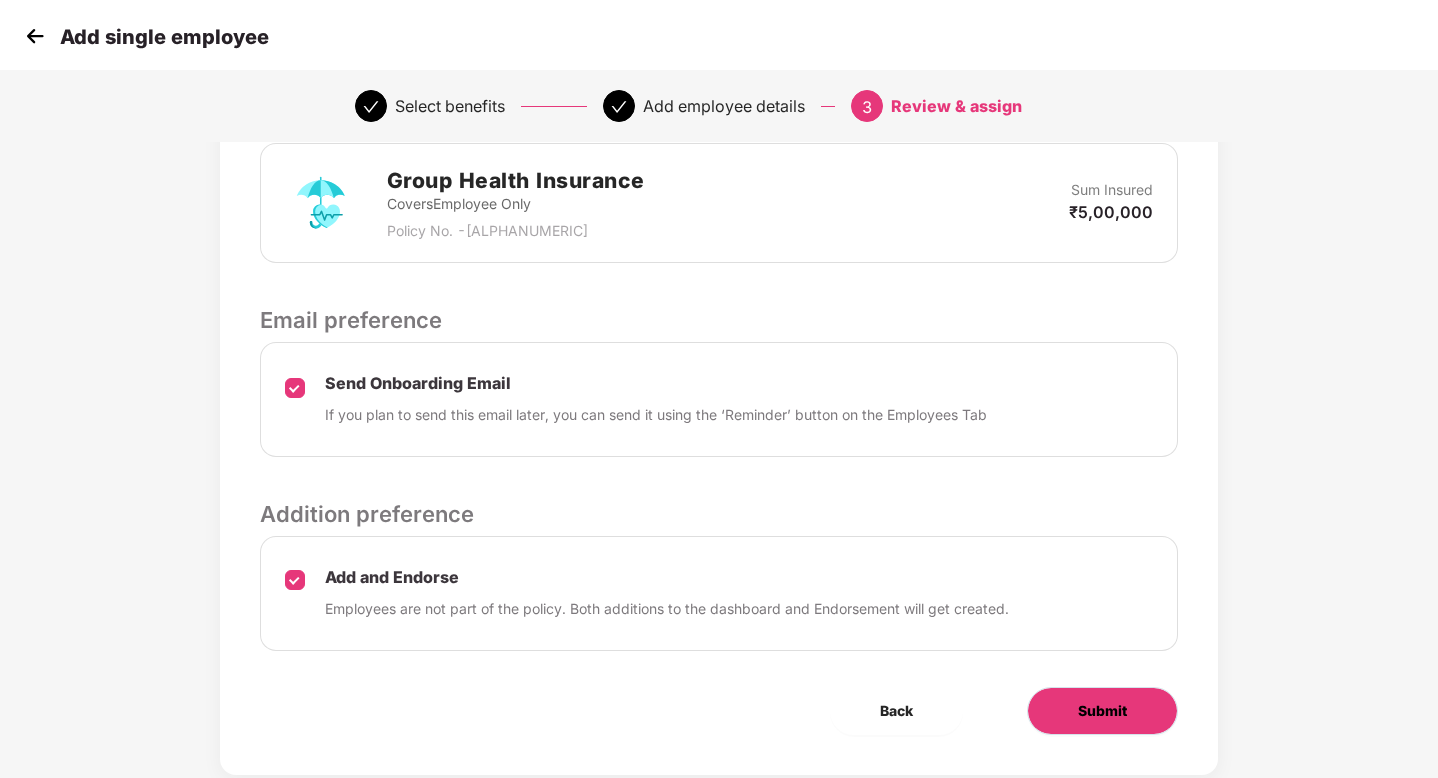 click on "Submit" at bounding box center [1102, 711] 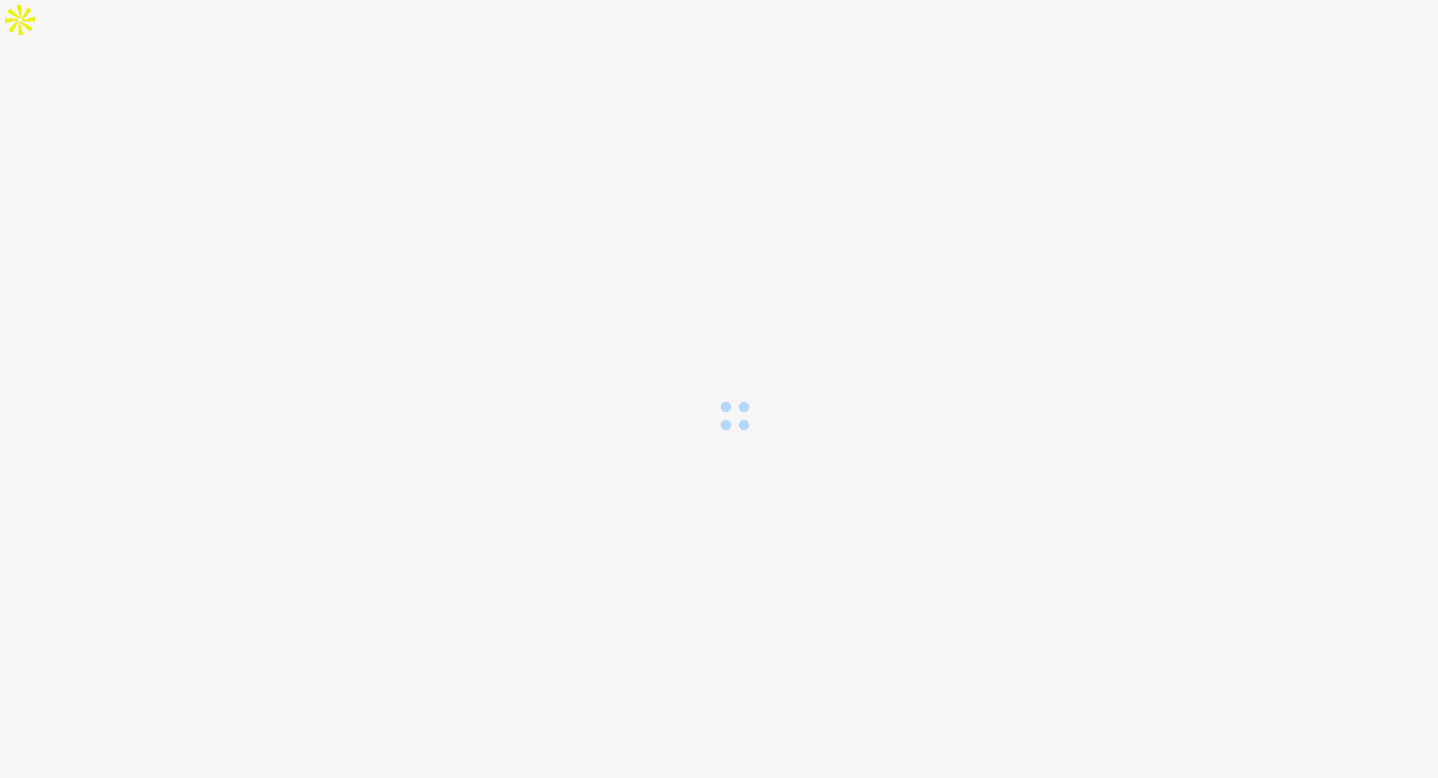 scroll, scrollTop: 0, scrollLeft: 0, axis: both 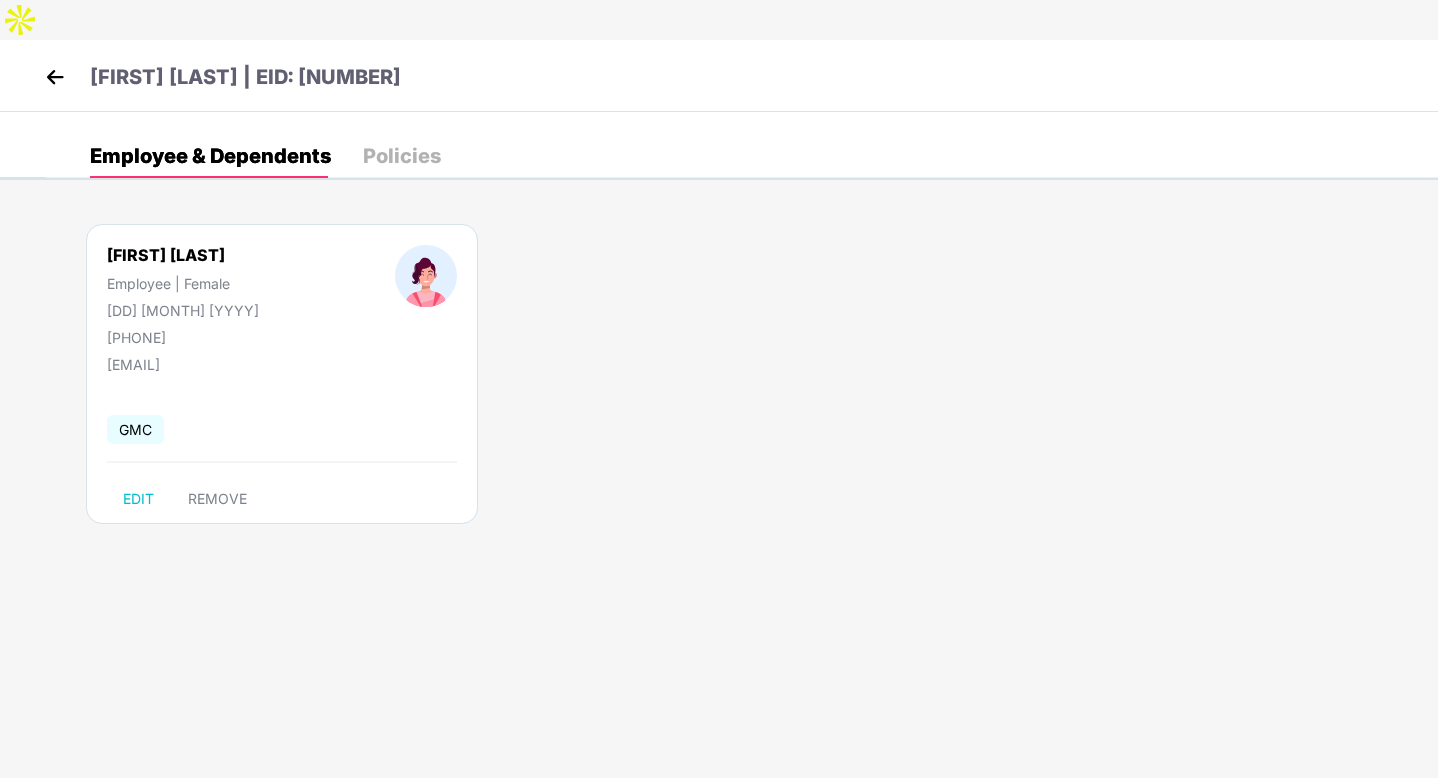 click at bounding box center [55, 77] 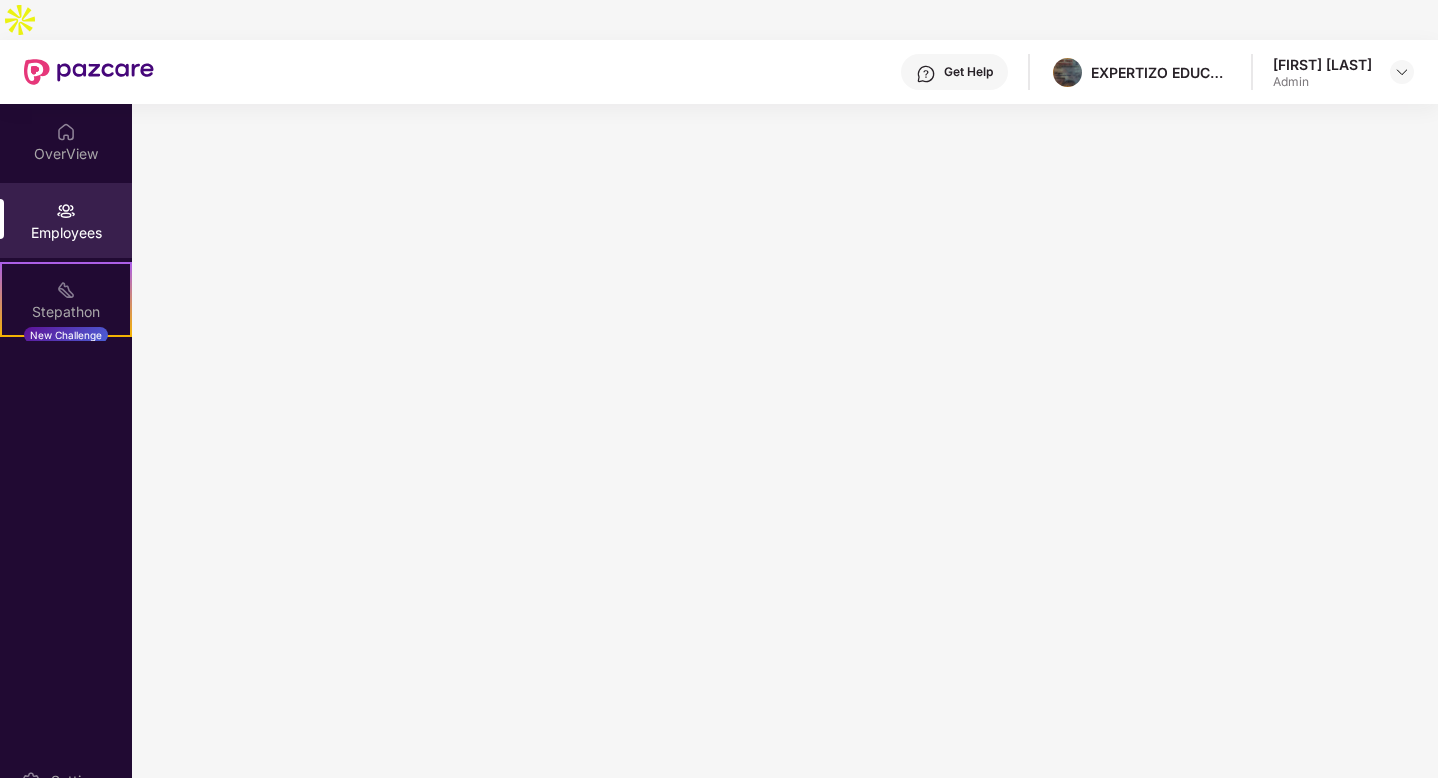 click at bounding box center [89, 72] 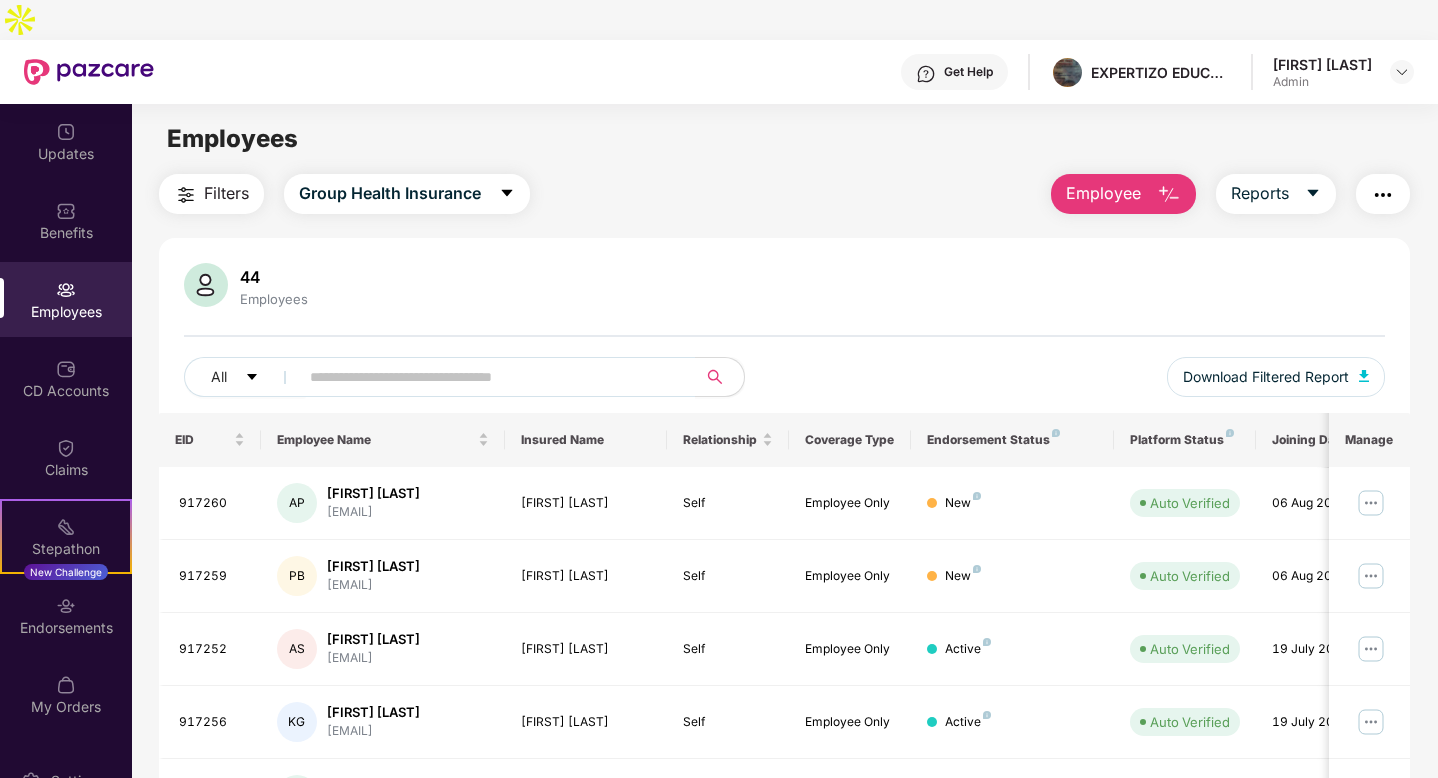 click on "Employee" at bounding box center (1103, 193) 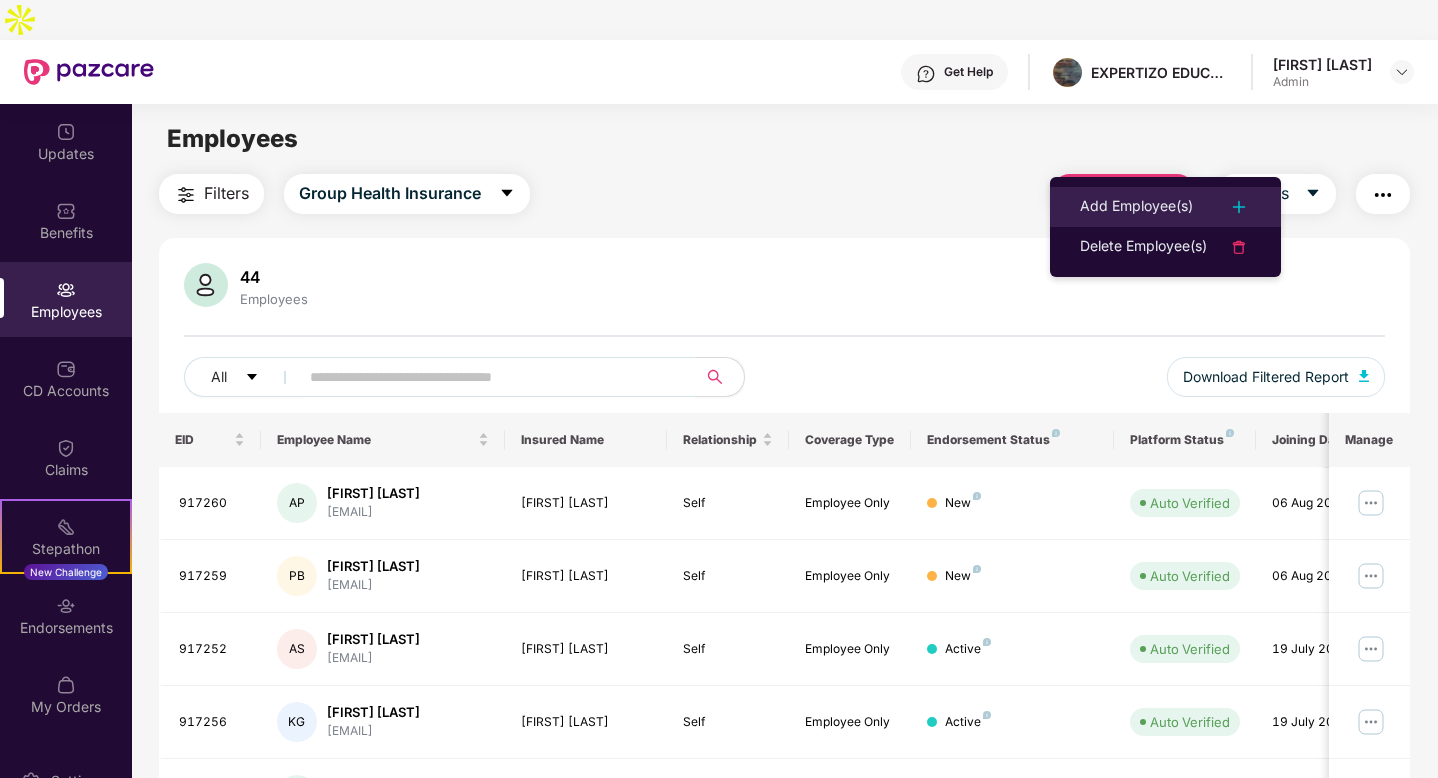 click on "Add Employee(s)" at bounding box center (1136, 207) 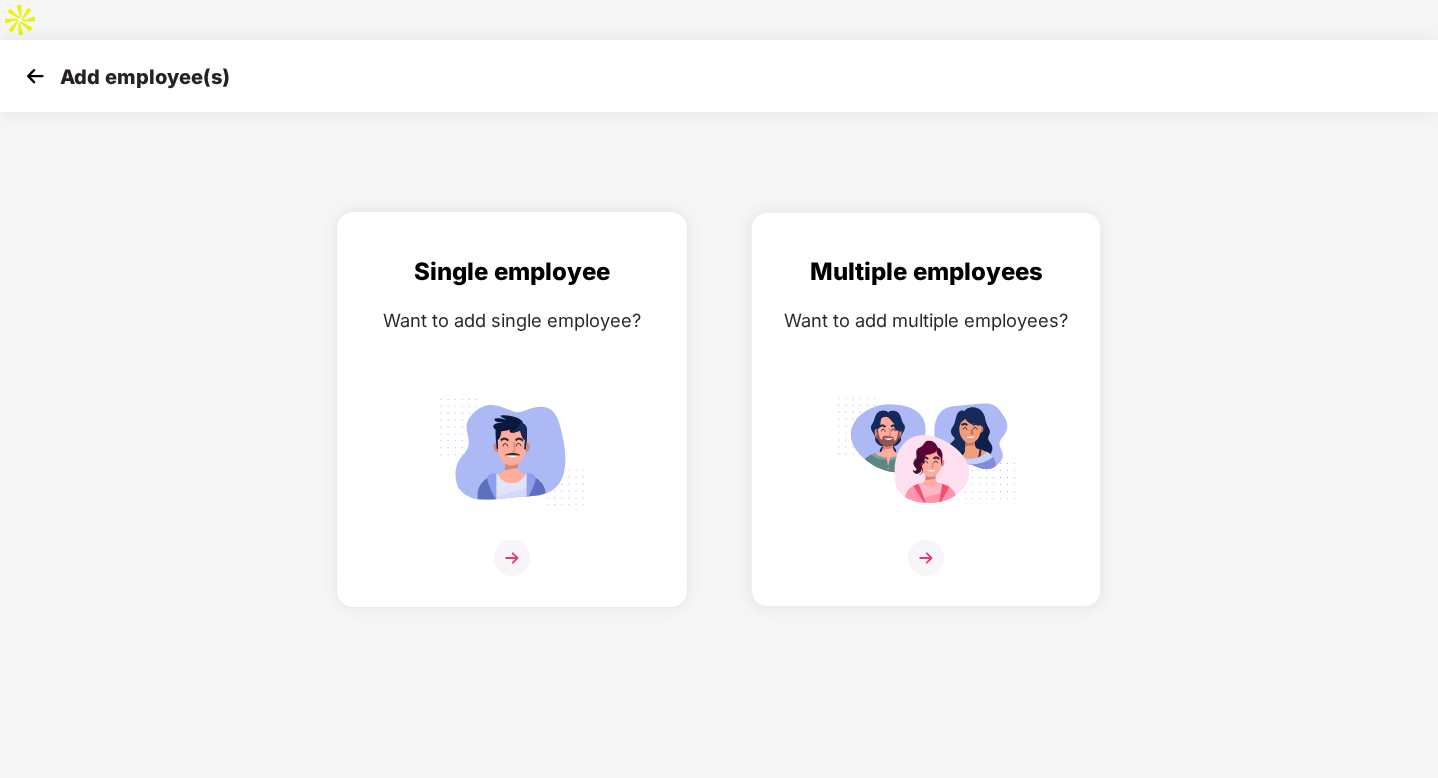 click on "Single employee Want to add single employee?" at bounding box center (512, 427) 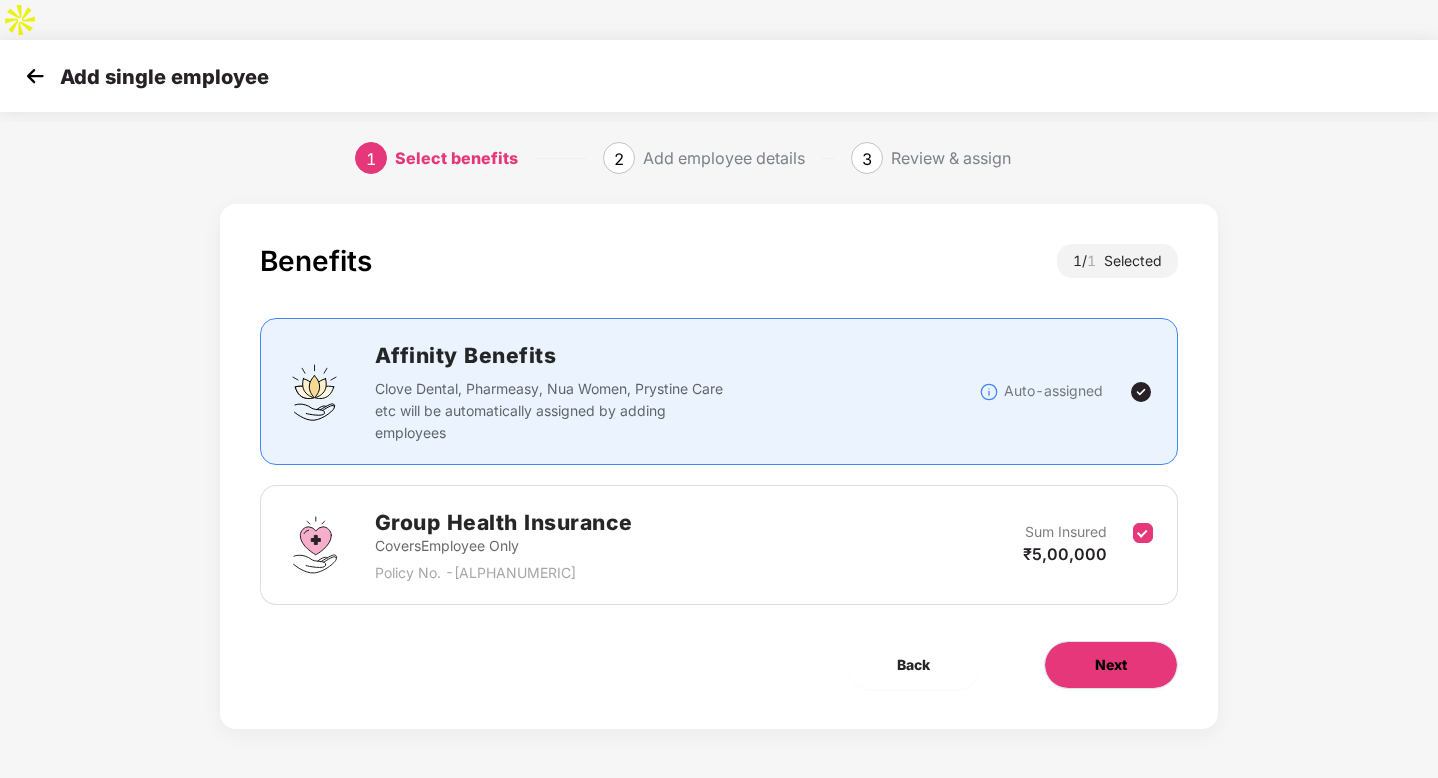 click on "Next" at bounding box center (1111, 665) 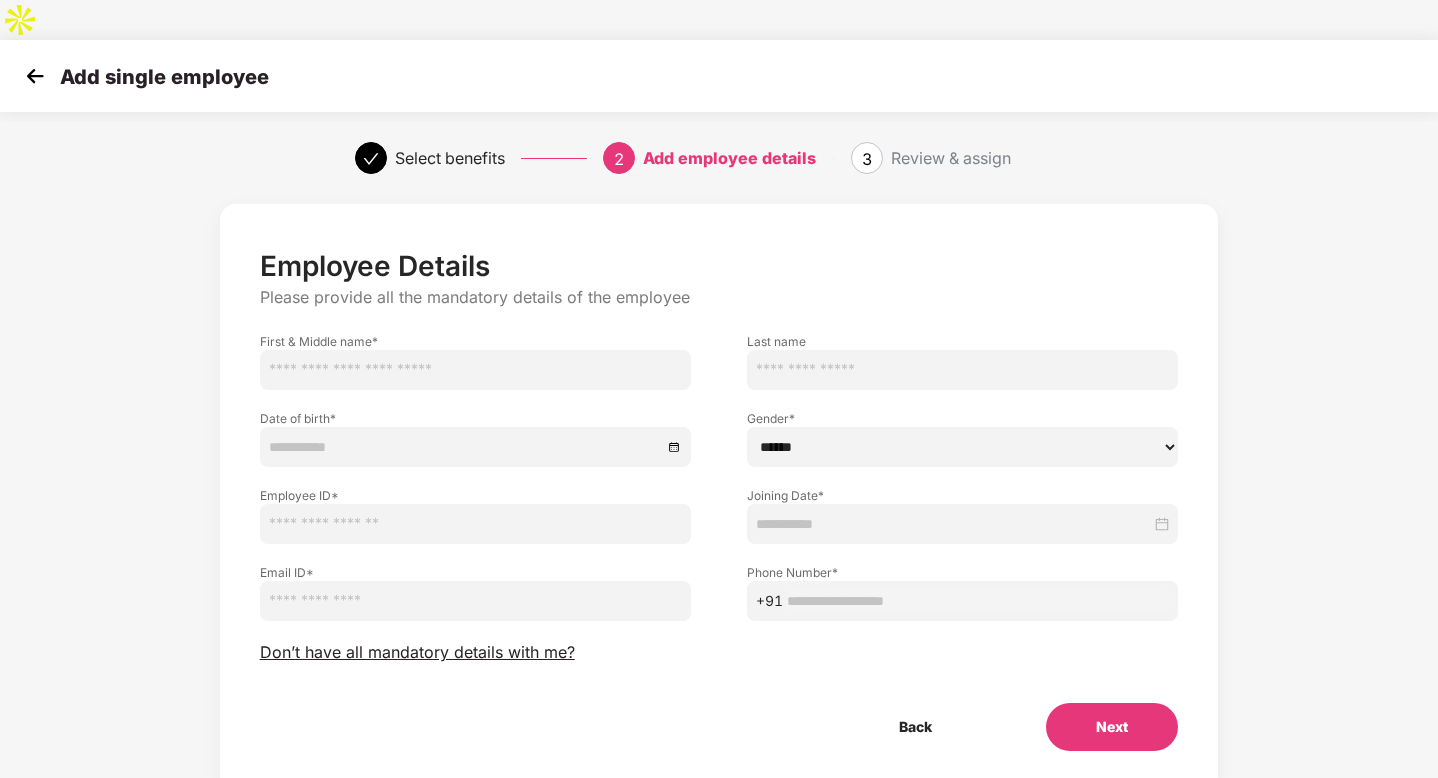 click at bounding box center [475, 370] 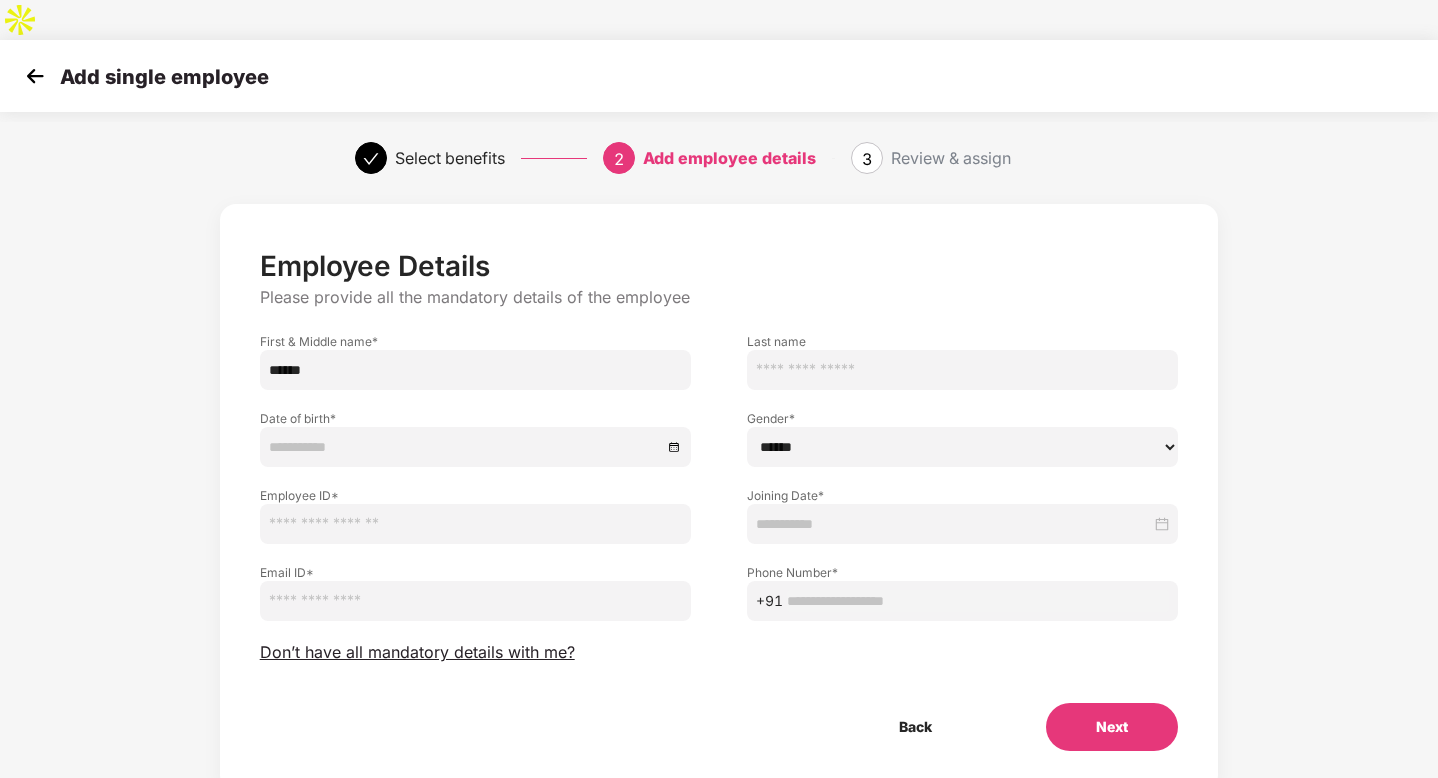 type on "******" 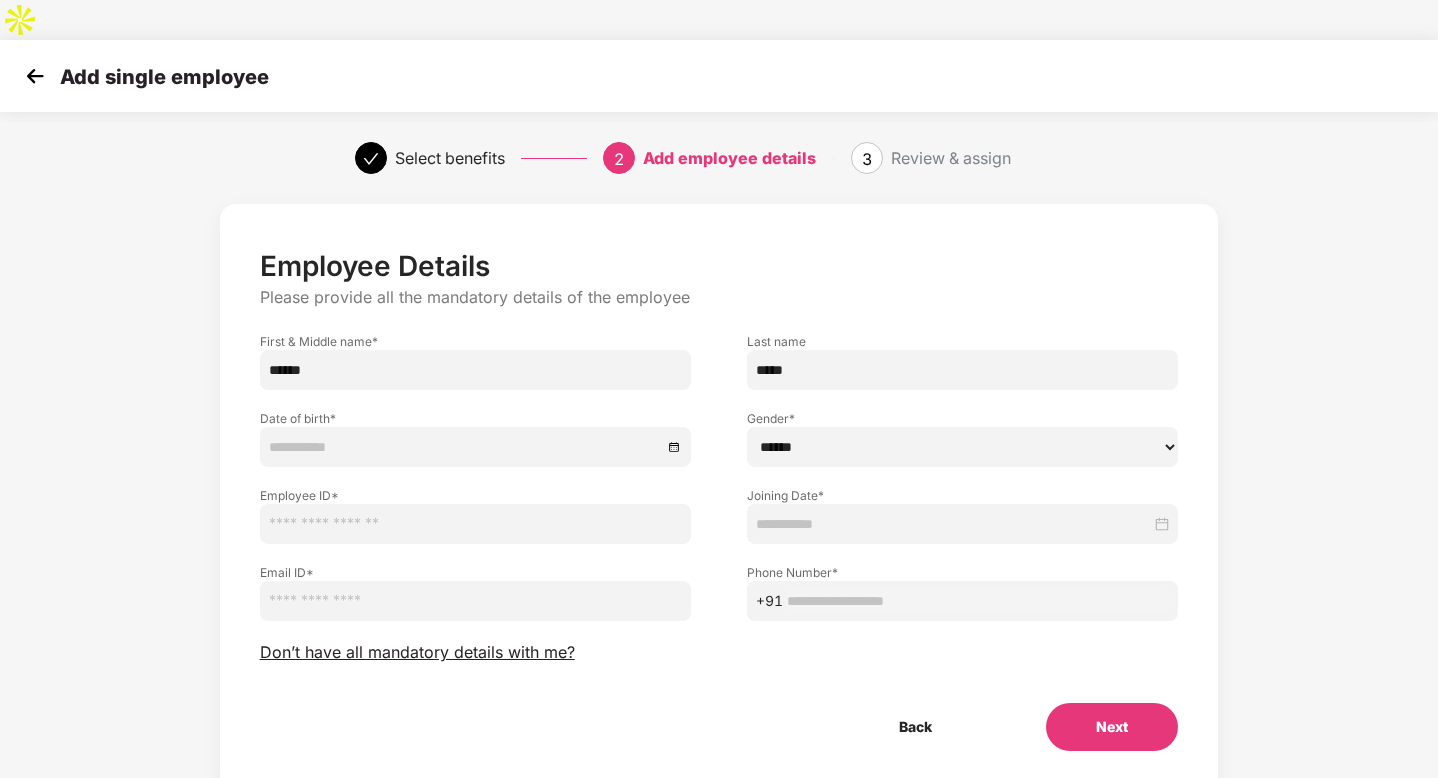 type on "*****" 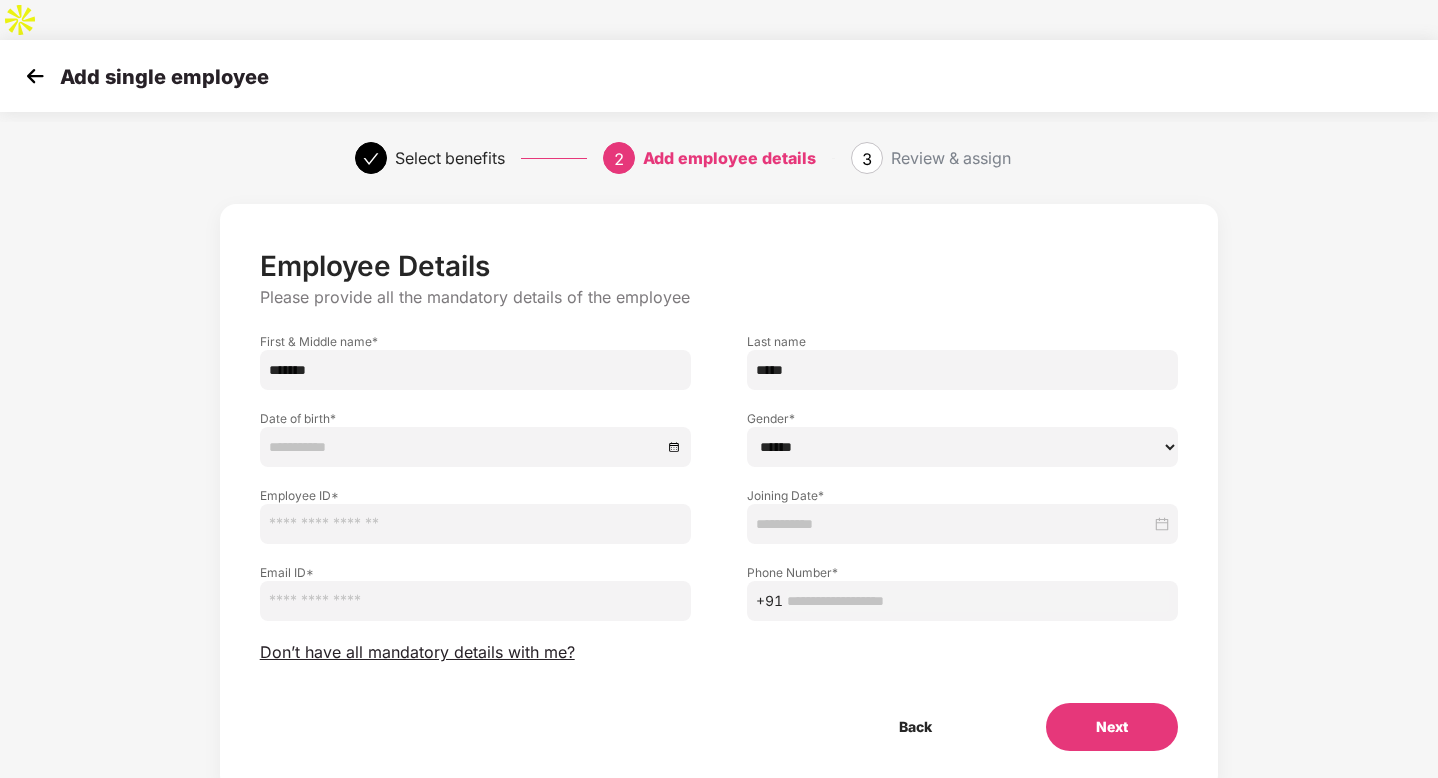 type on "*******" 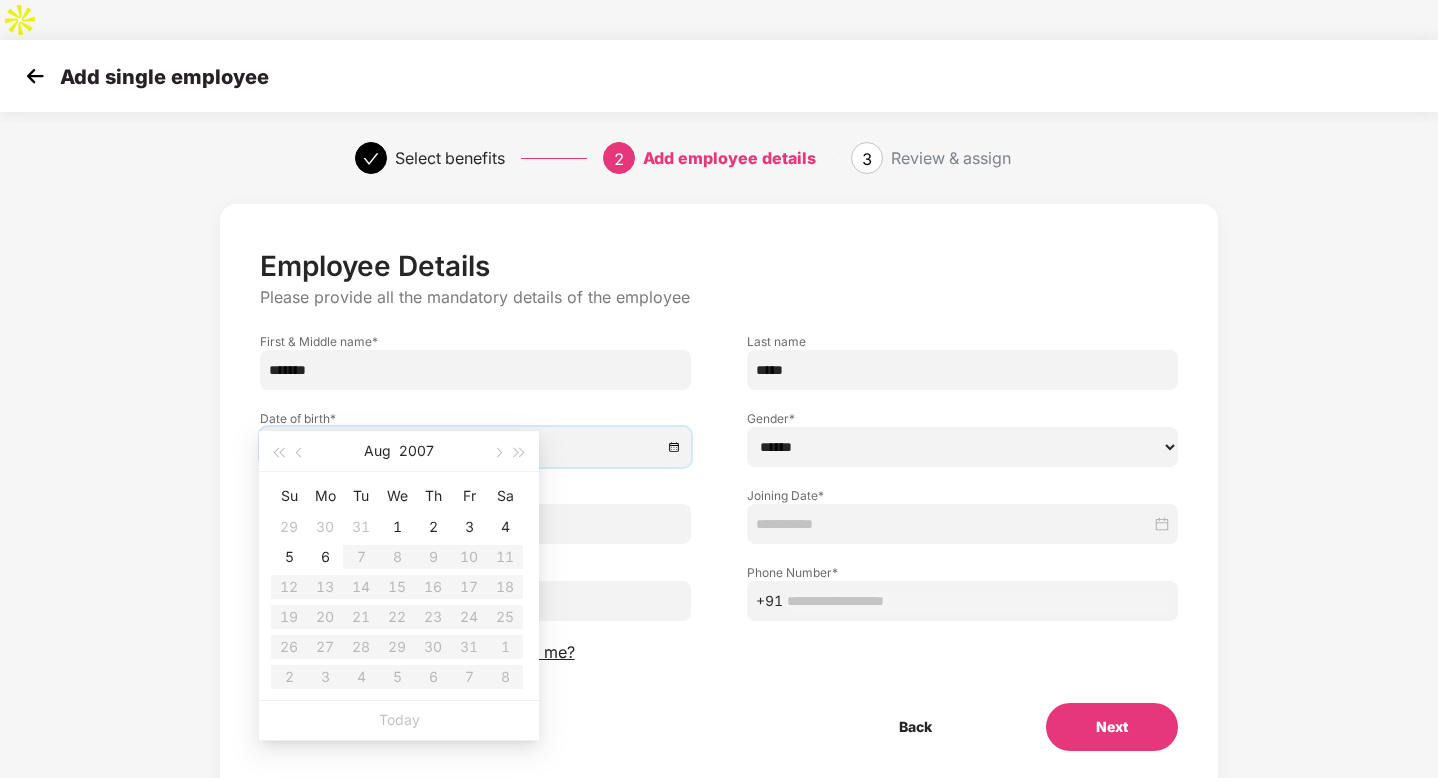 click on "****** **** ******" at bounding box center (962, 447) 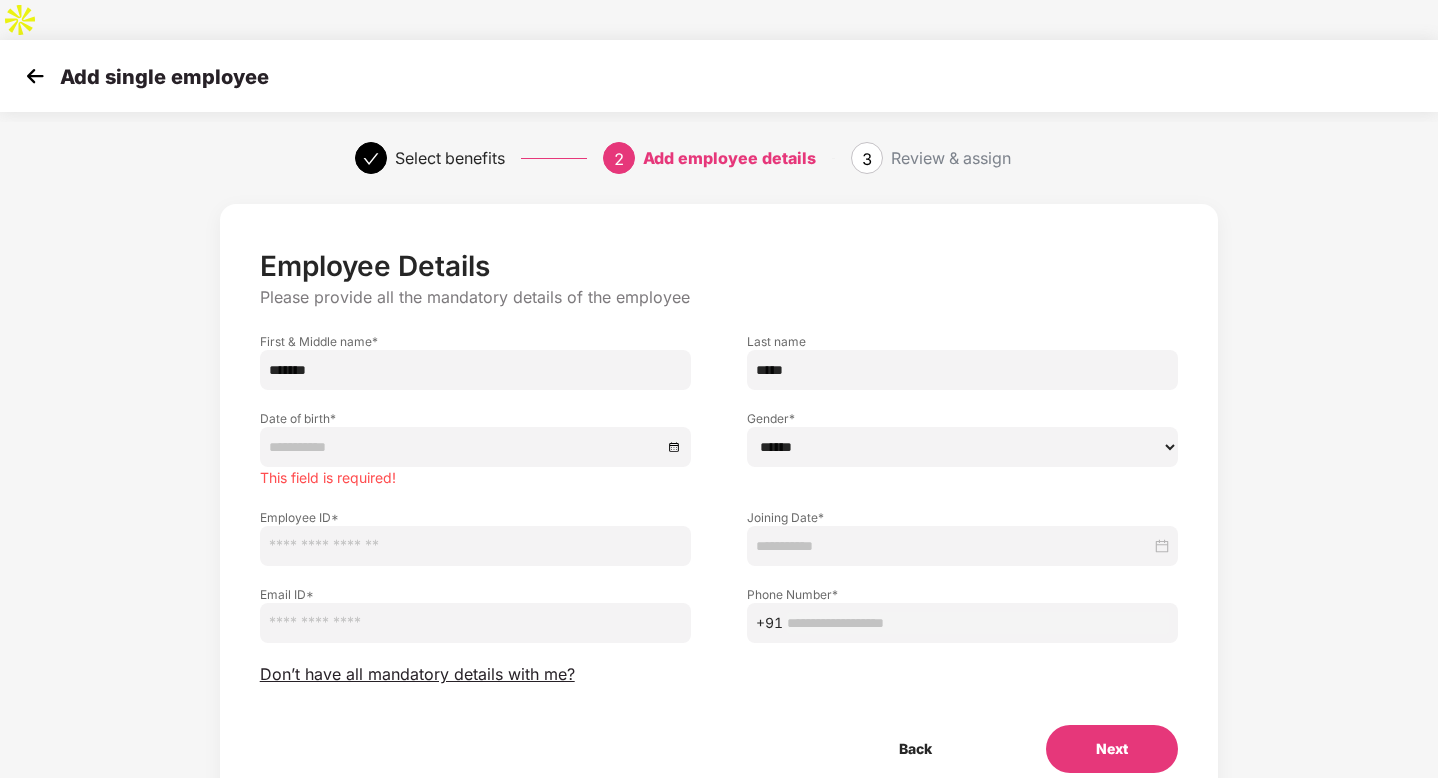 select on "****" 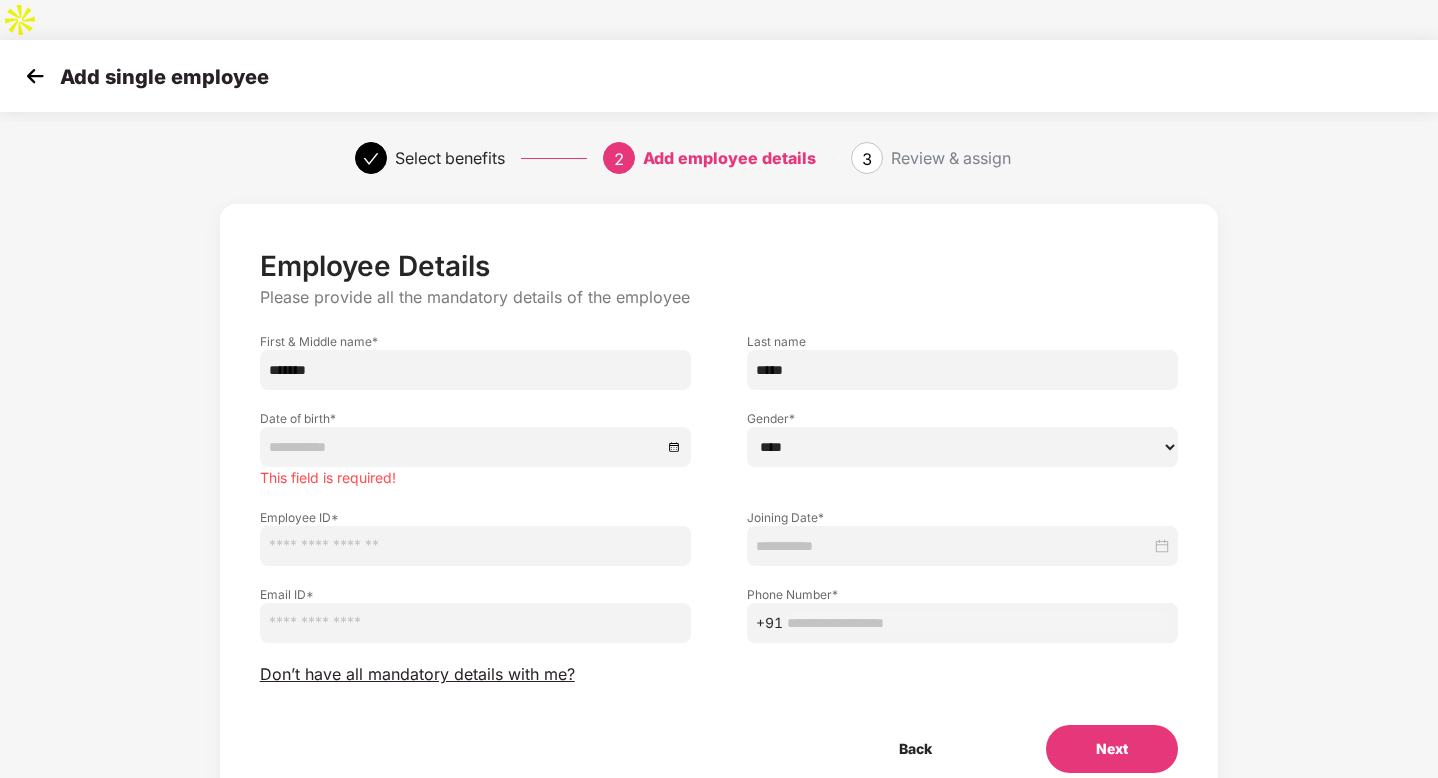 click at bounding box center [962, 546] 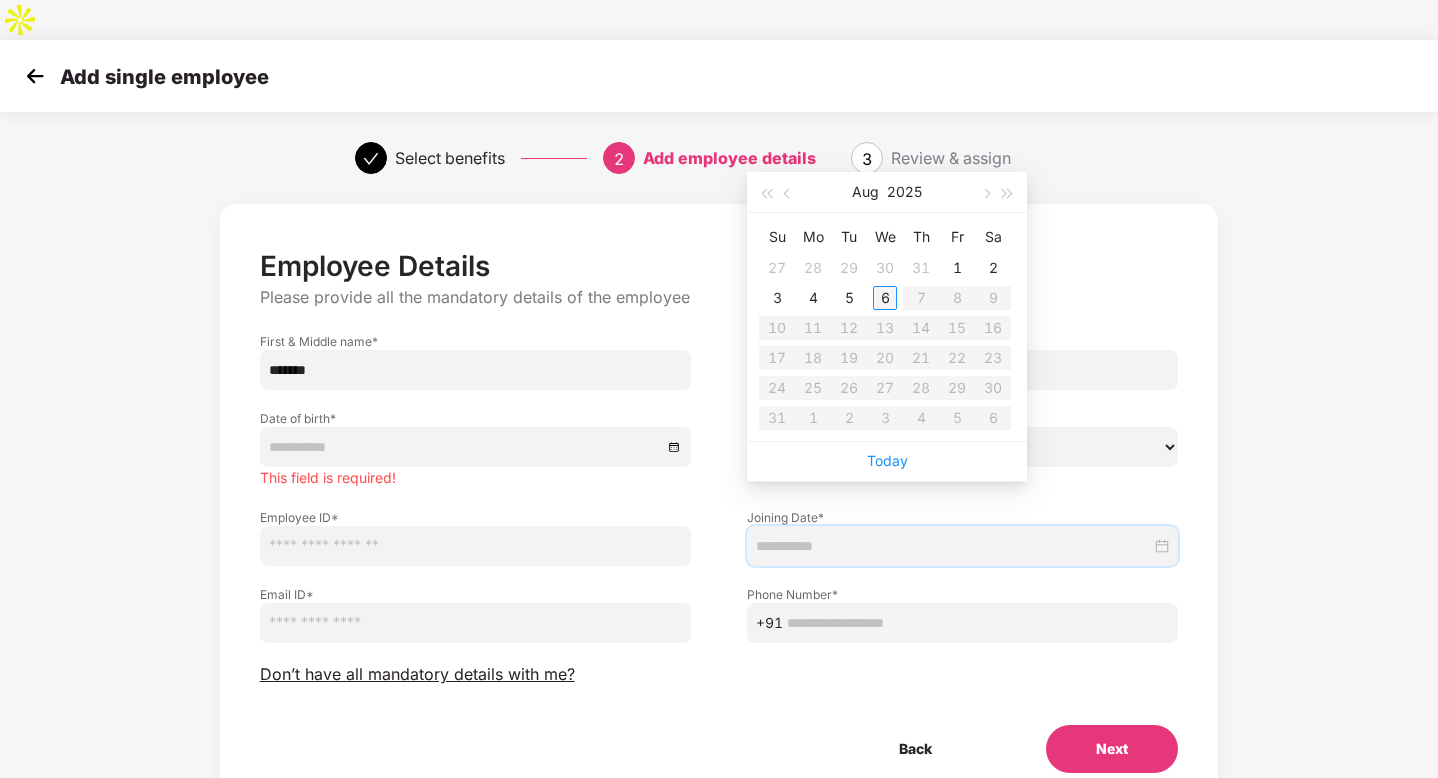type on "**********" 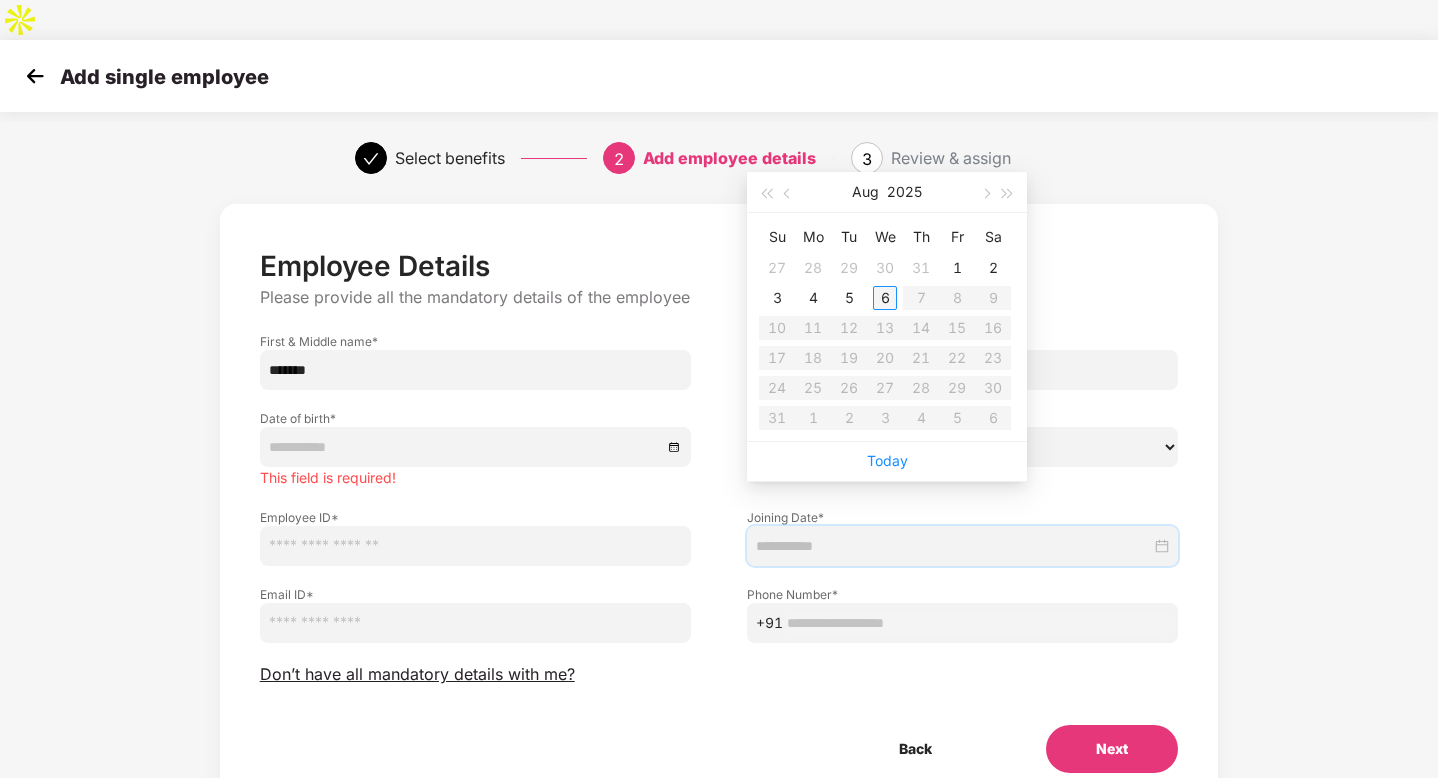 click on "6" at bounding box center [885, 298] 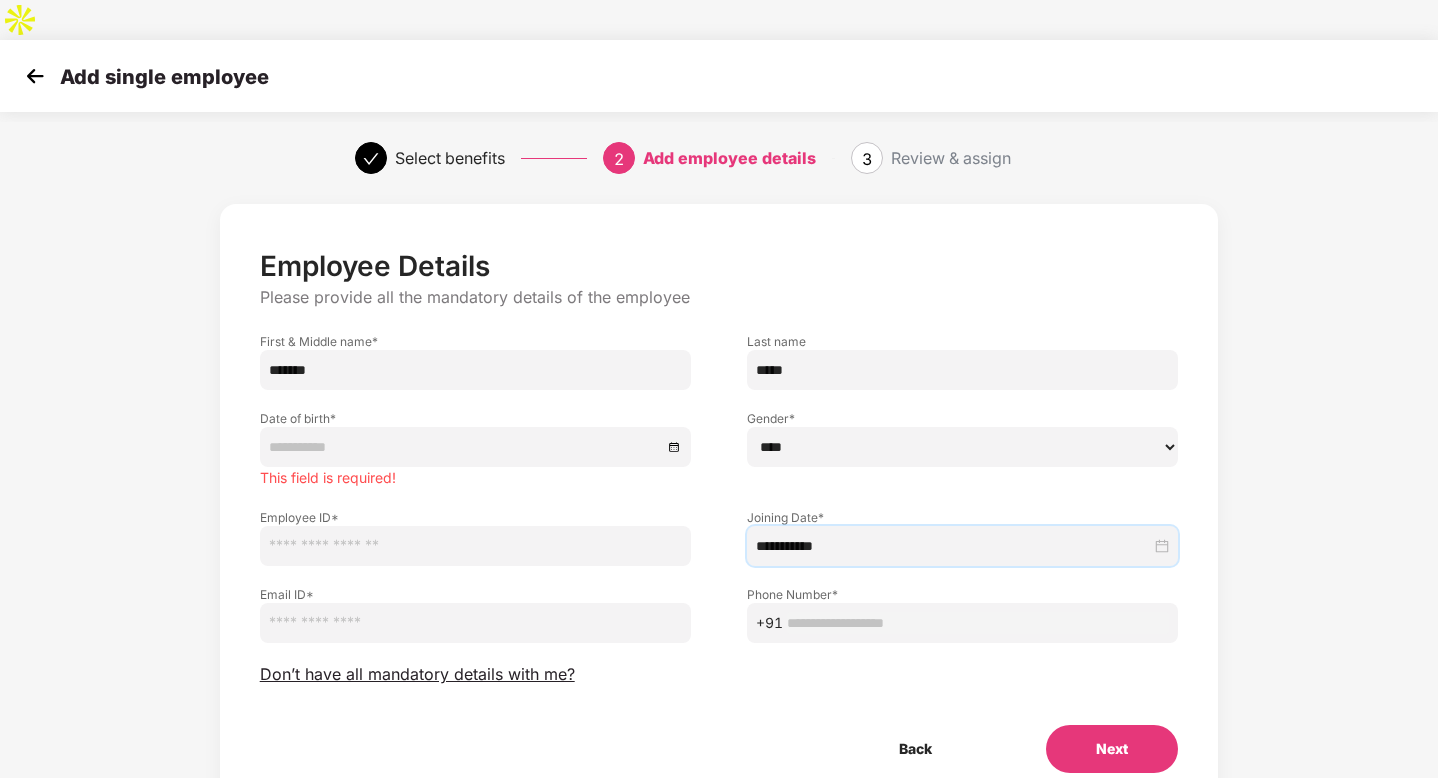click at bounding box center (475, 546) 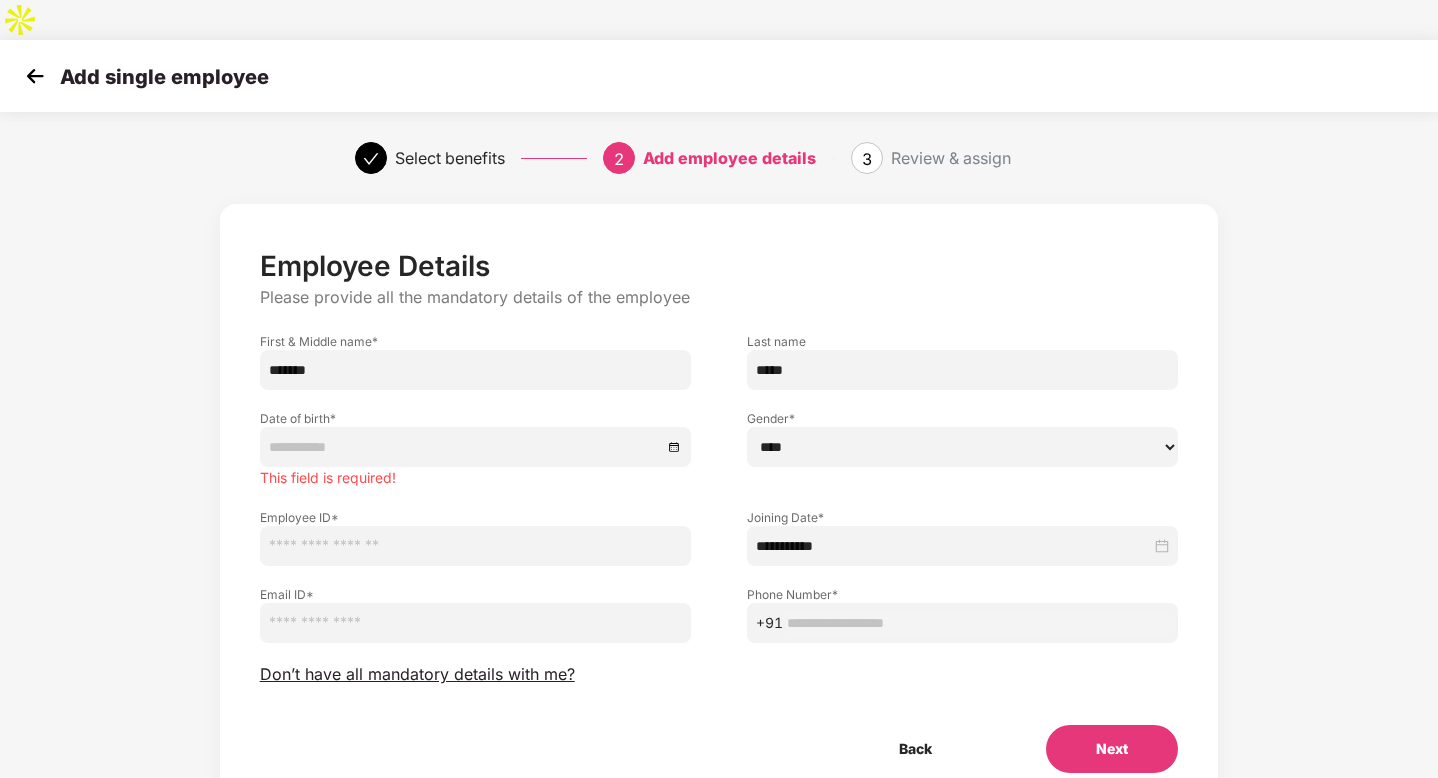 paste on "**********" 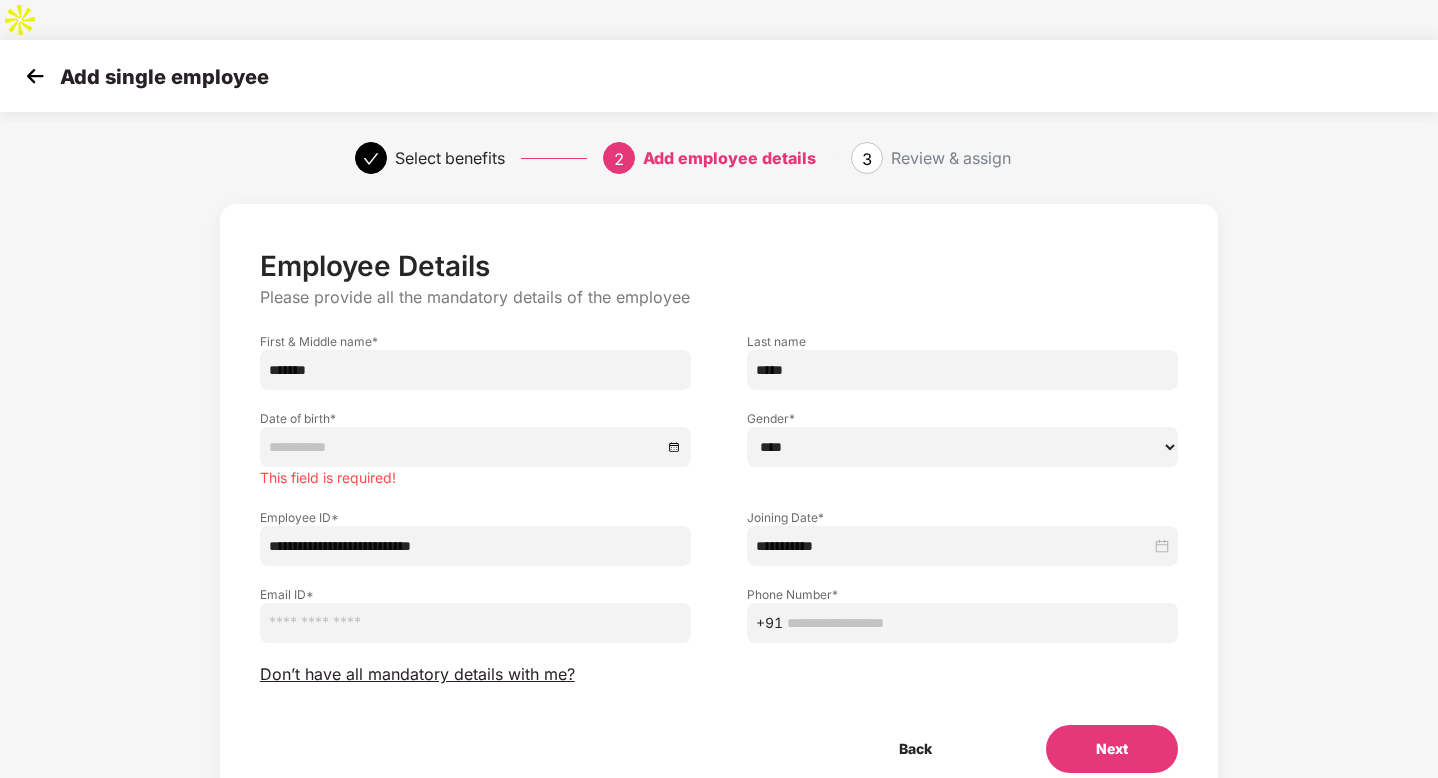 type on "**********" 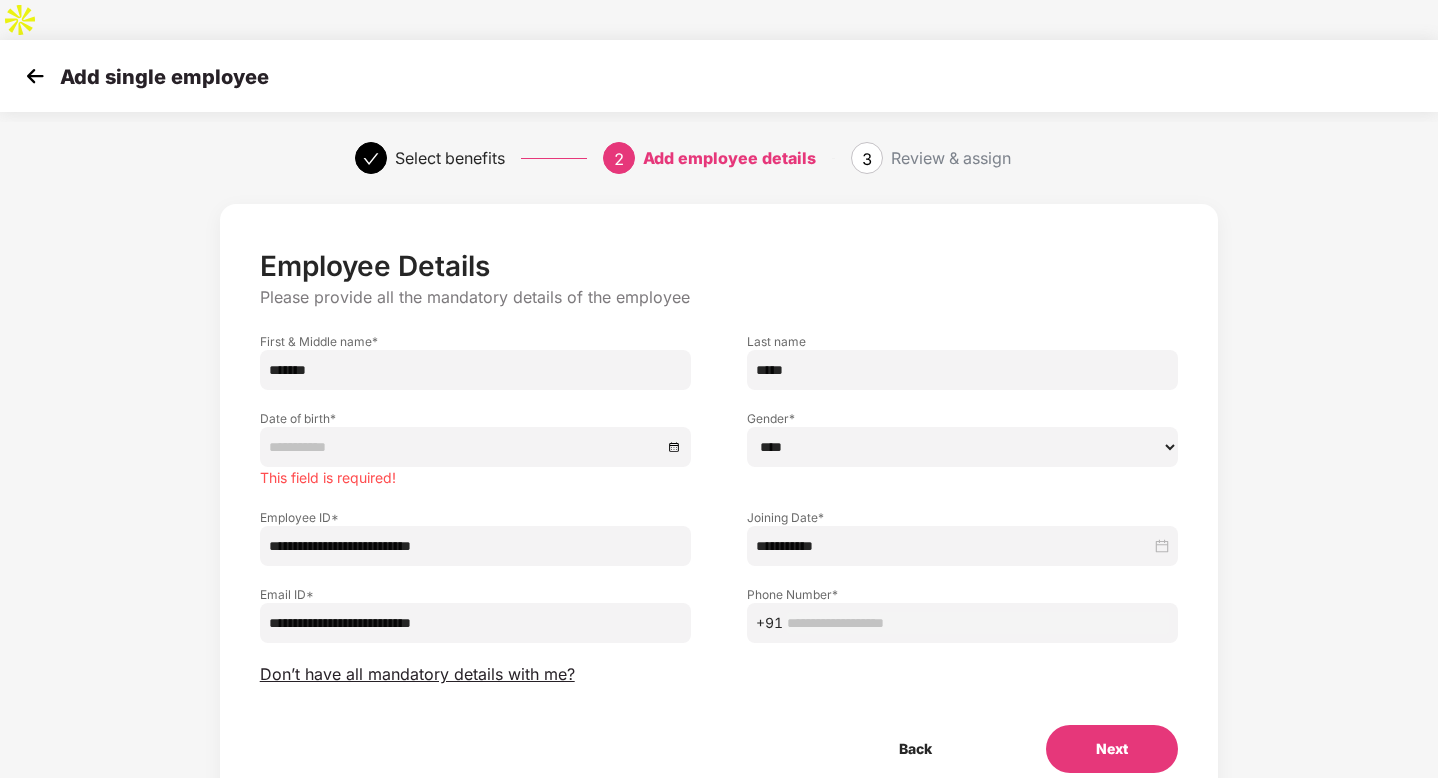 type on "**********" 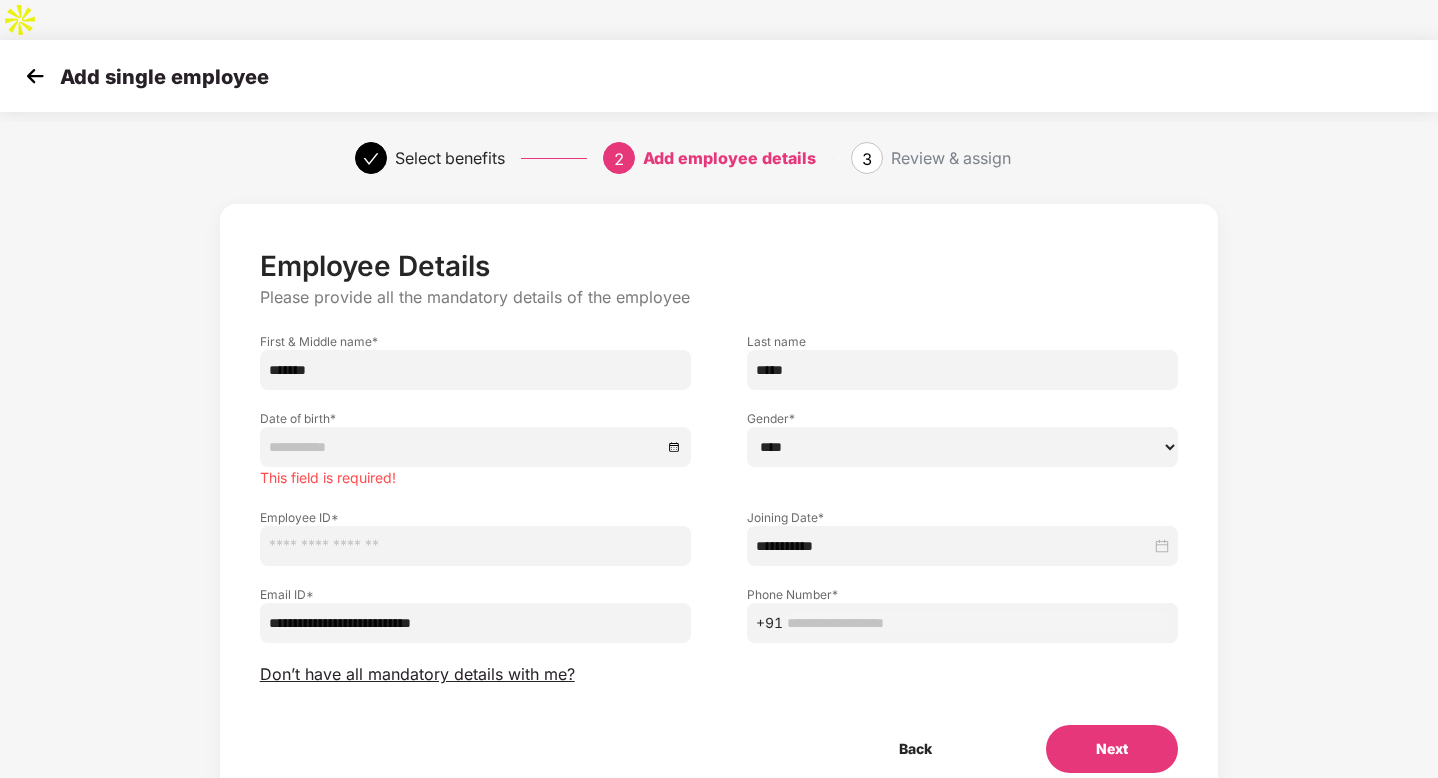 paste on "******" 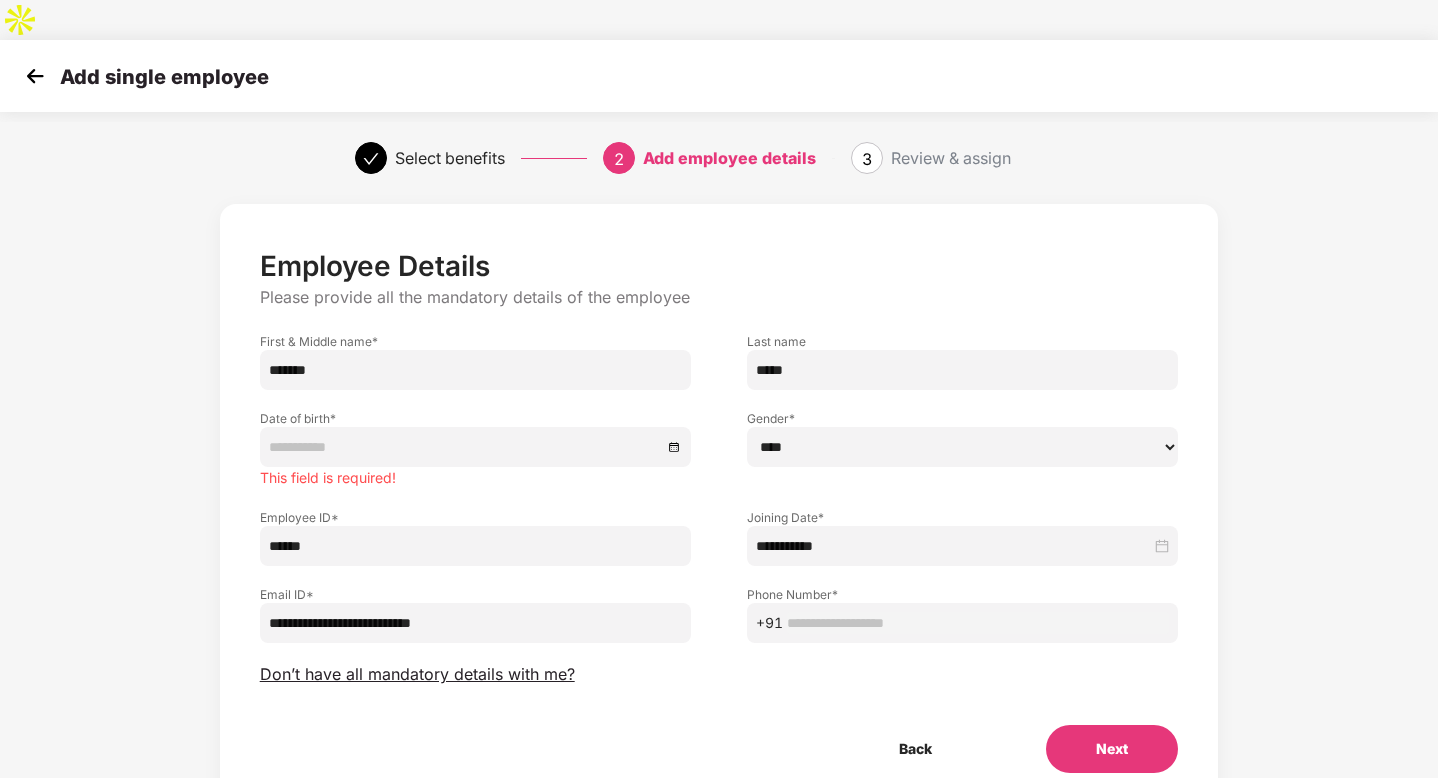 type on "******" 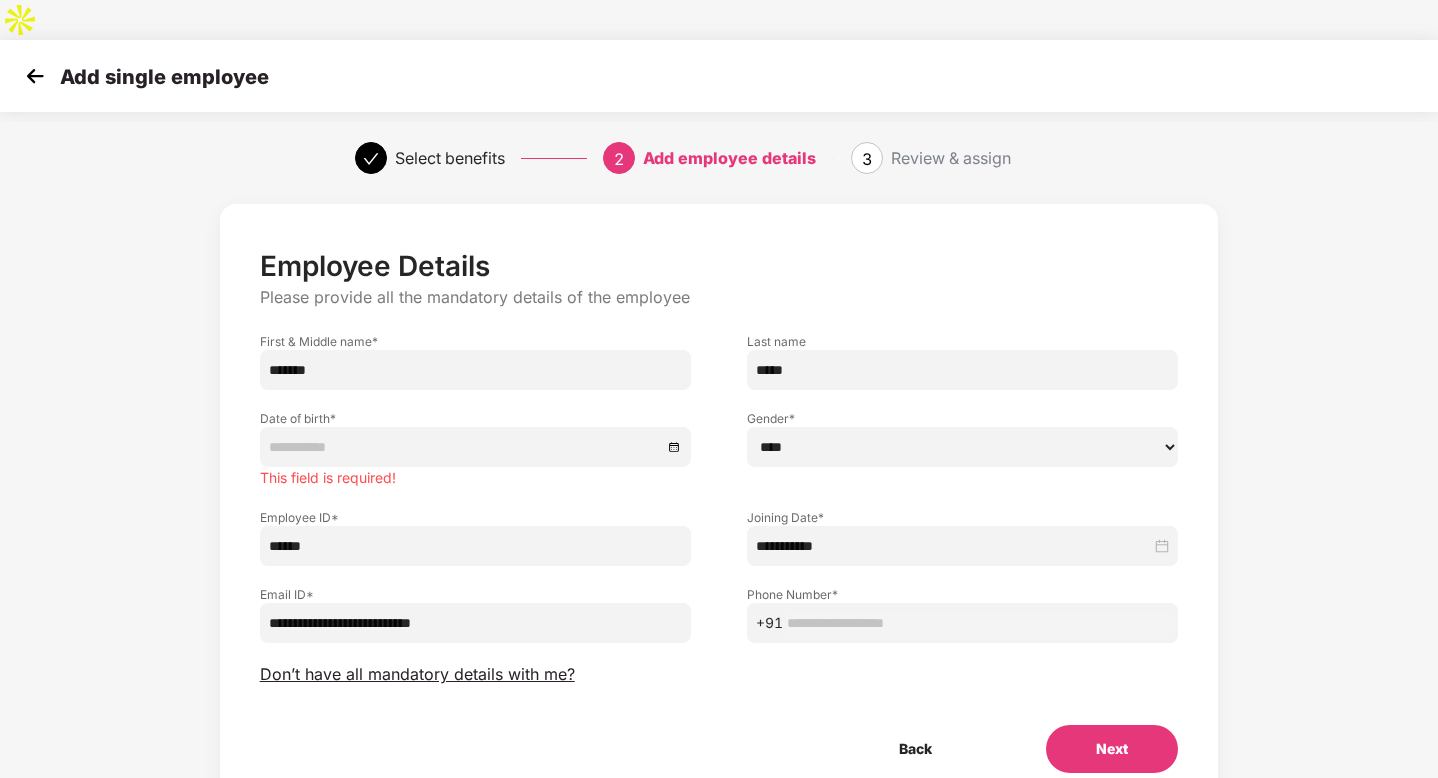 click at bounding box center [978, 623] 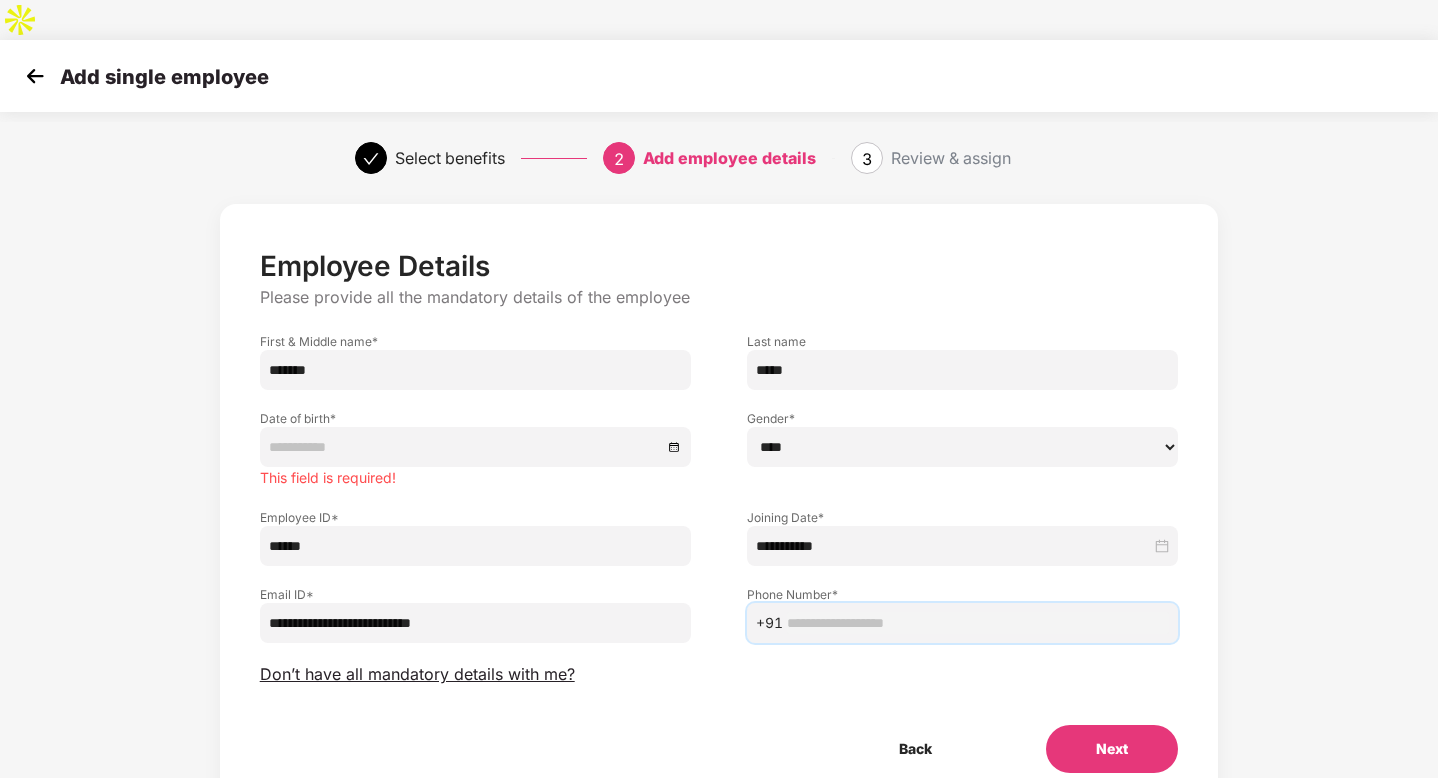 paste on "**********" 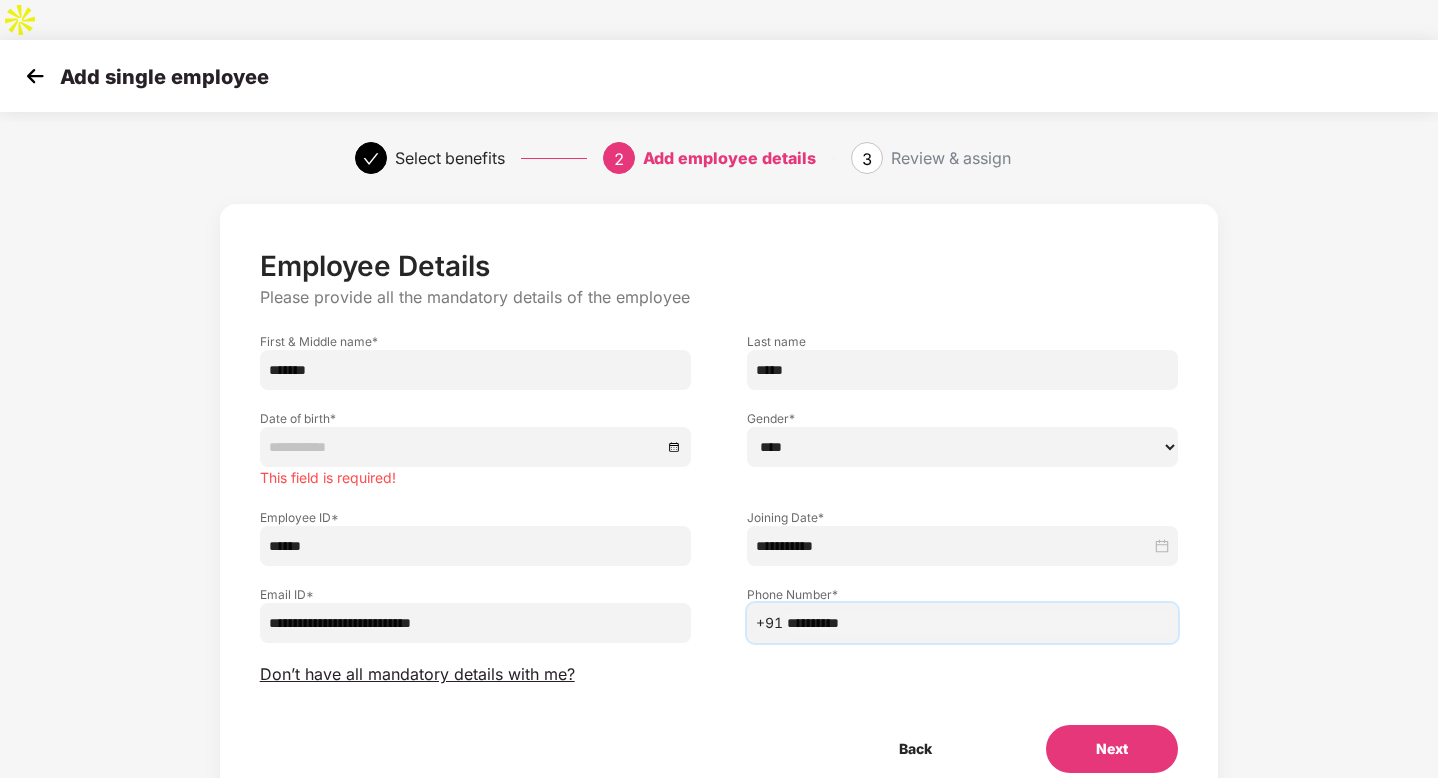 type on "**********" 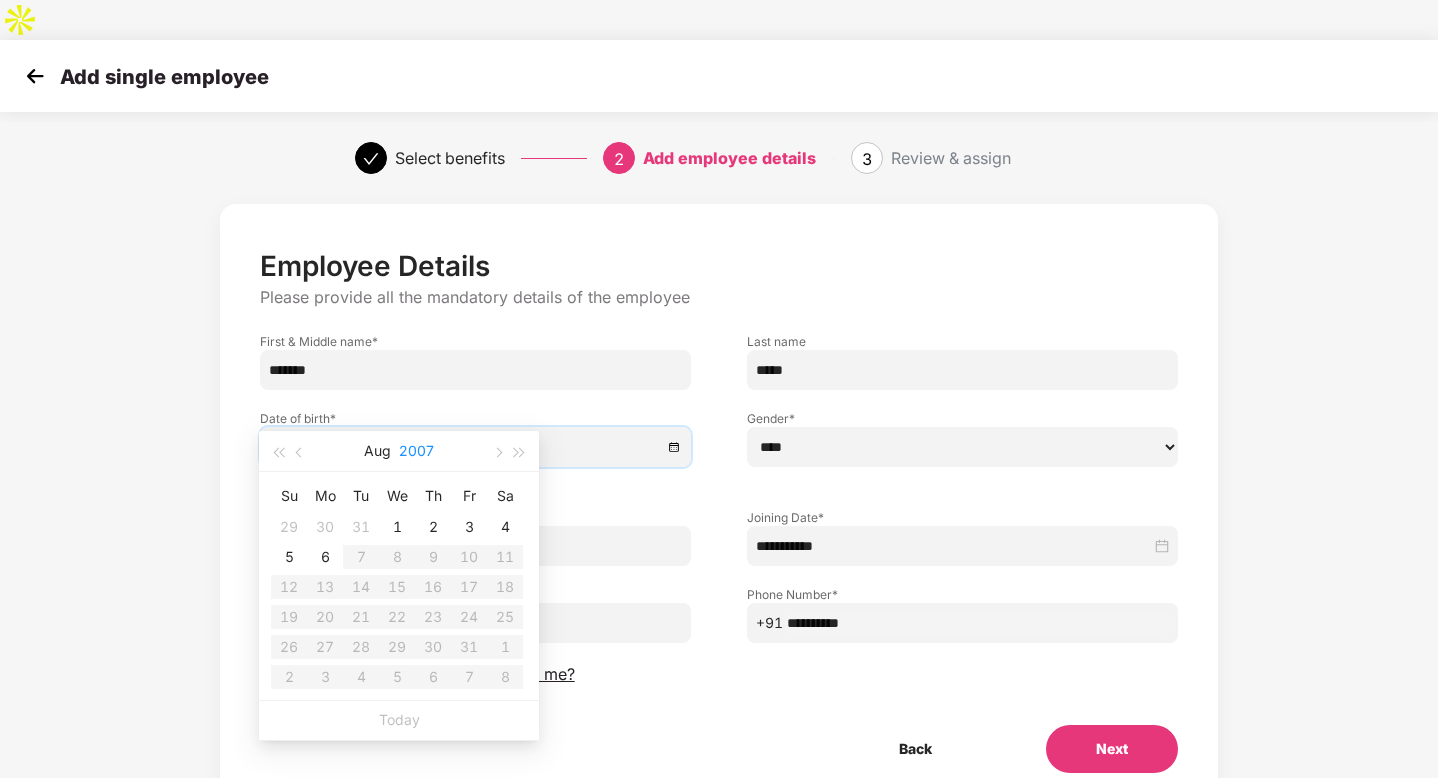 click on "2007" at bounding box center [416, 451] 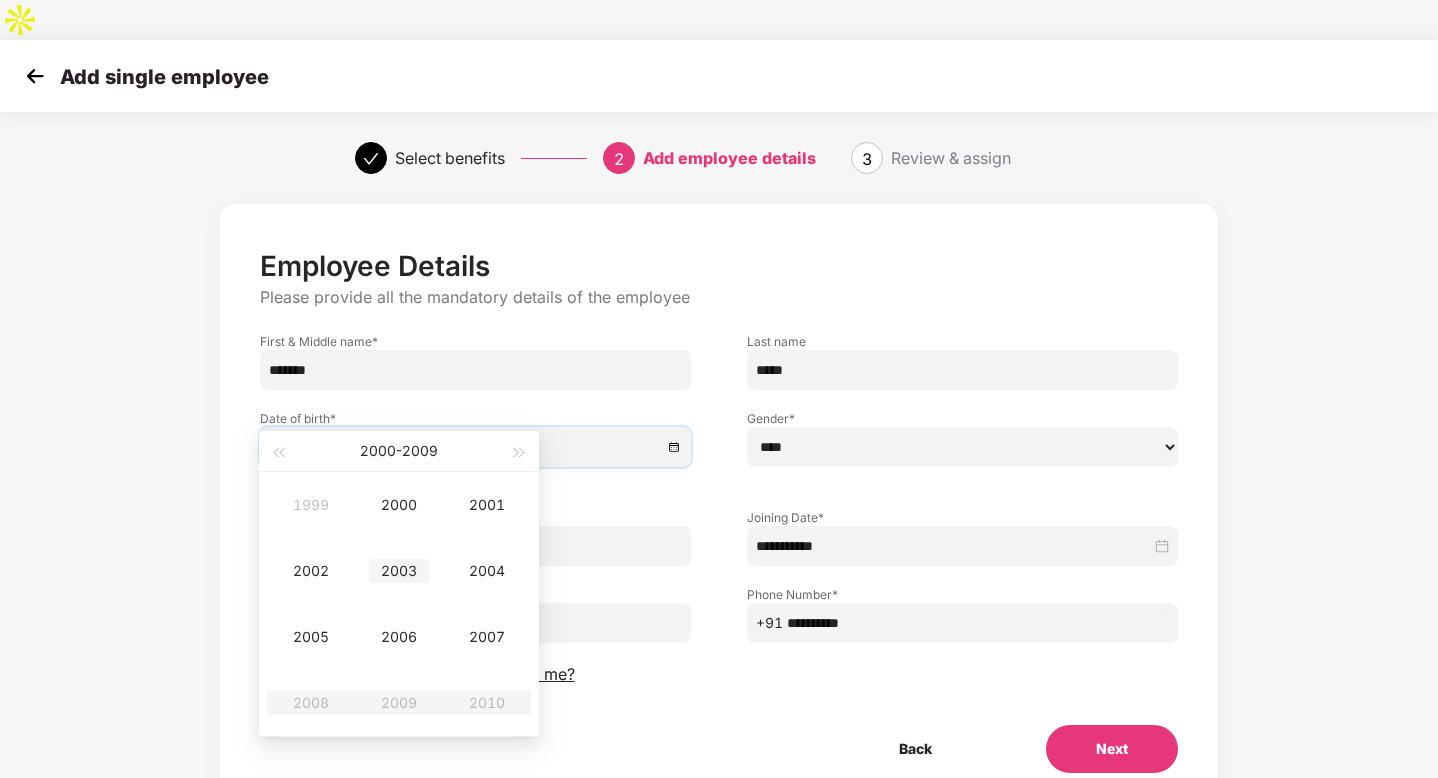 type on "**********" 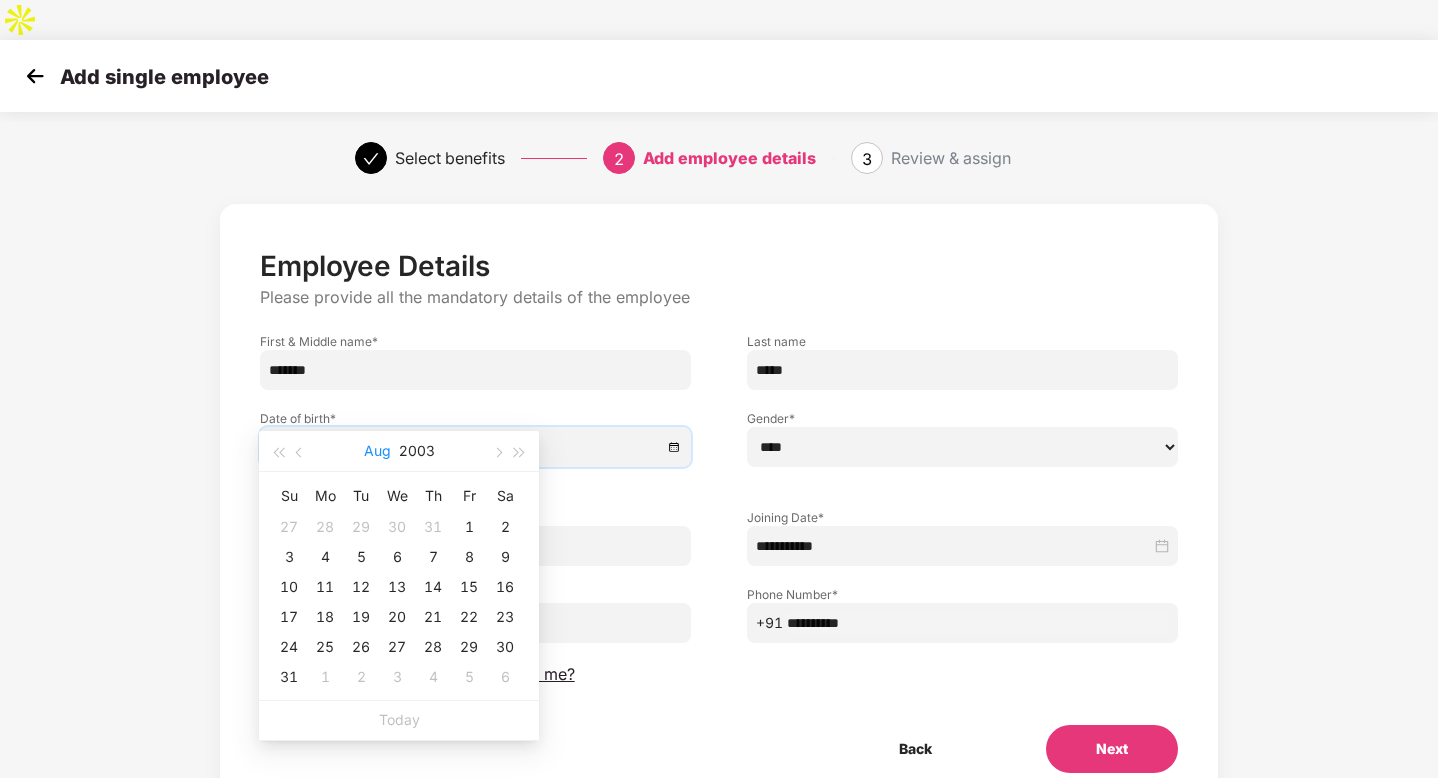 click on "Aug" at bounding box center (377, 451) 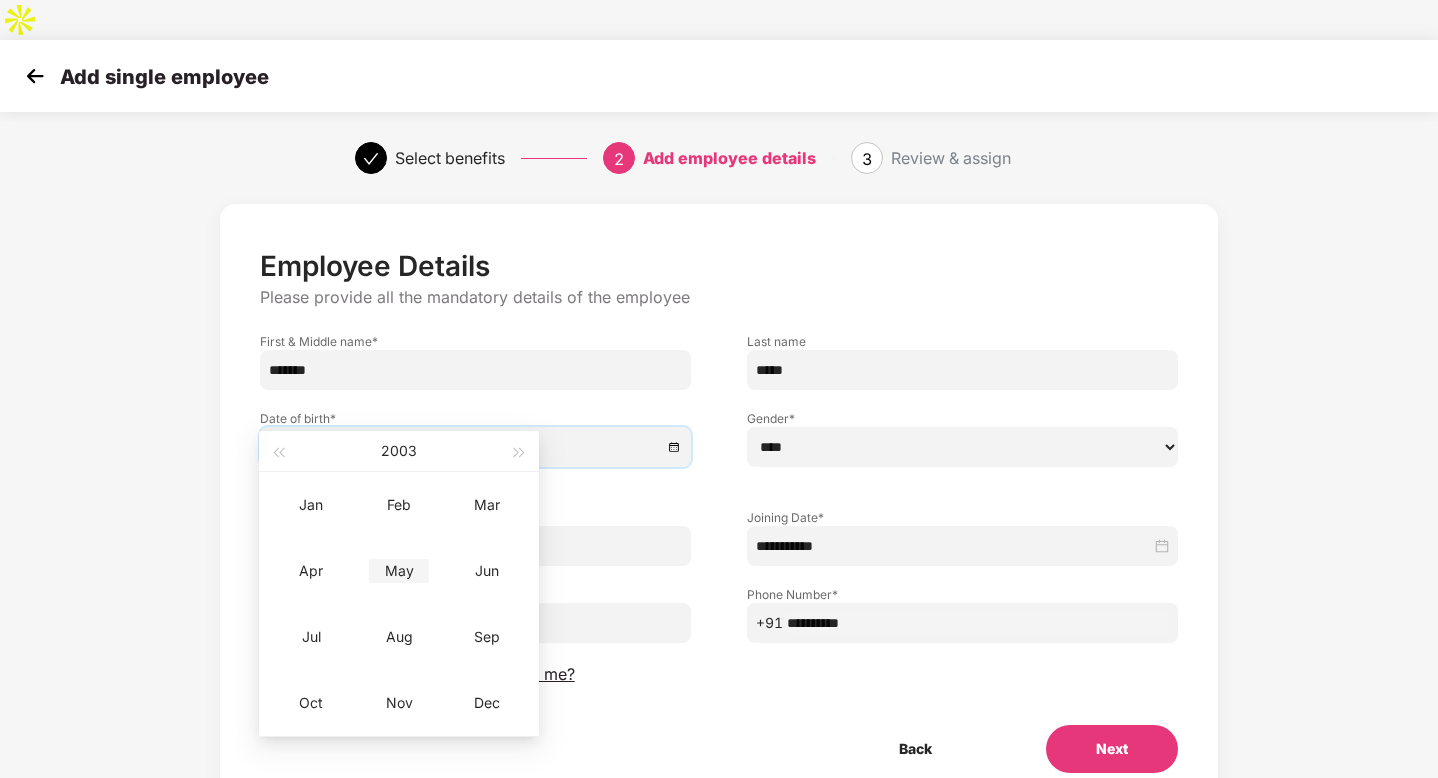 type on "**********" 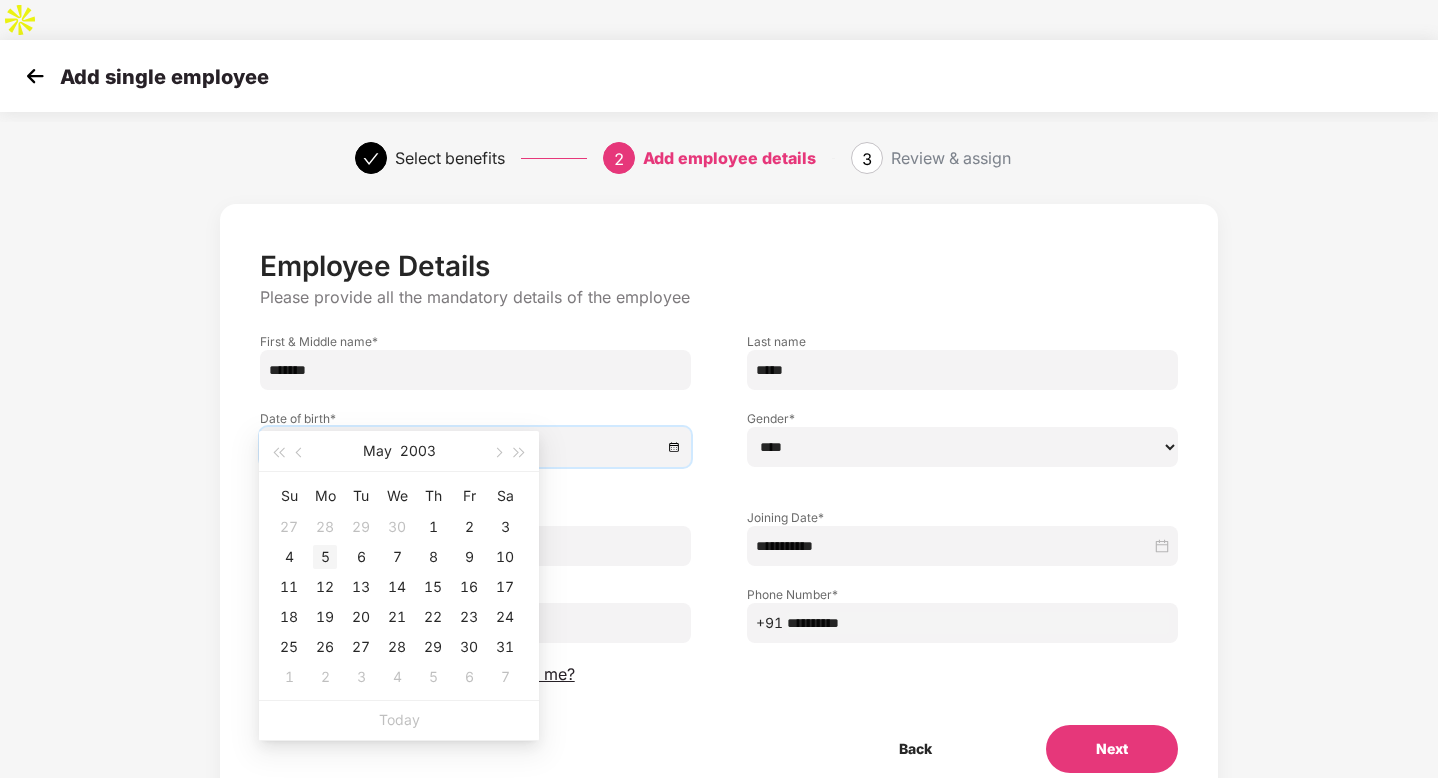 type on "**********" 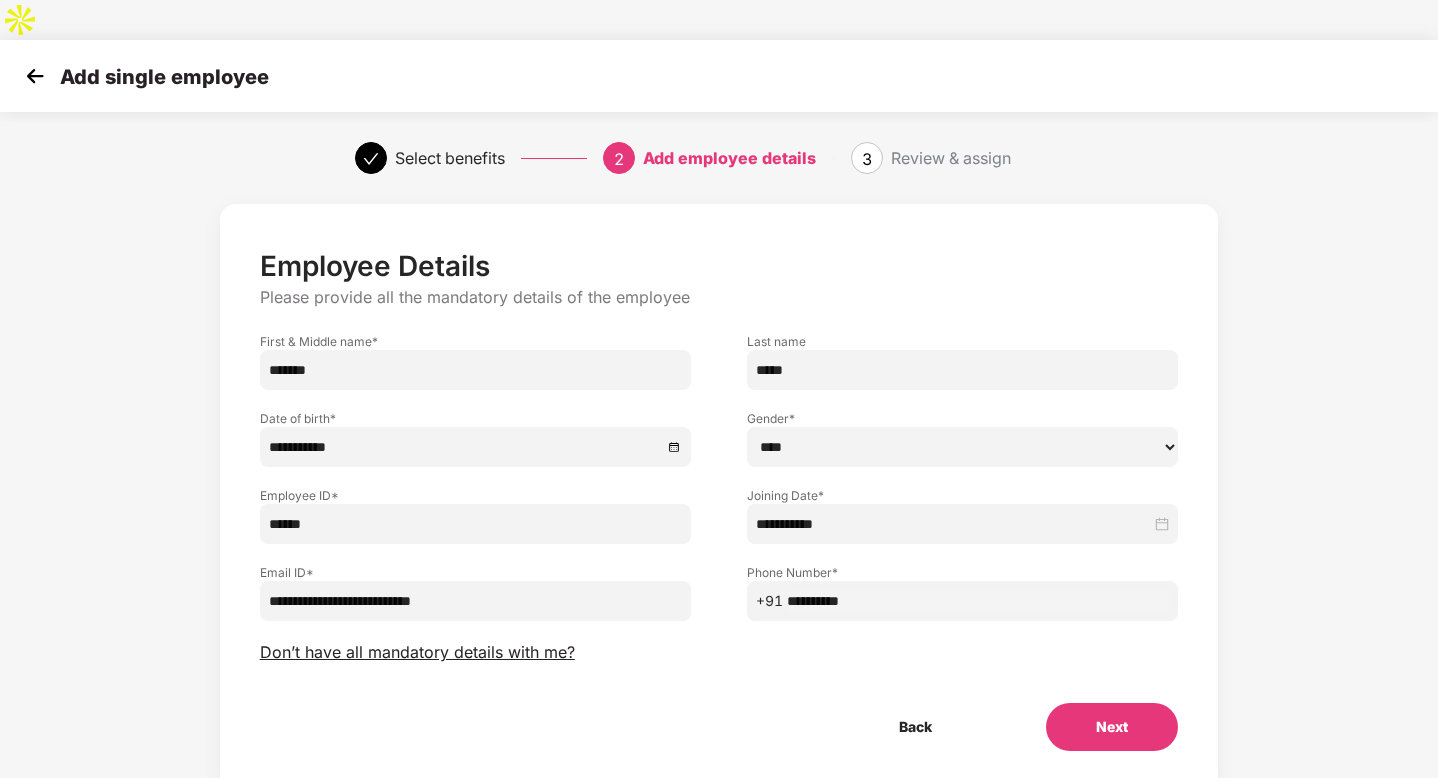 click on "Next" at bounding box center (1112, 727) 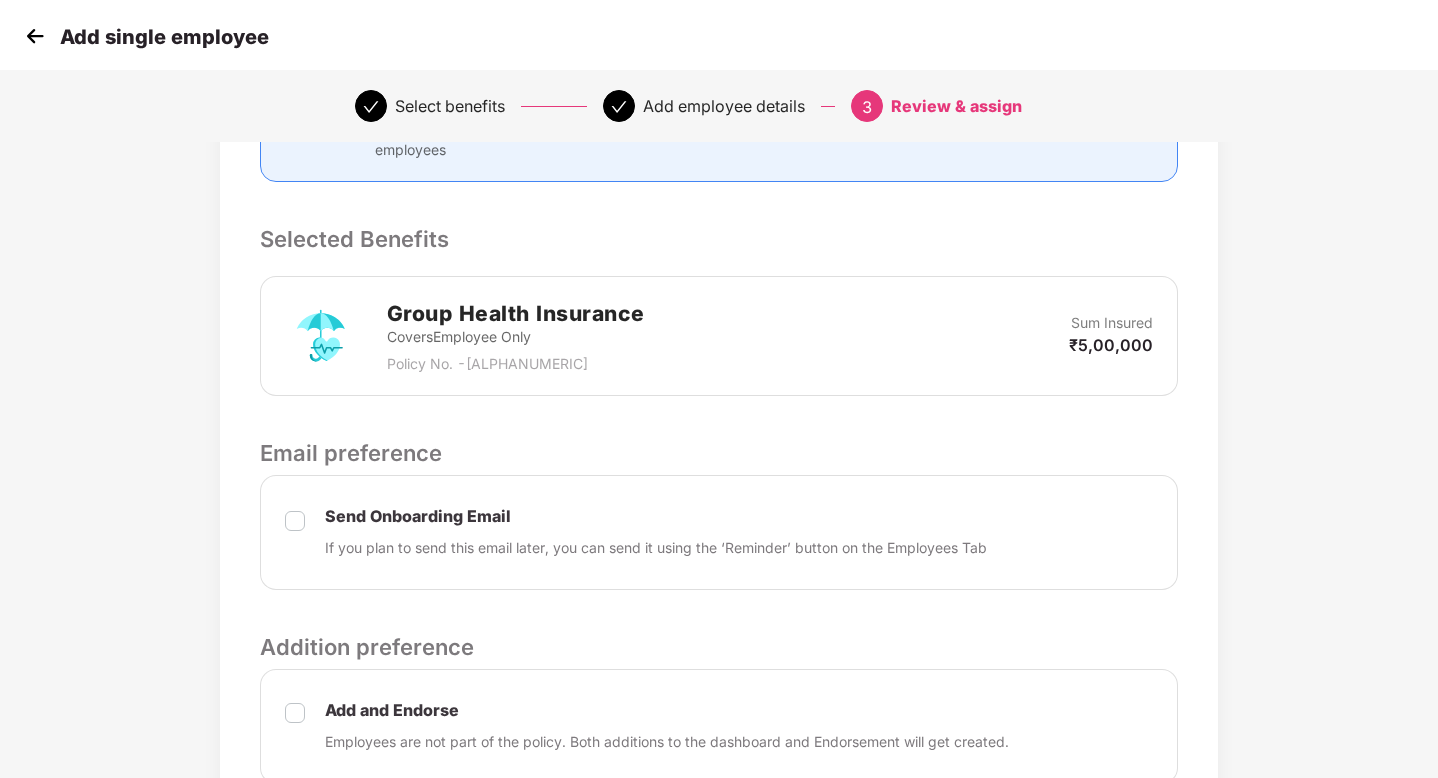 scroll, scrollTop: 593, scrollLeft: 0, axis: vertical 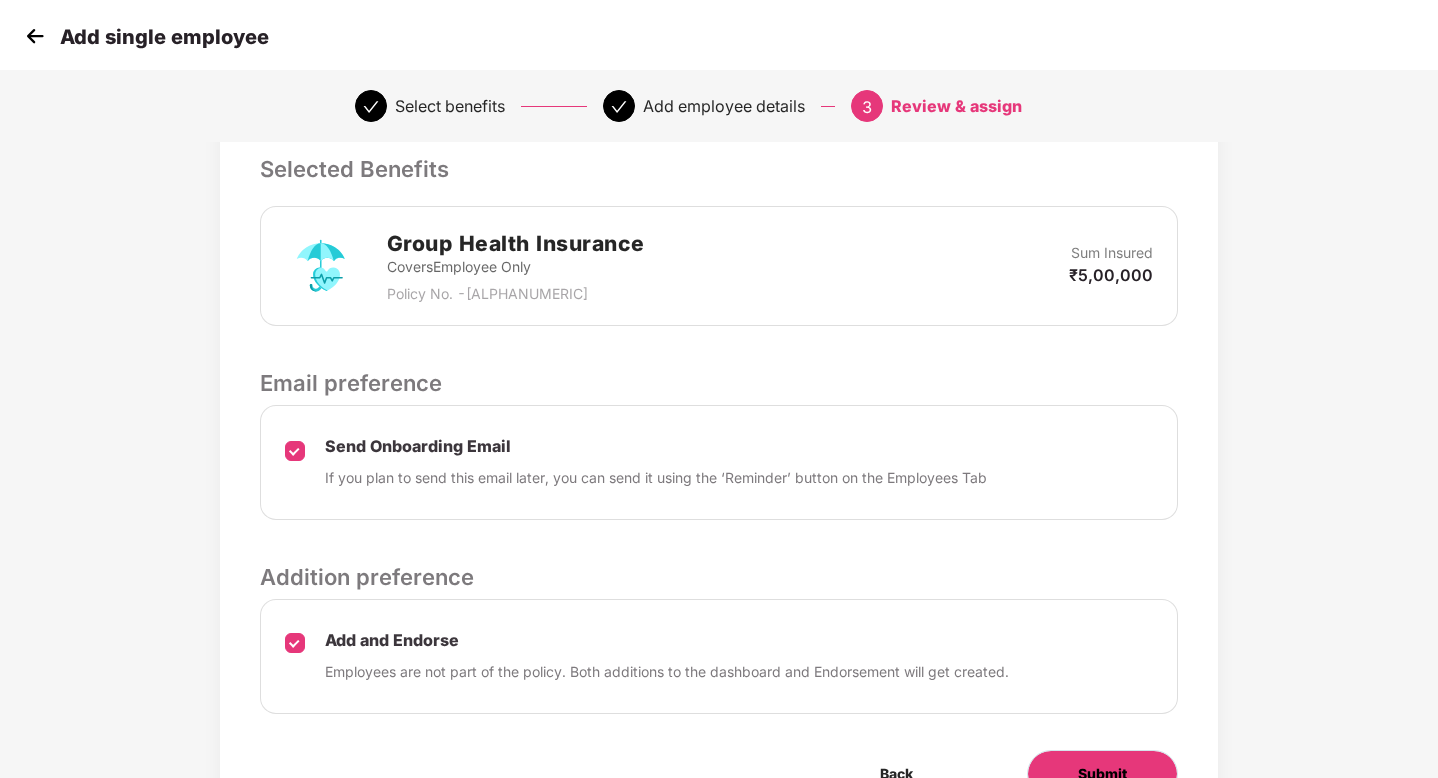 click on "Submit" at bounding box center (1102, 774) 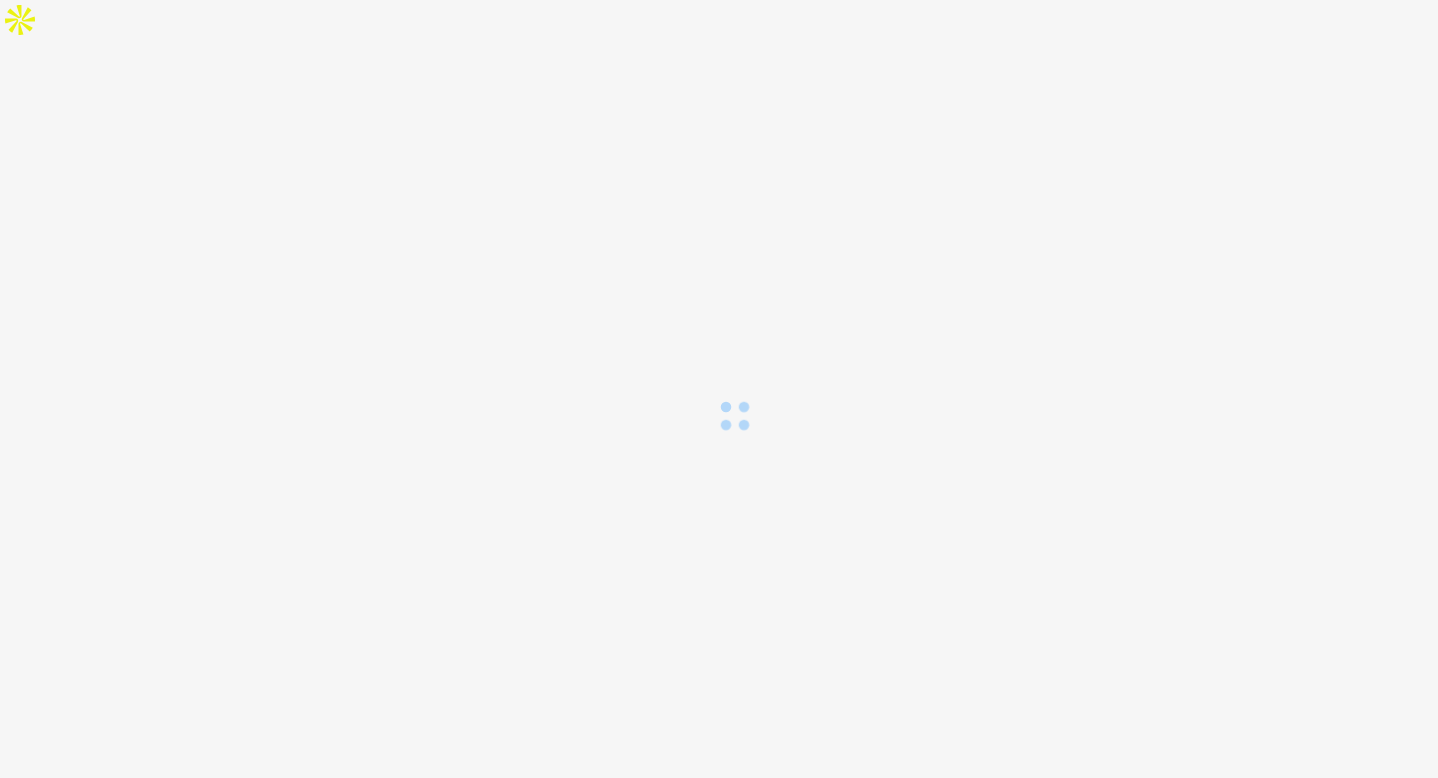 scroll, scrollTop: 0, scrollLeft: 0, axis: both 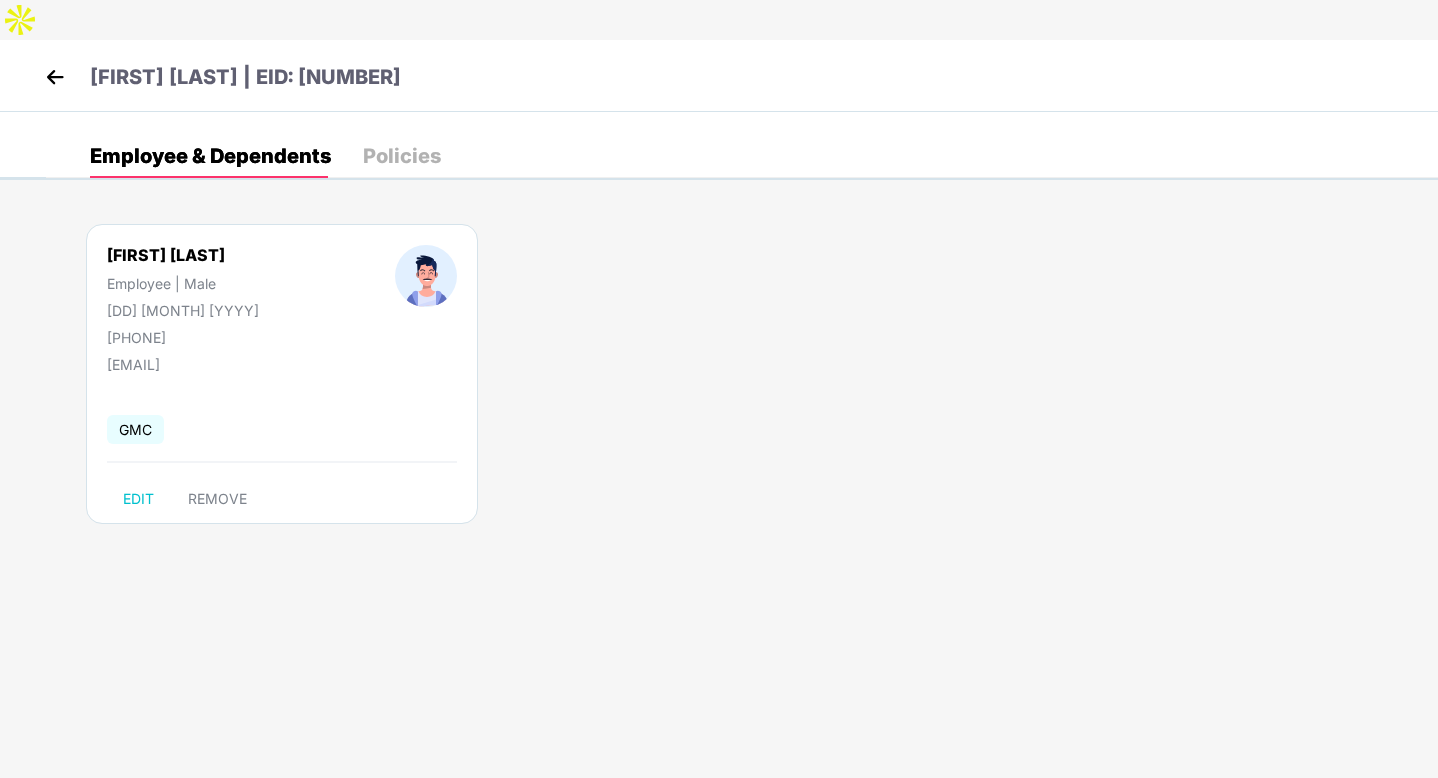 click at bounding box center (55, 77) 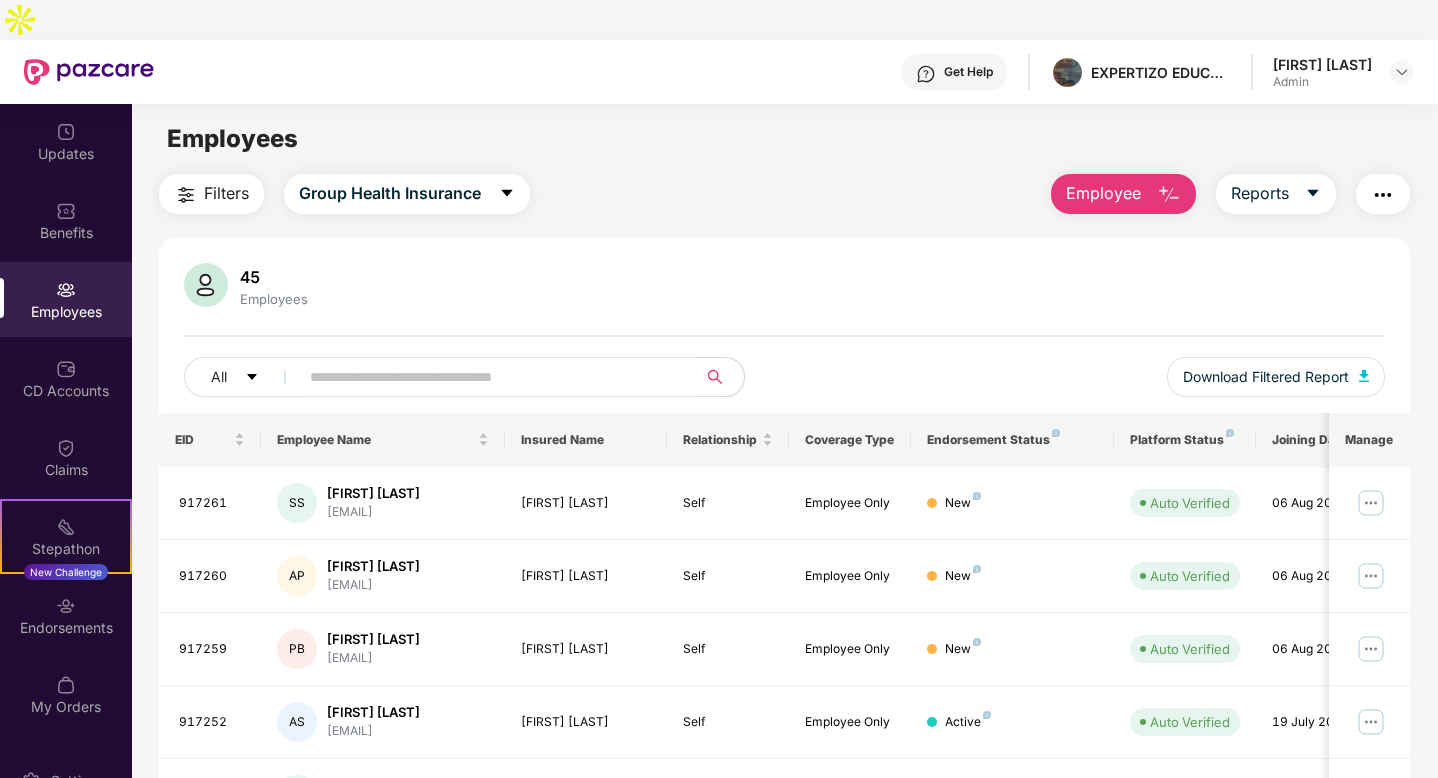 click on "Employee" at bounding box center (1103, 193) 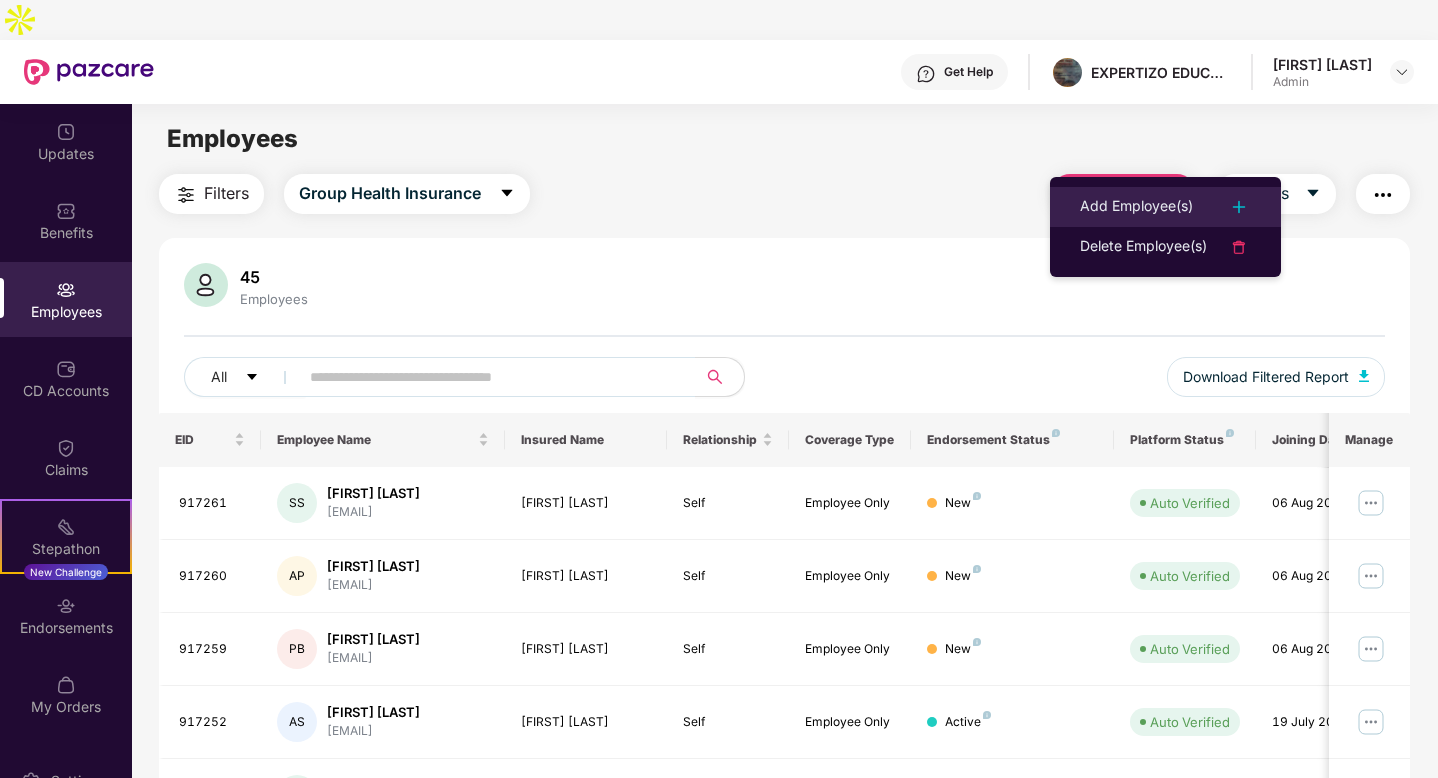click on "Add Employee(s)" at bounding box center [1136, 207] 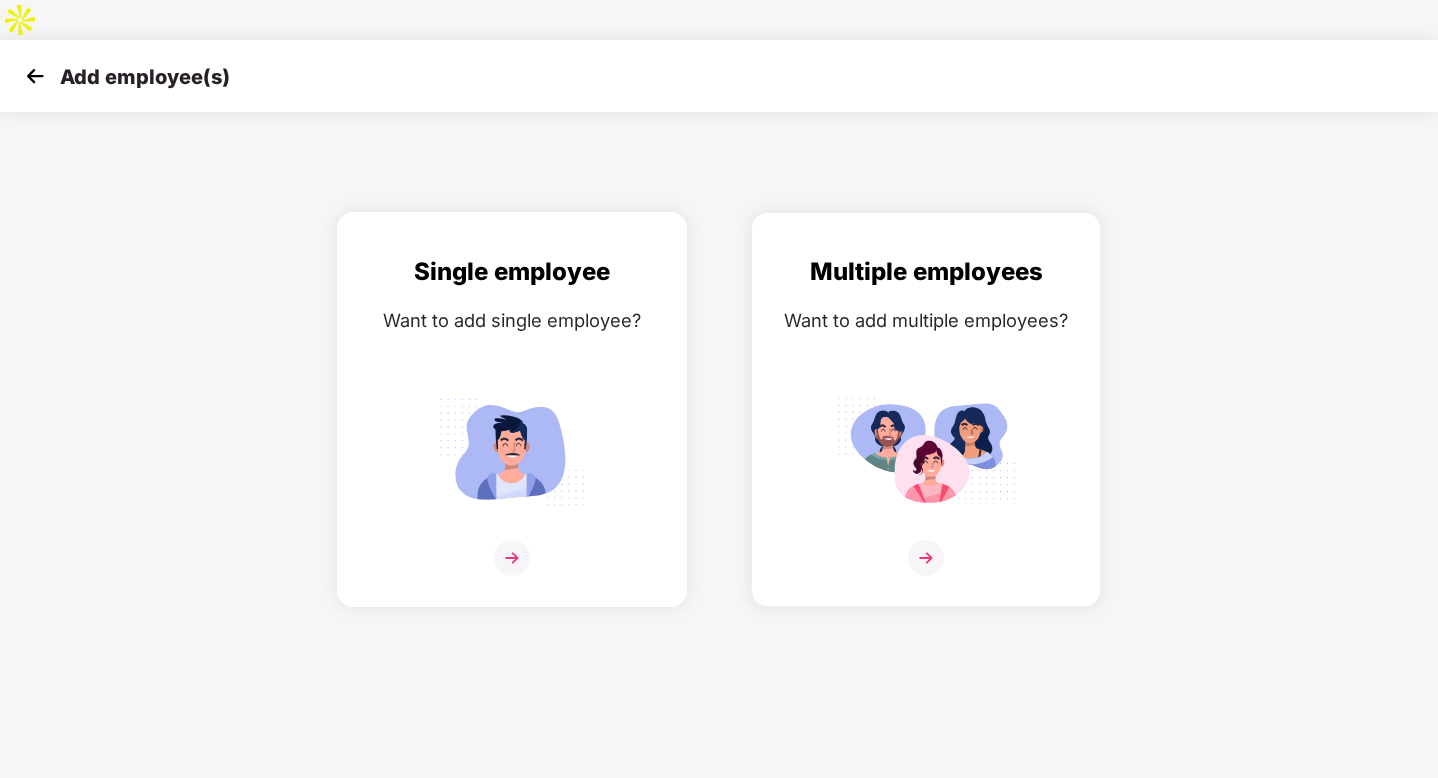 click on "Single employee Want to add single employee?" at bounding box center (512, 427) 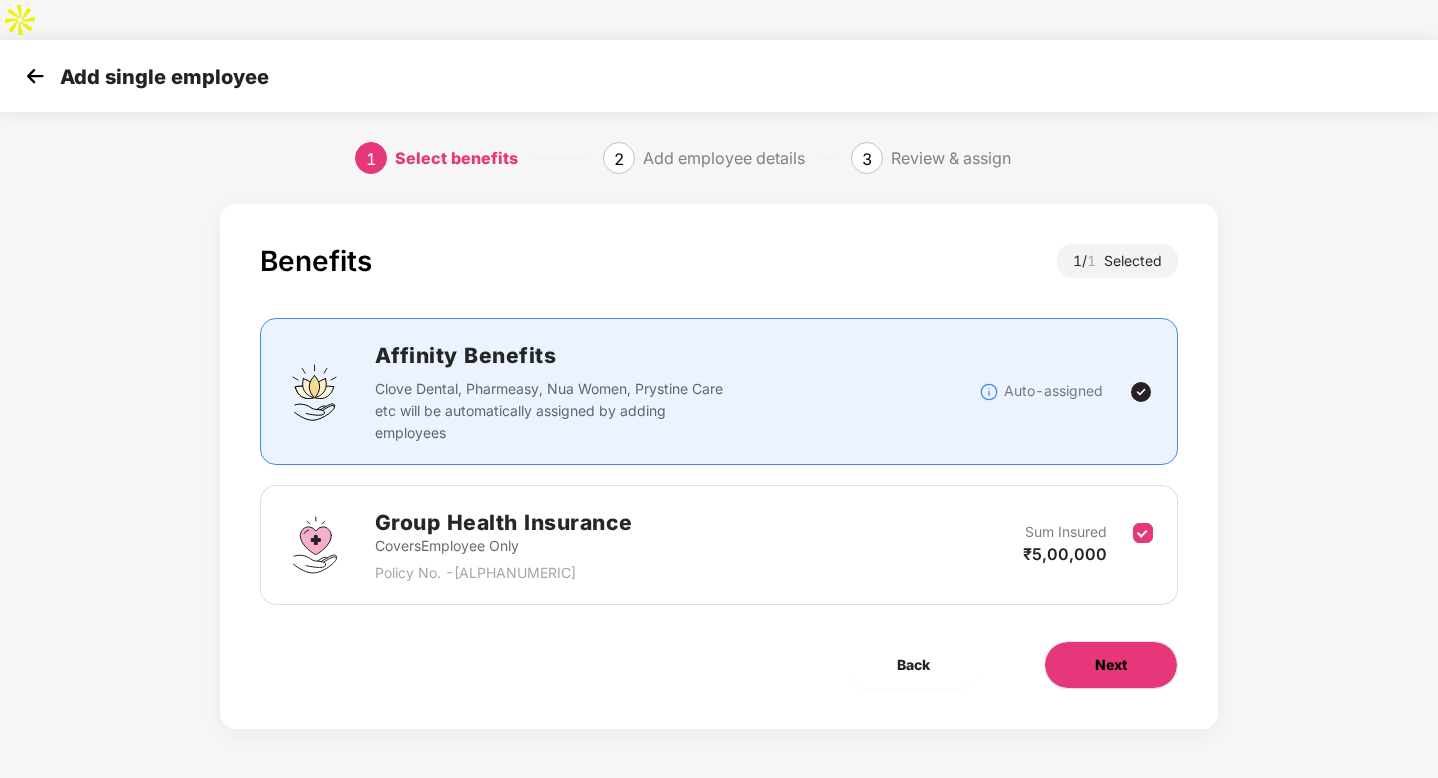 click on "Next" at bounding box center [1111, 665] 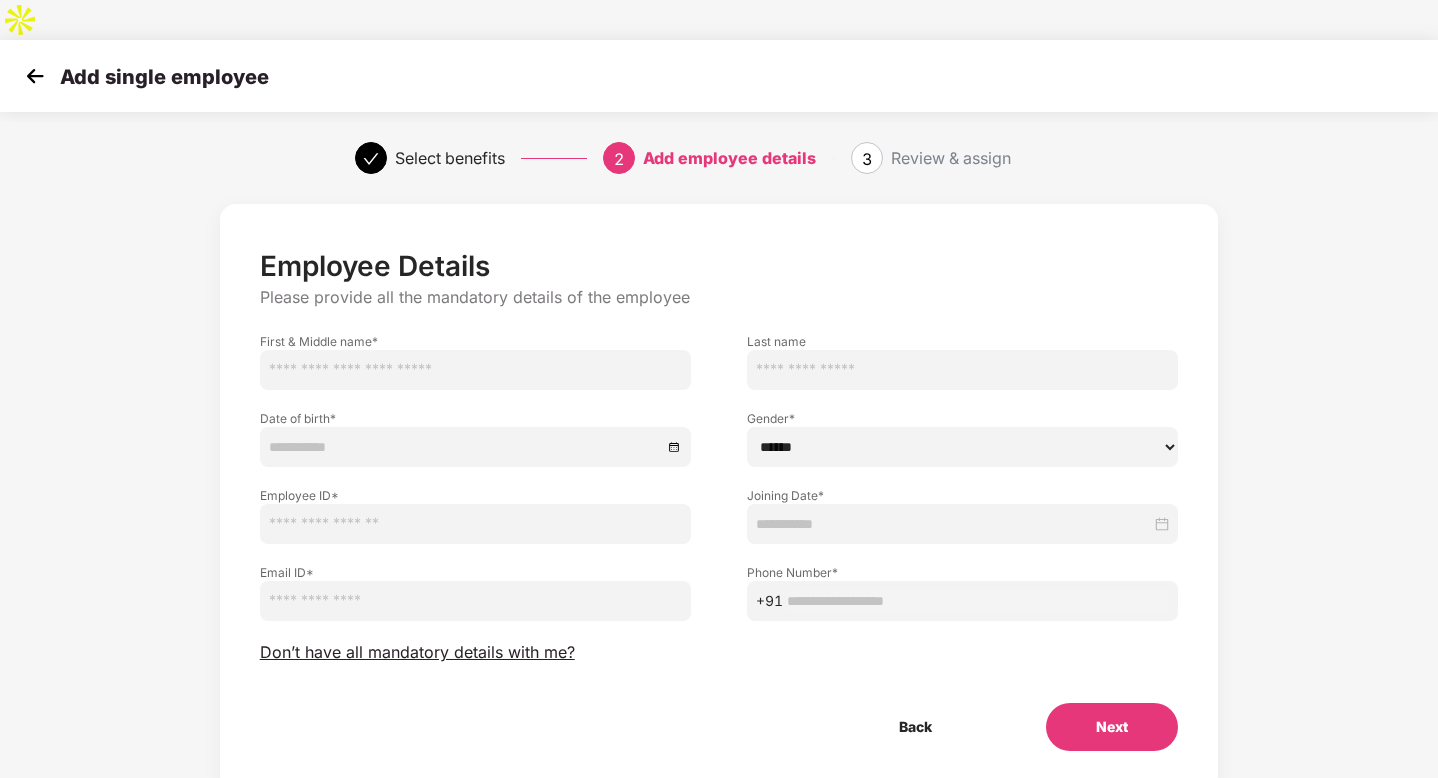 click at bounding box center (475, 370) 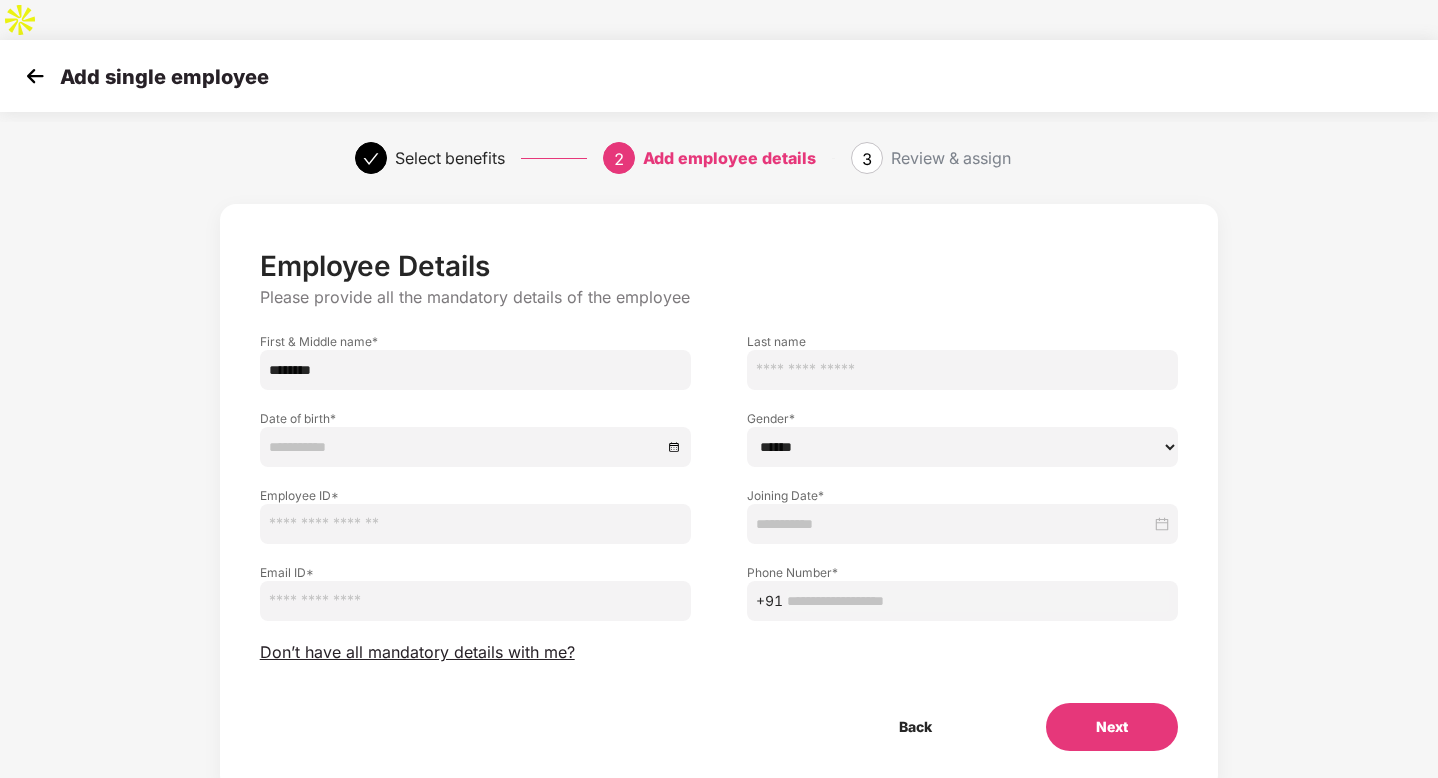 type on "********" 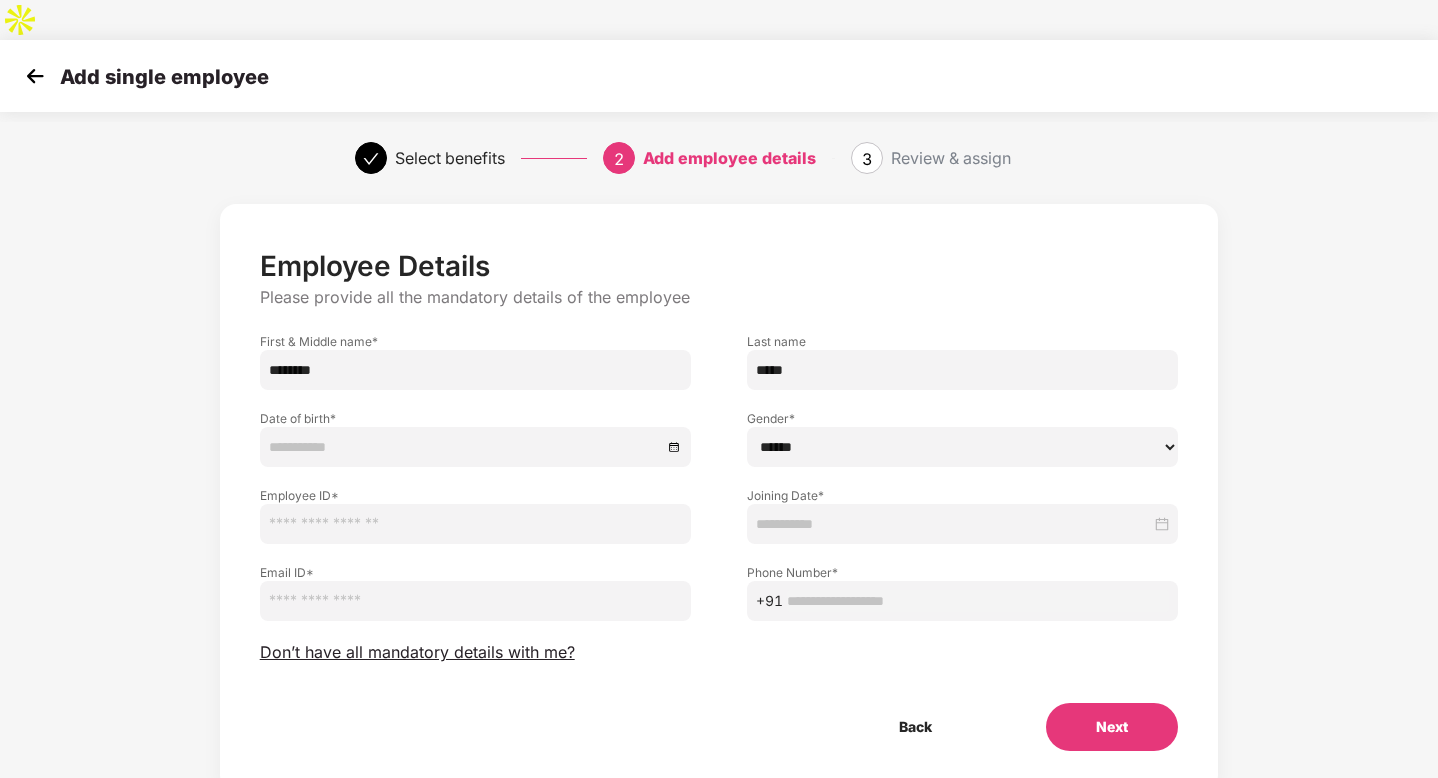 type on "*****" 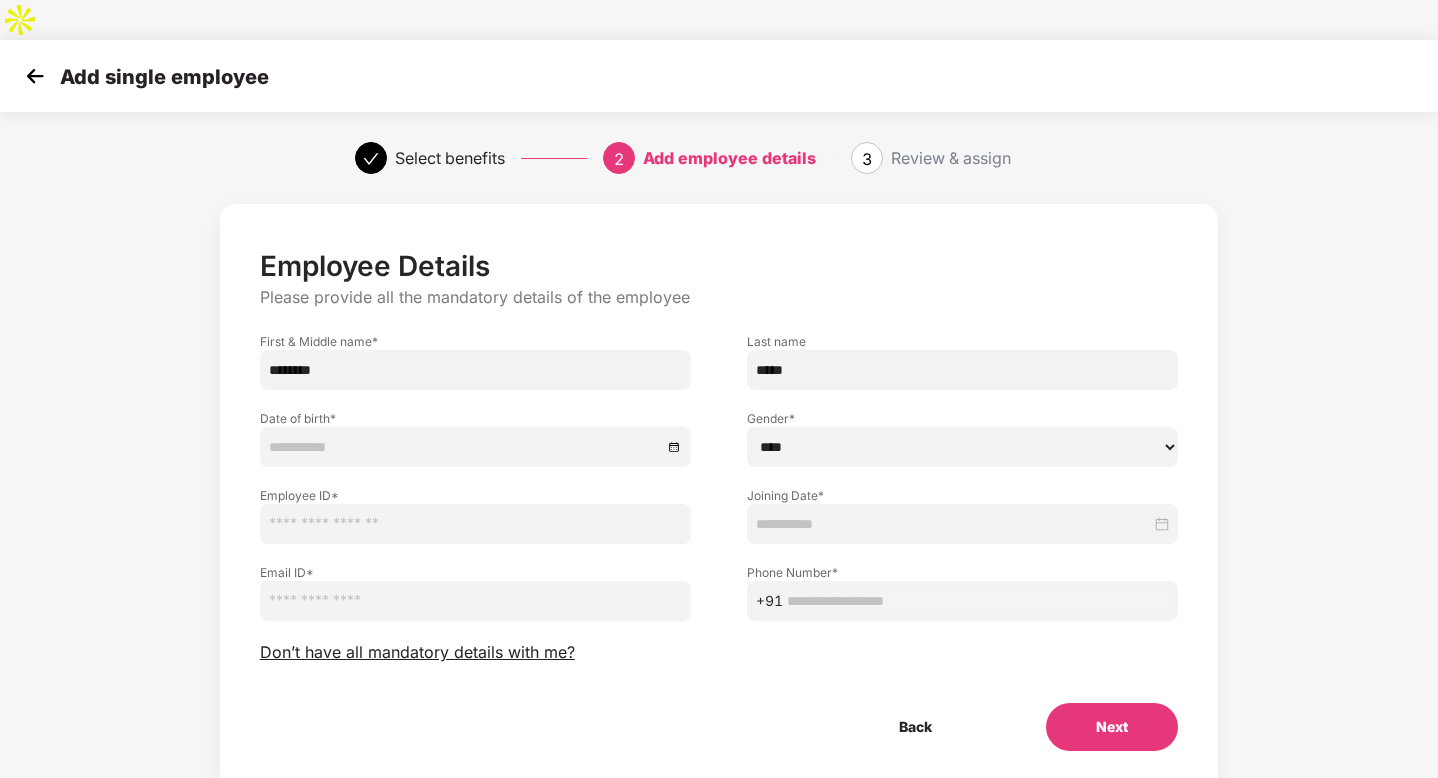 click at bounding box center [475, 601] 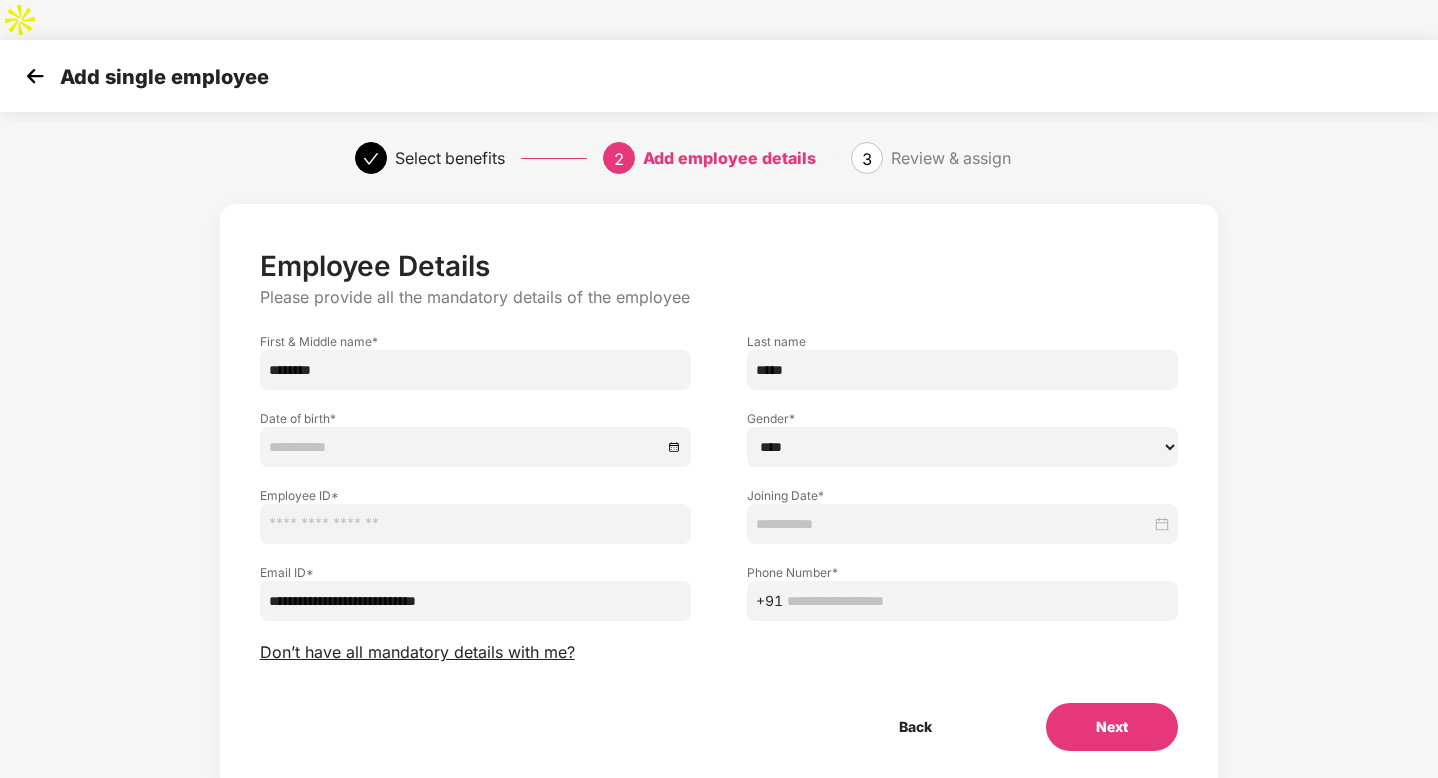 type on "**********" 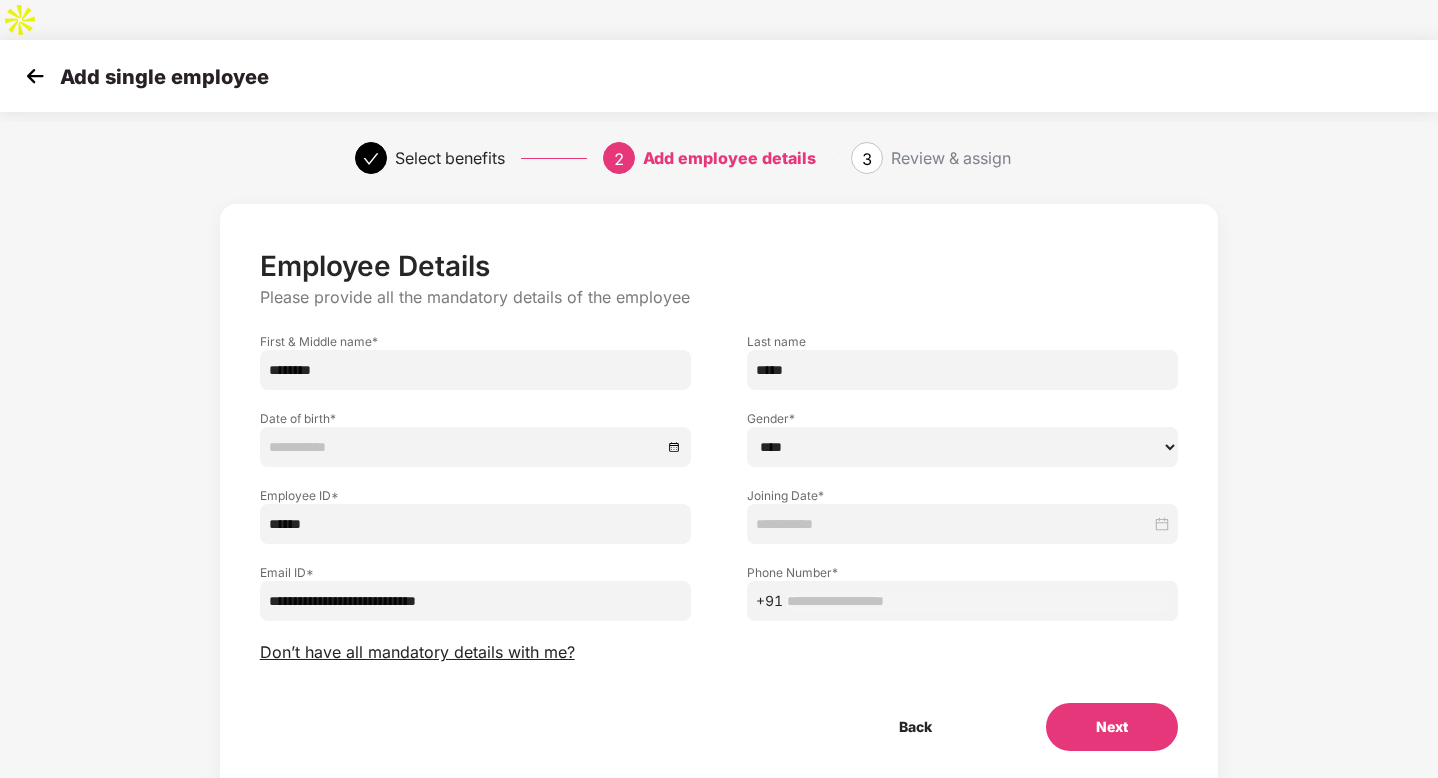 type on "******" 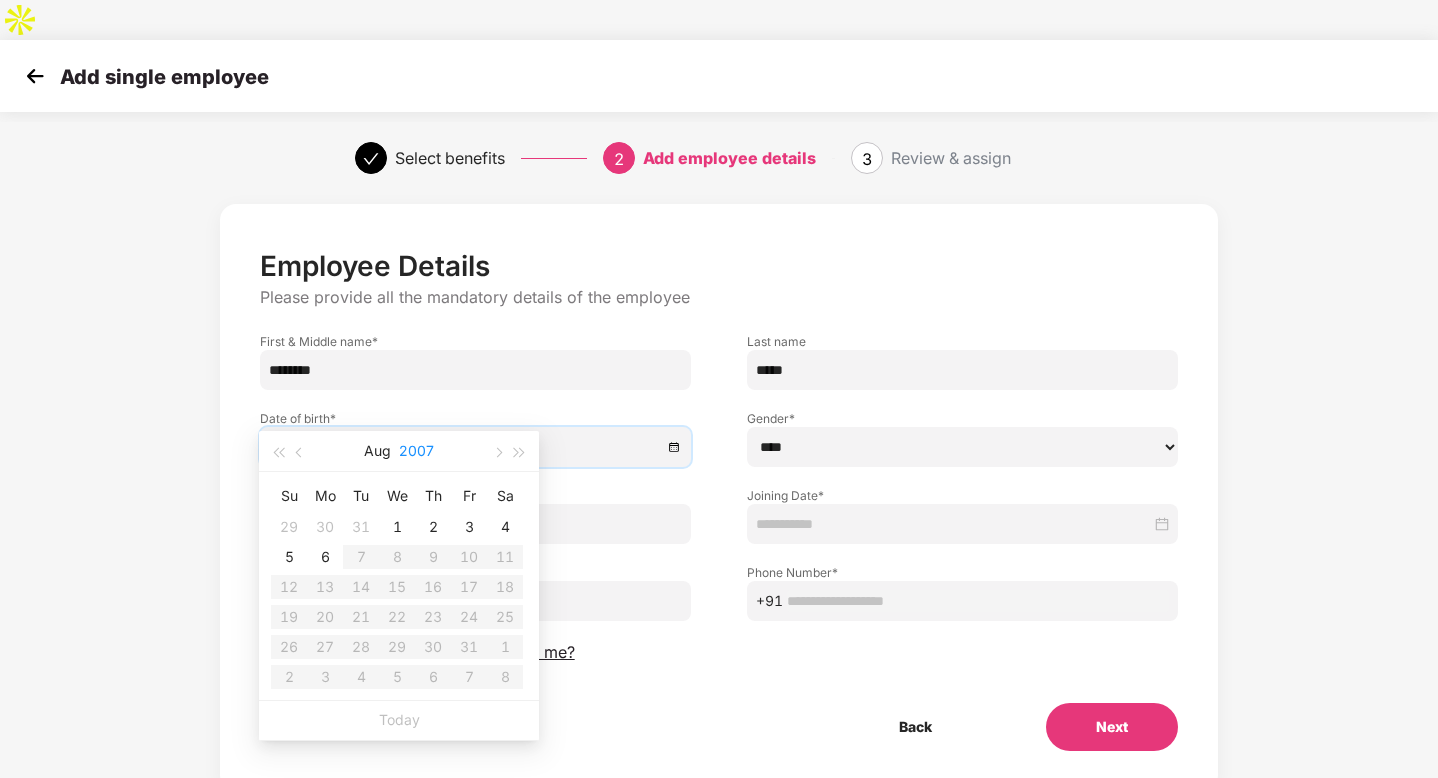 click on "2007" at bounding box center [416, 451] 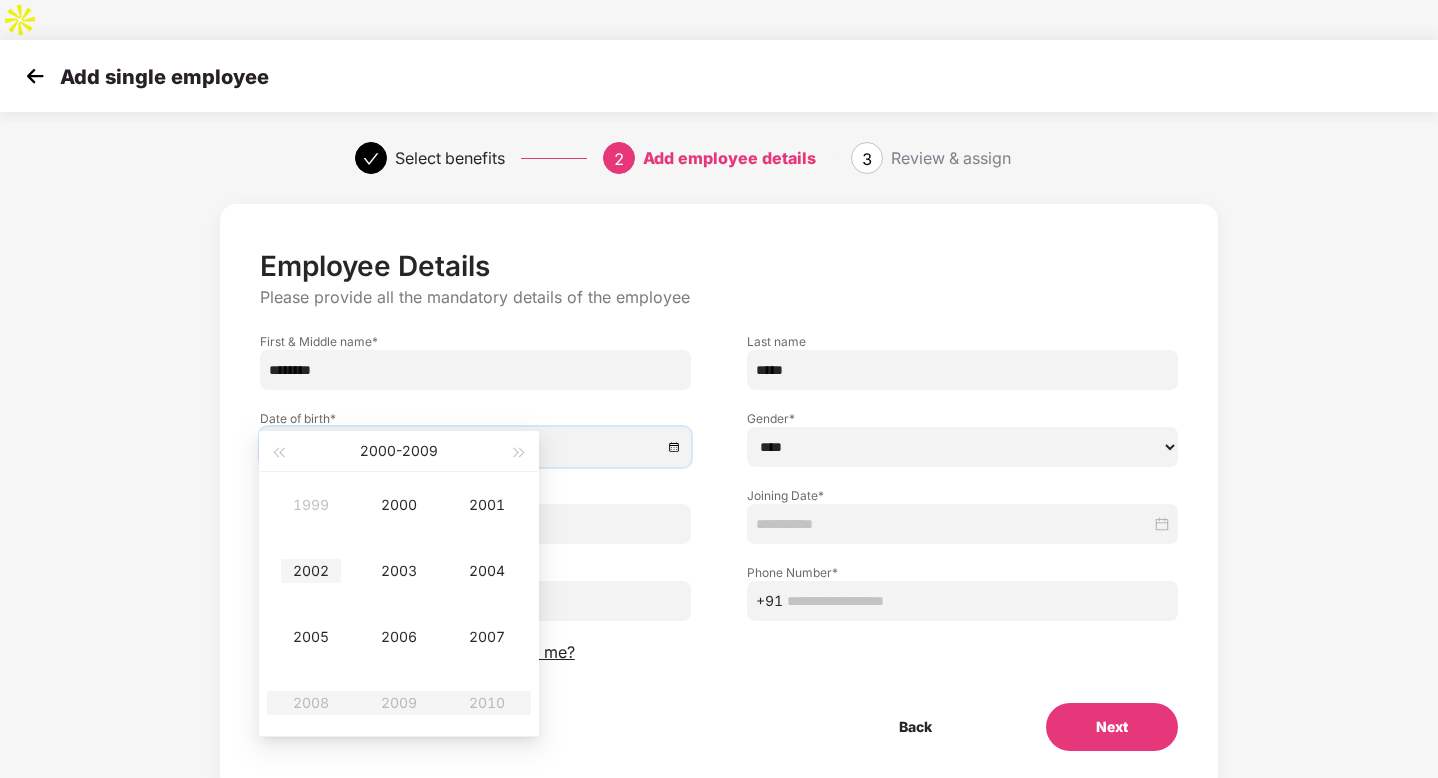 type on "**********" 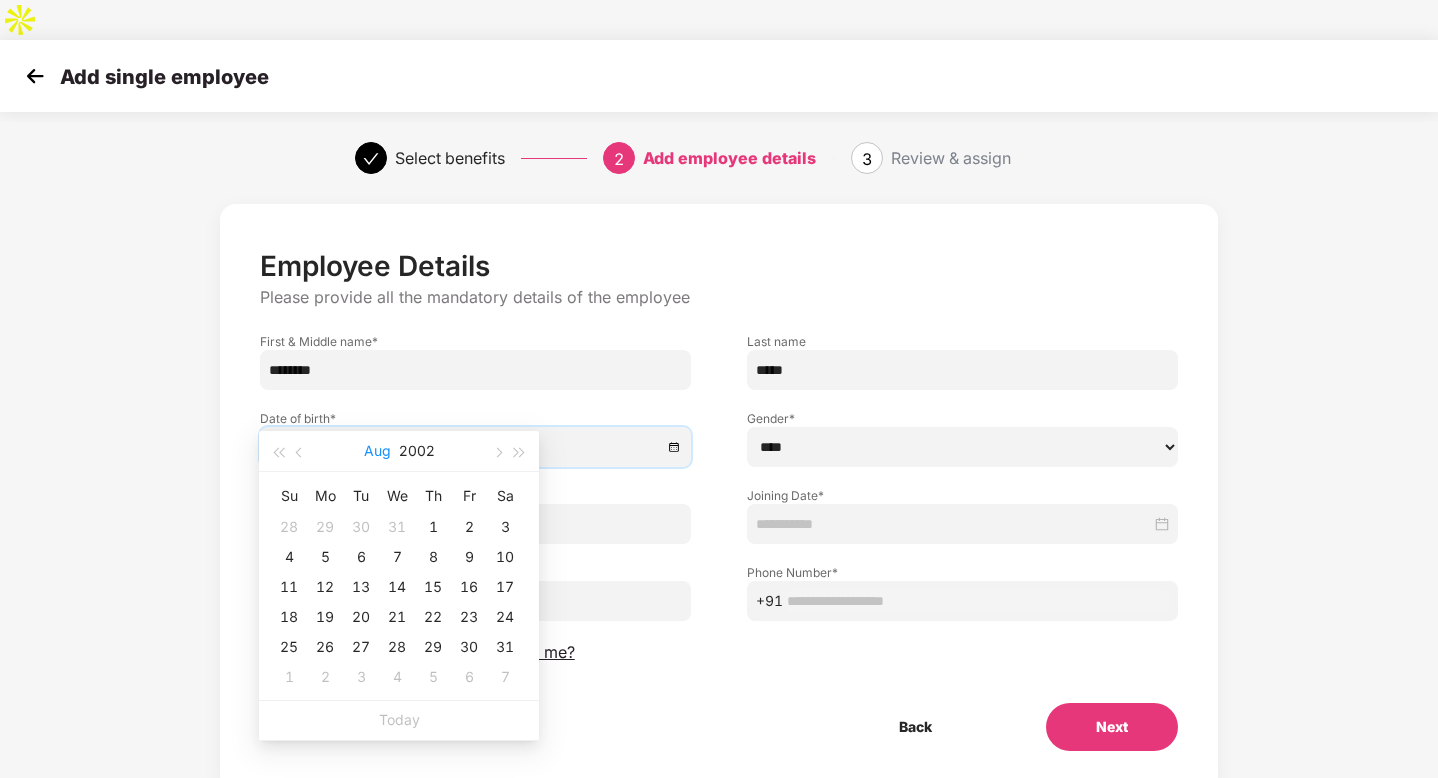 click on "Aug" at bounding box center (377, 451) 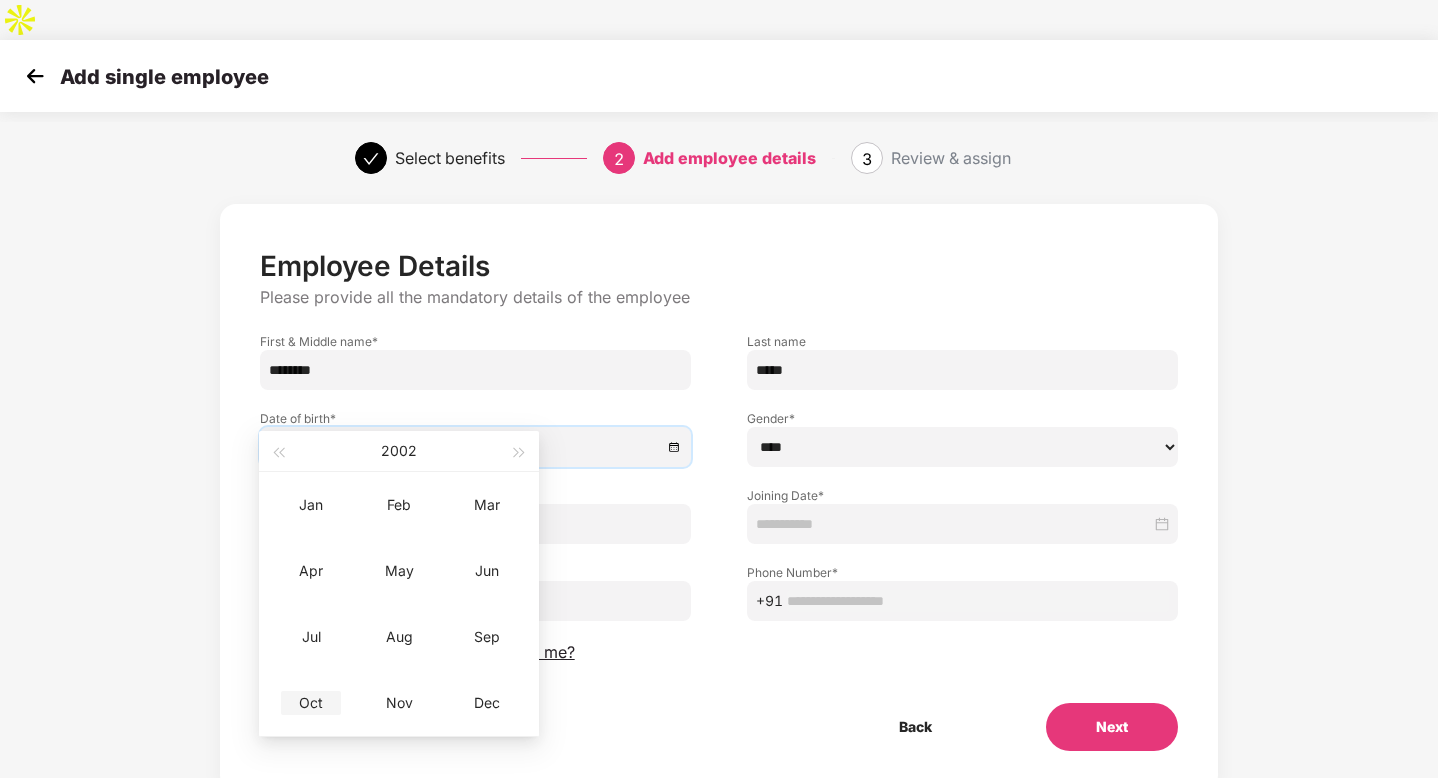 type on "**********" 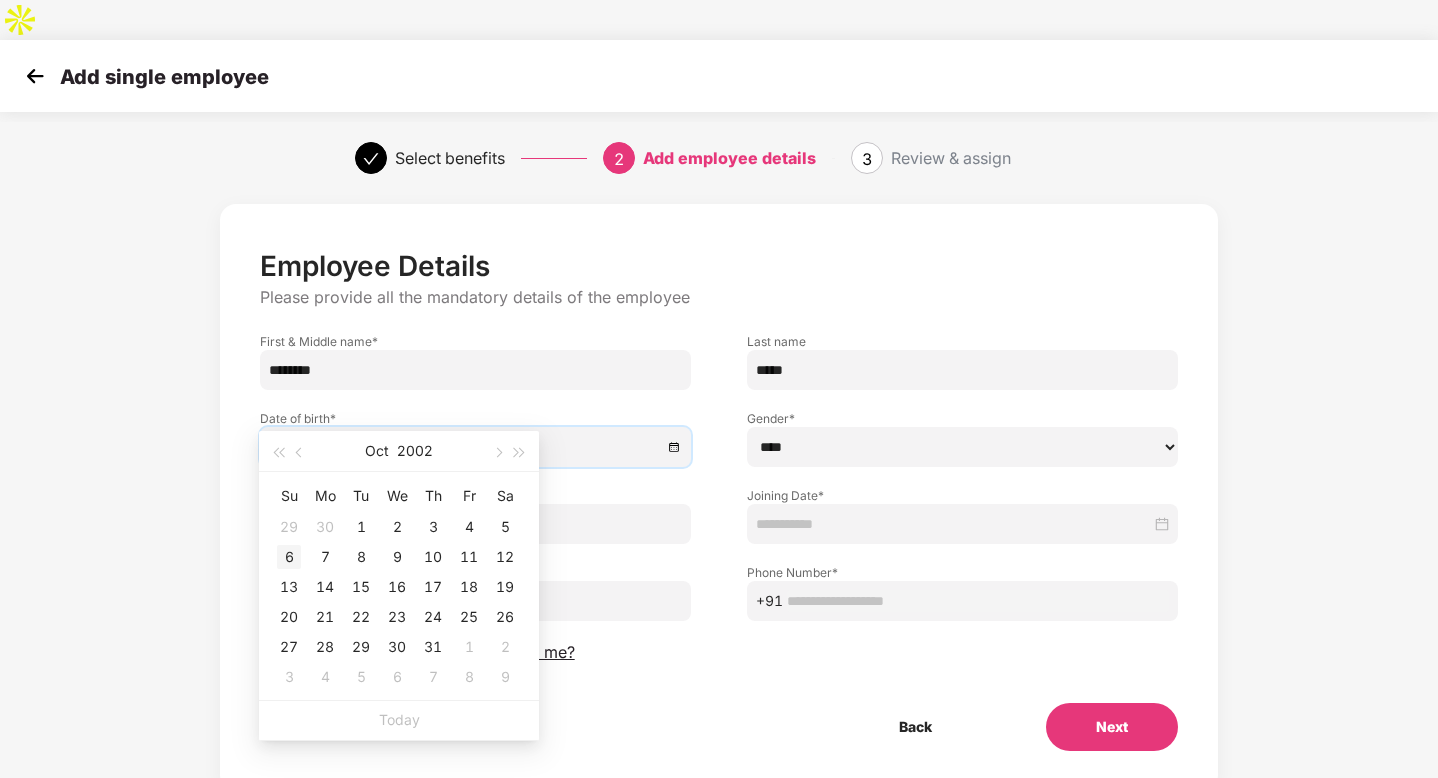 type on "**********" 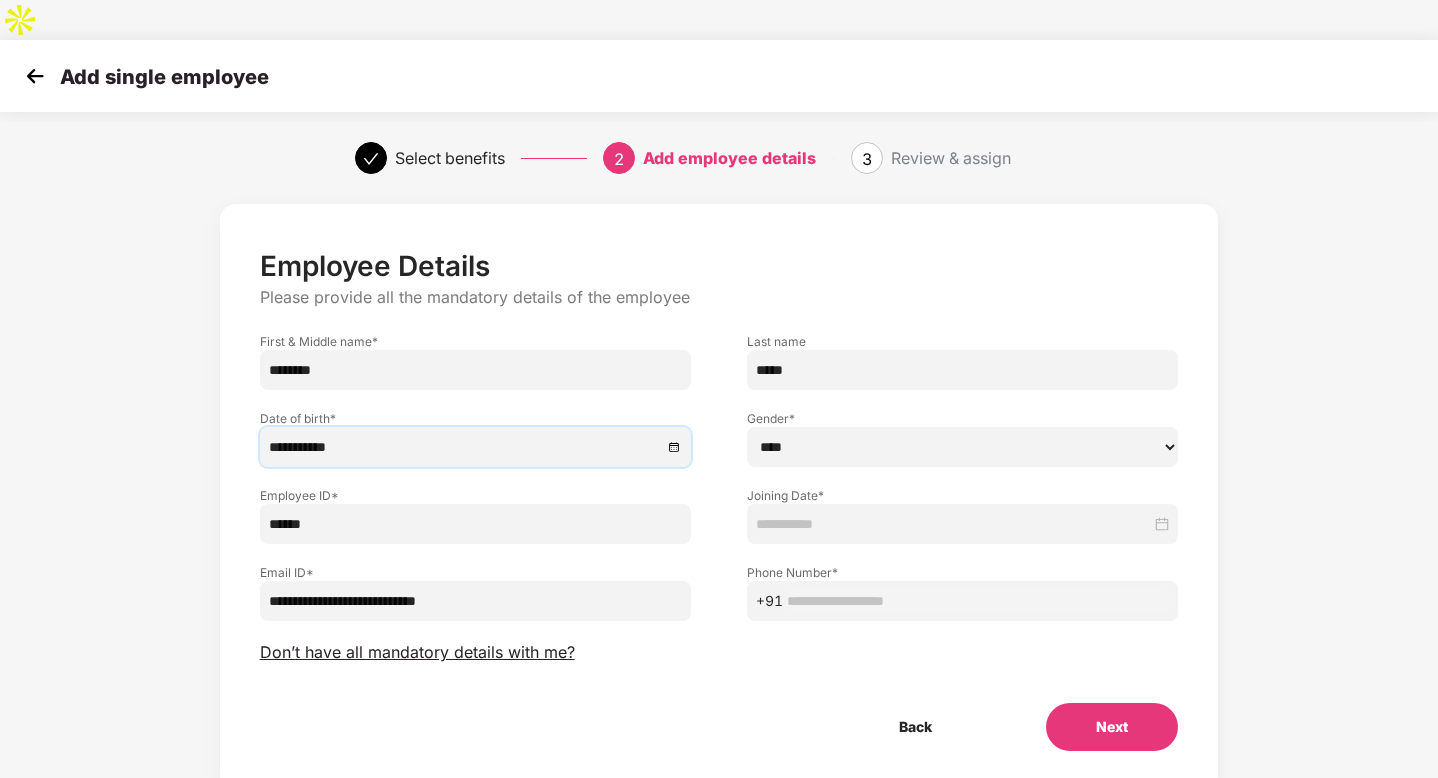 click at bounding box center [953, 524] 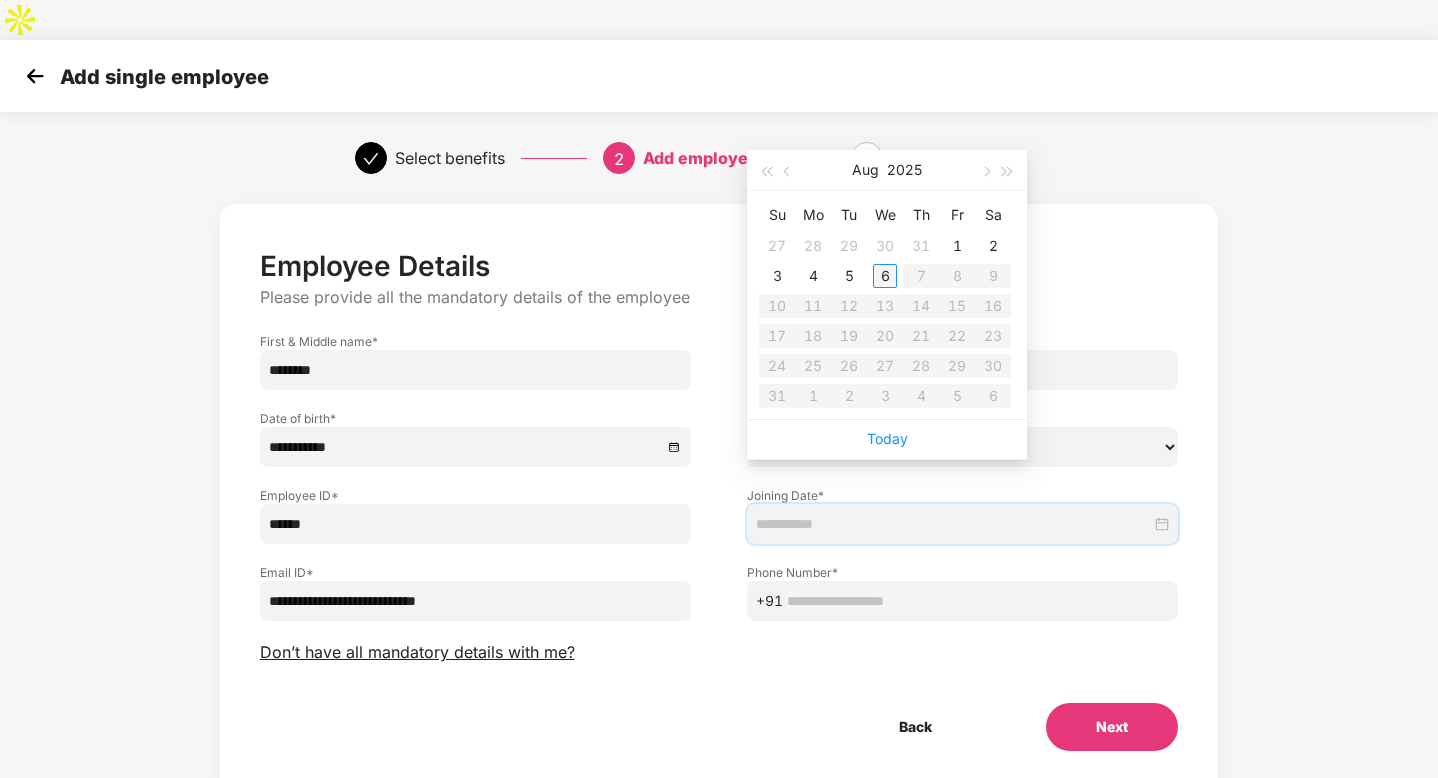 type on "**********" 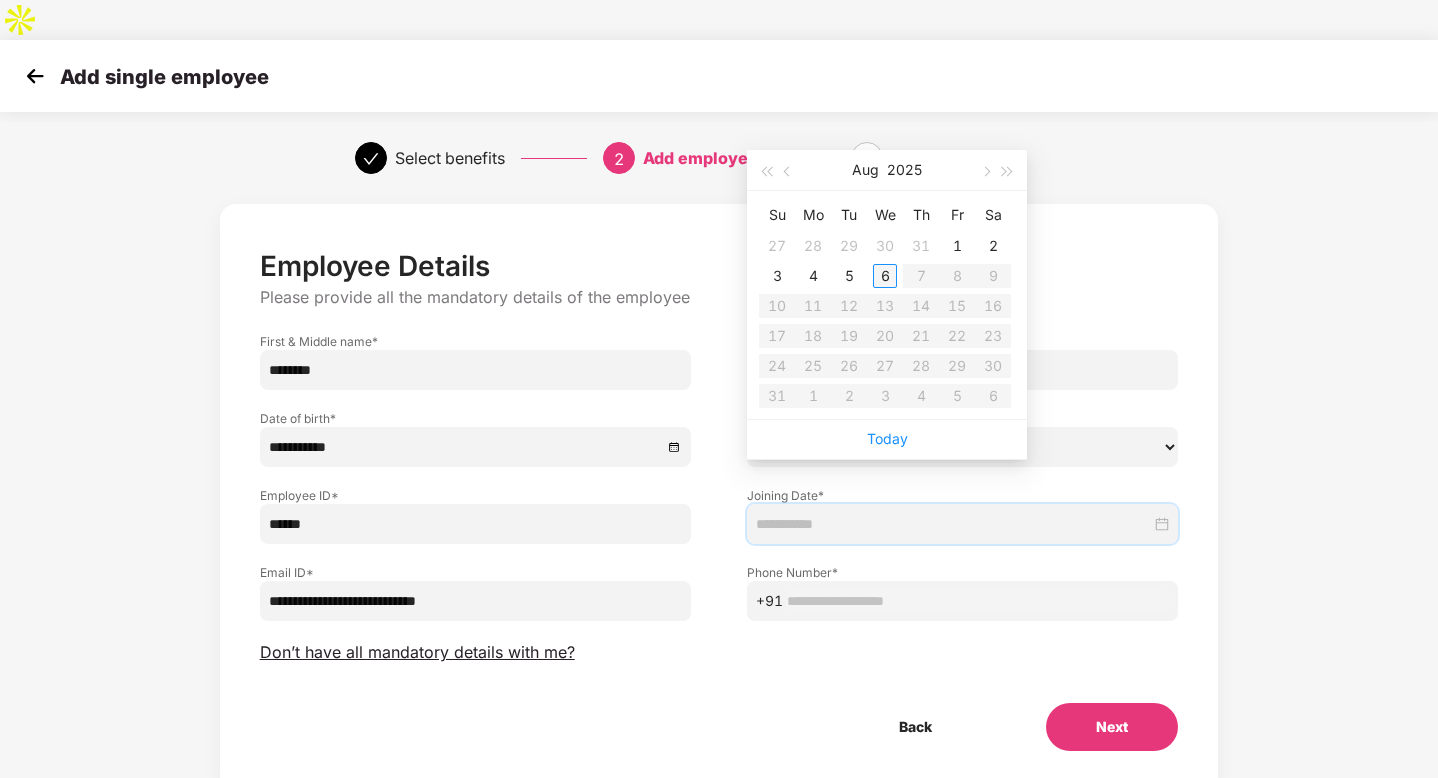 click on "6" at bounding box center (885, 276) 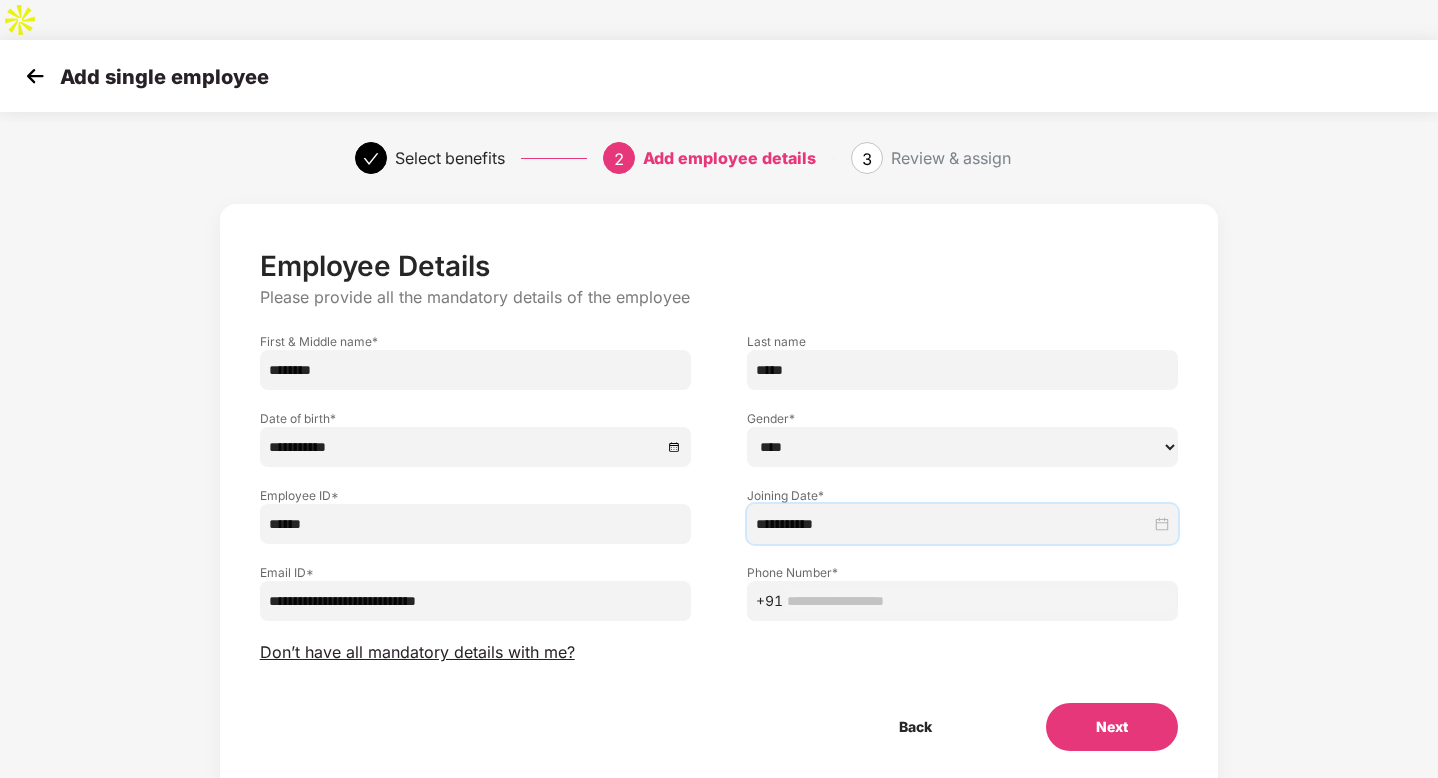 click at bounding box center [978, 601] 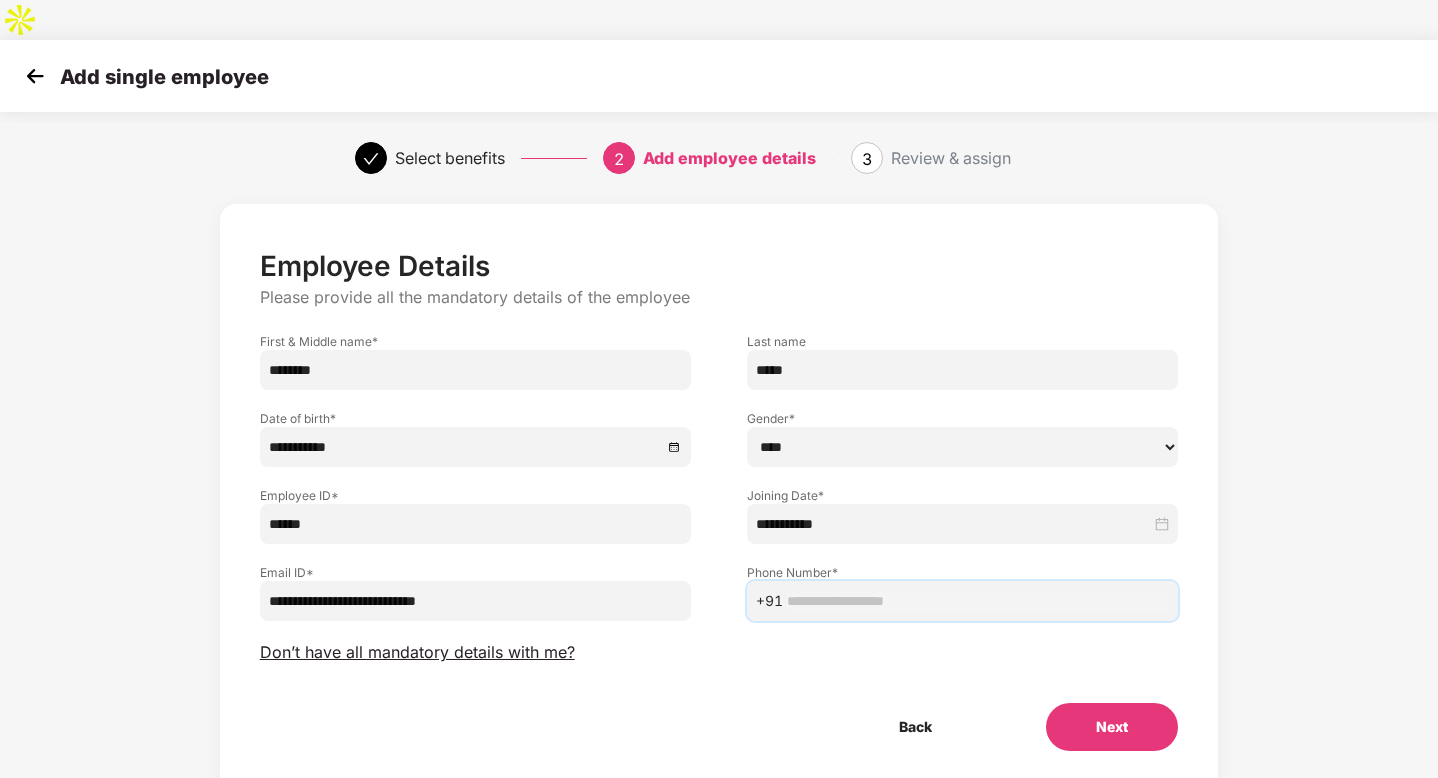 paste on "**********" 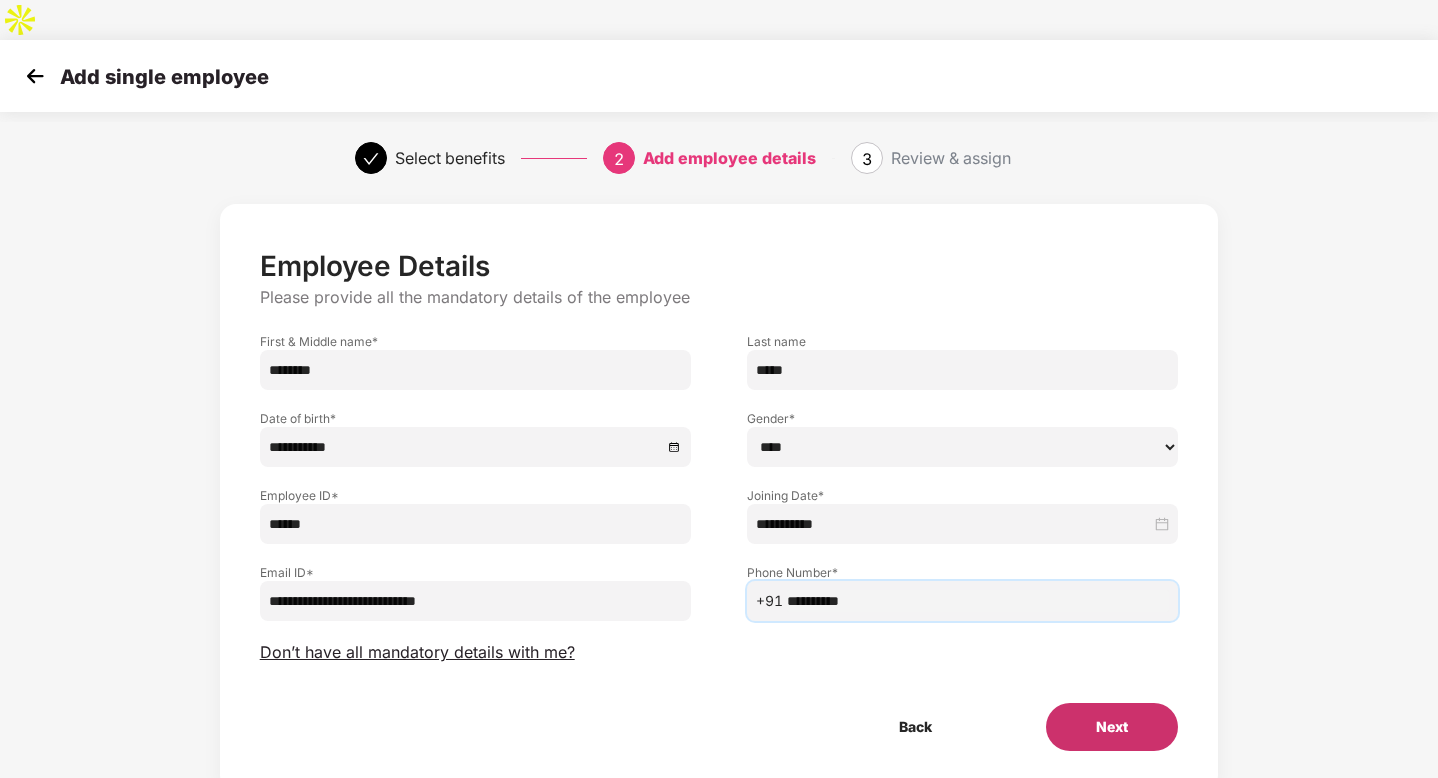 type on "**********" 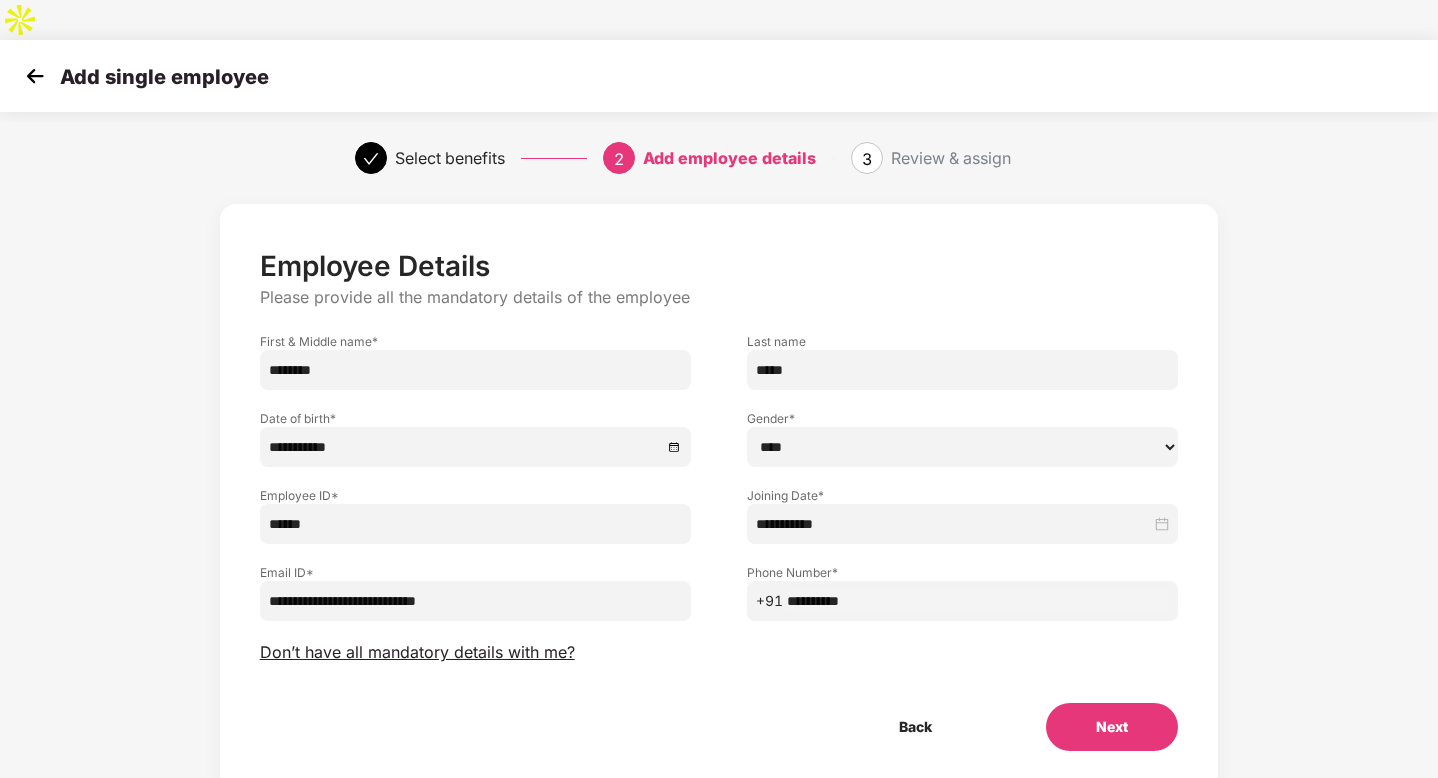 click on "Next" at bounding box center [1112, 727] 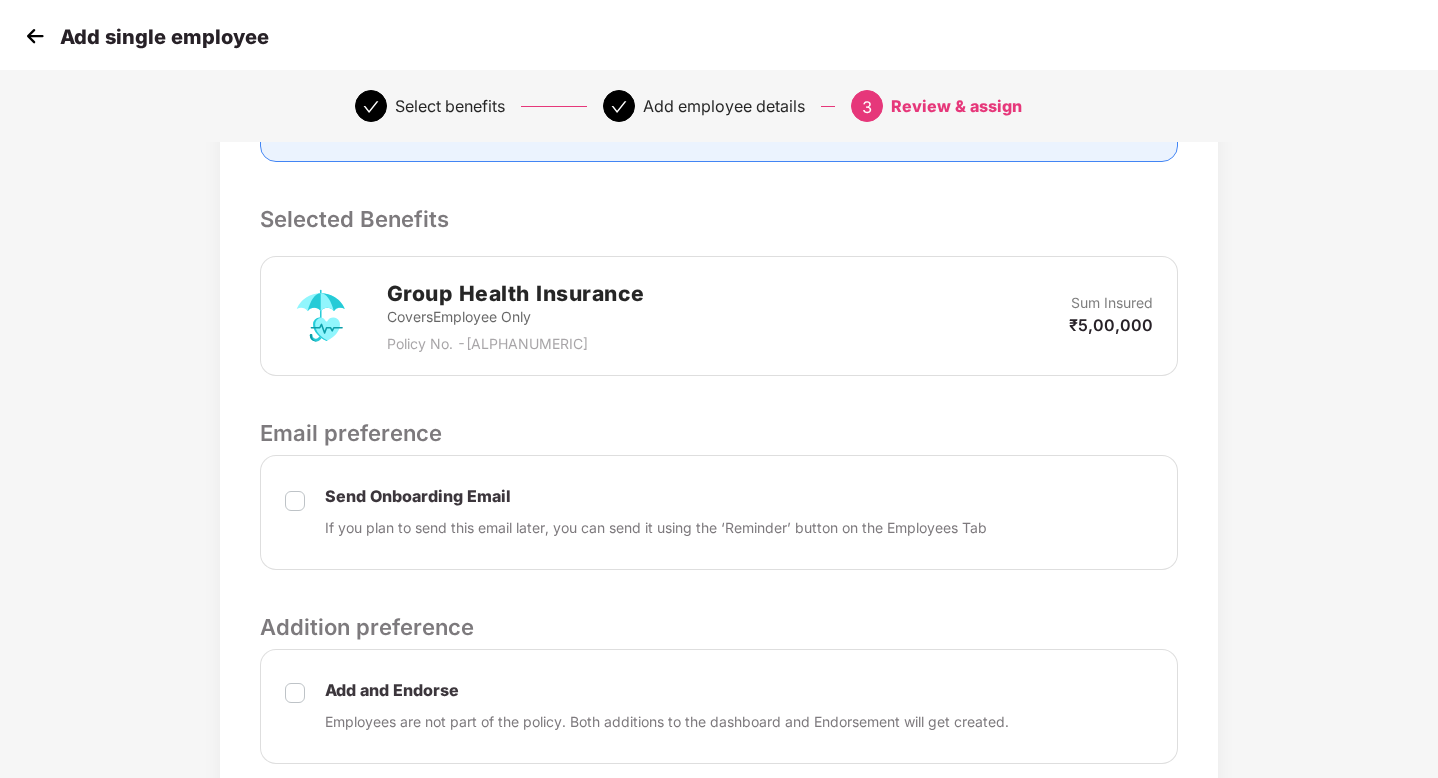 scroll, scrollTop: 548, scrollLeft: 0, axis: vertical 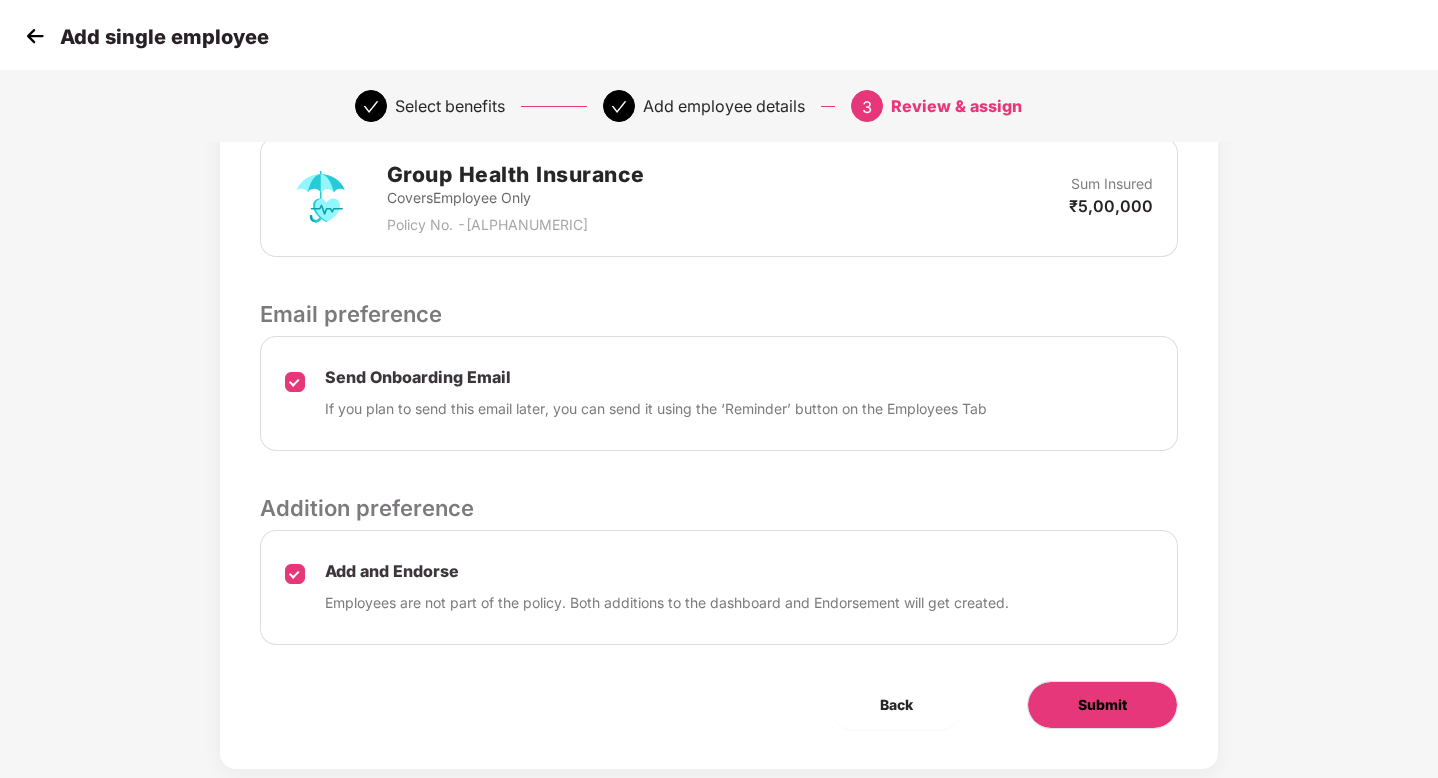 click on "Submit" at bounding box center (1102, 705) 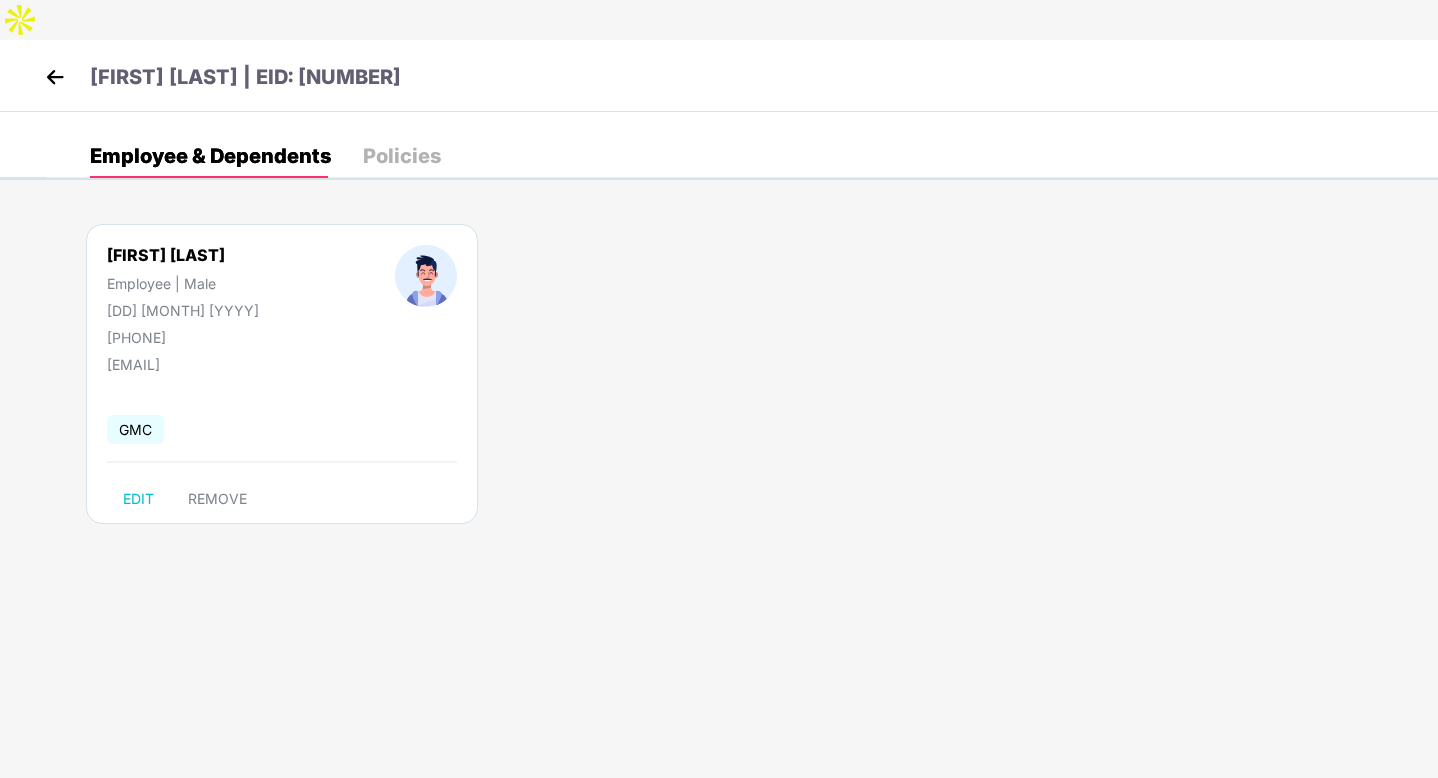 scroll, scrollTop: 0, scrollLeft: 0, axis: both 